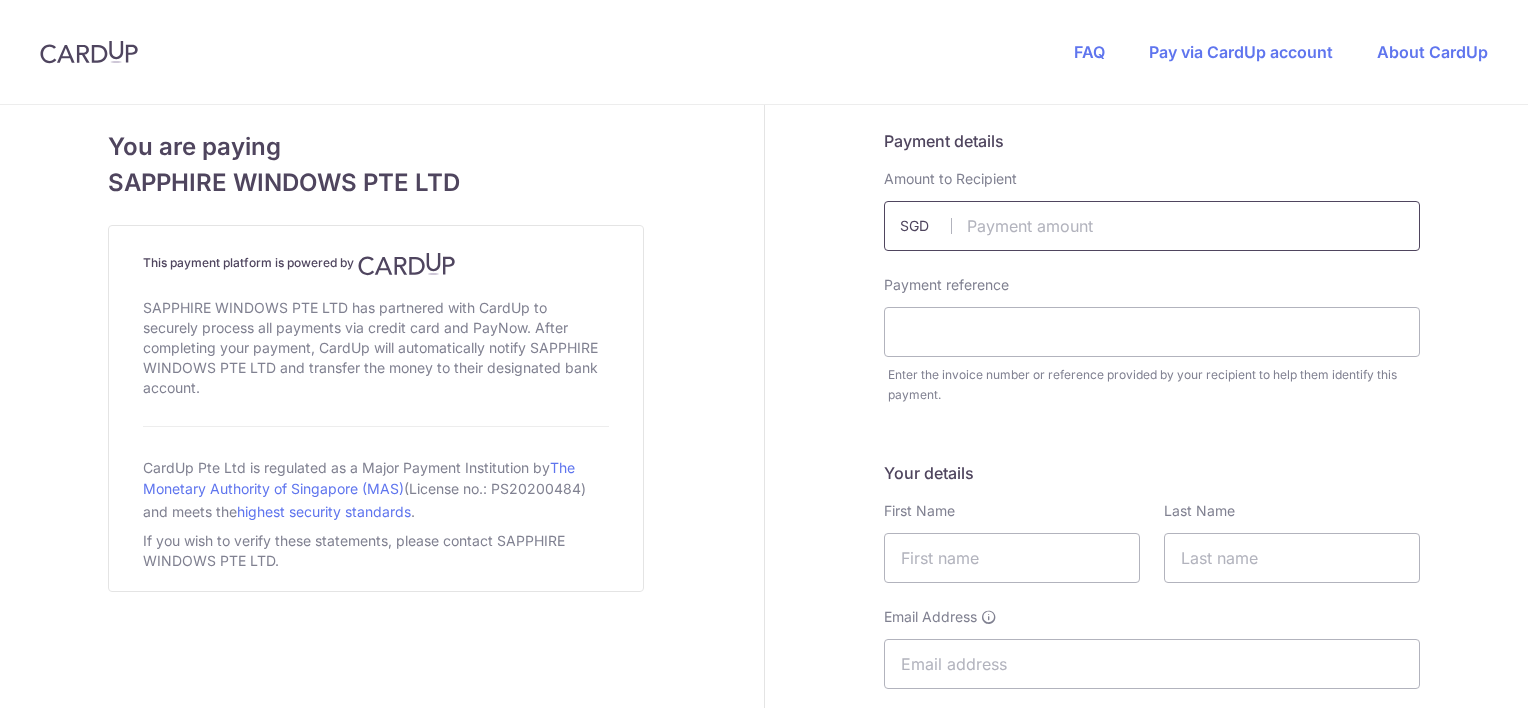 scroll, scrollTop: 0, scrollLeft: 0, axis: both 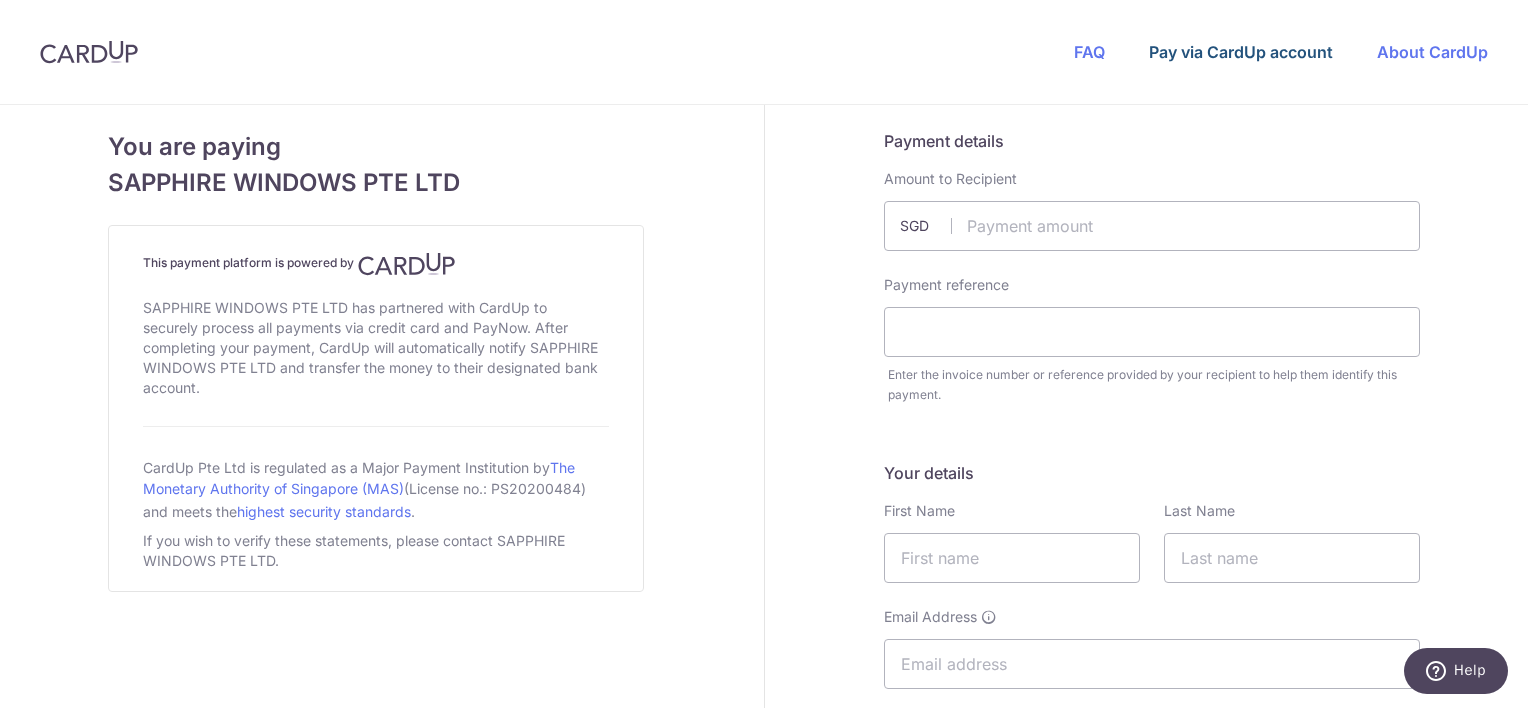 click on "Pay via CardUp account" at bounding box center [1241, 52] 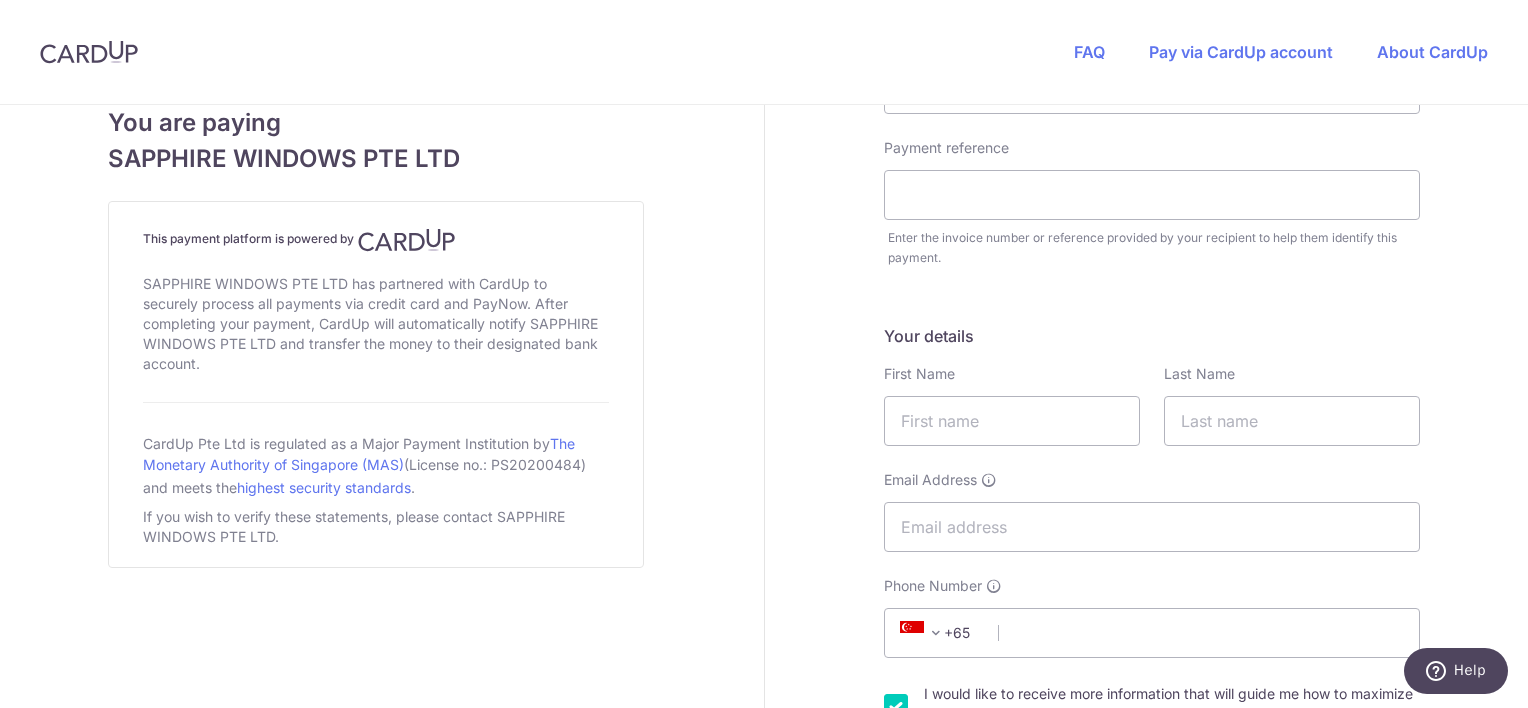 scroll, scrollTop: 0, scrollLeft: 0, axis: both 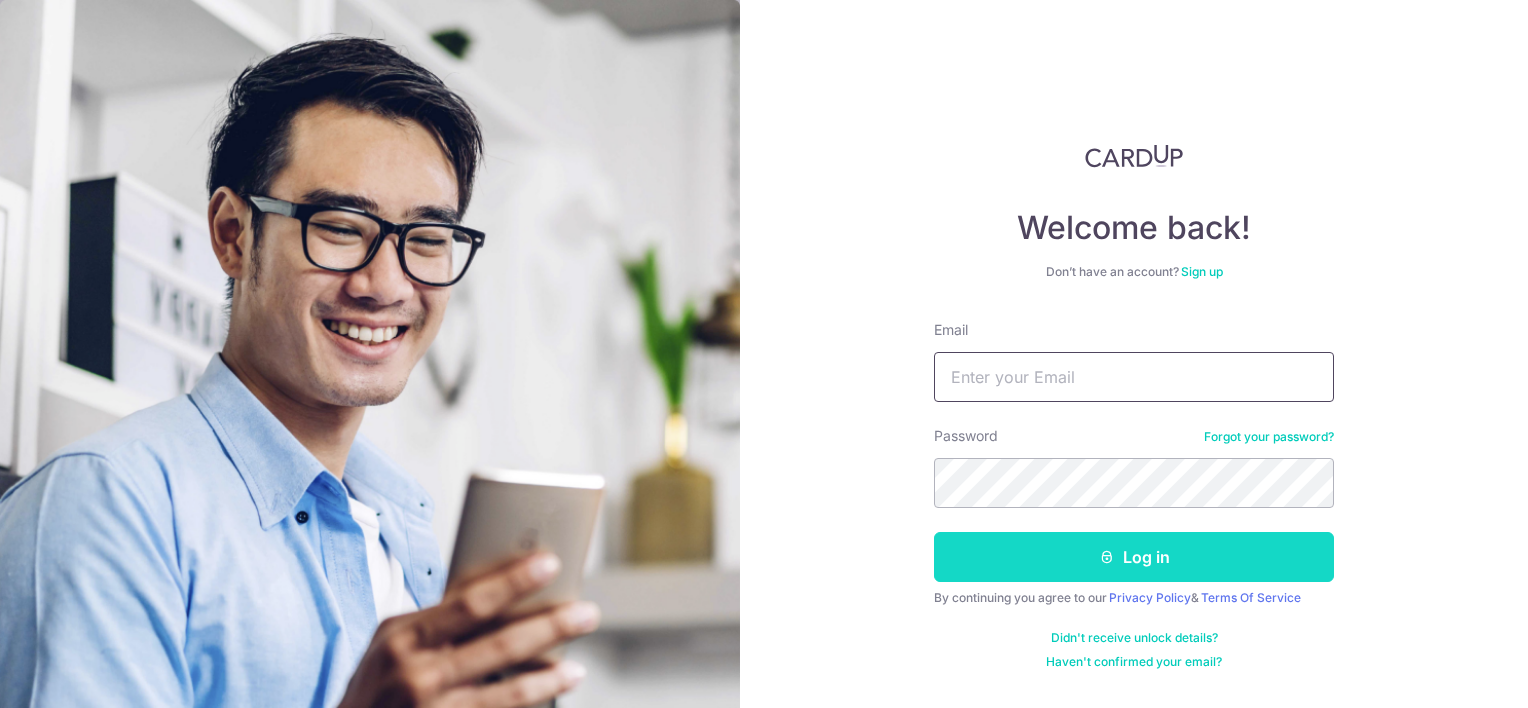 type on "xianwen.koh@[EMAIL]" 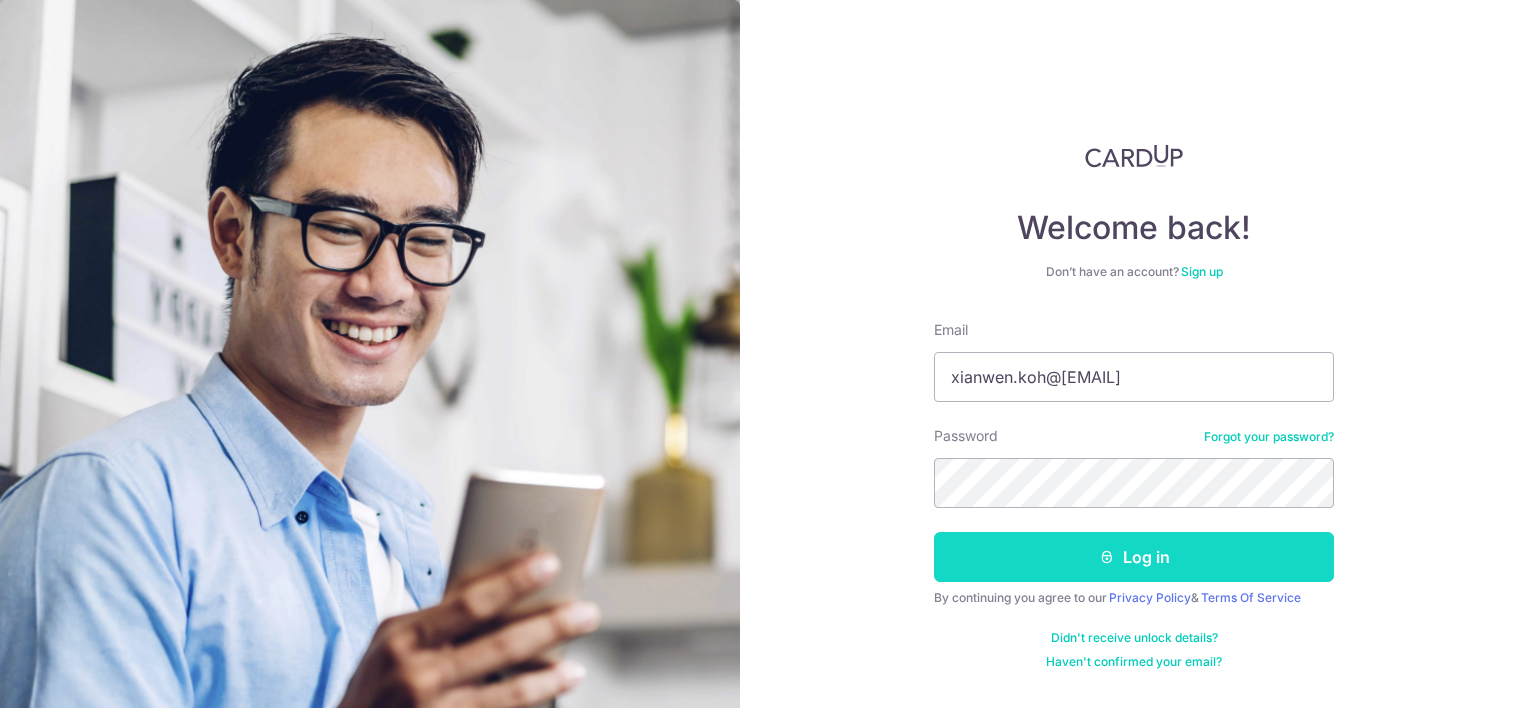 click on "Log in" at bounding box center [1134, 557] 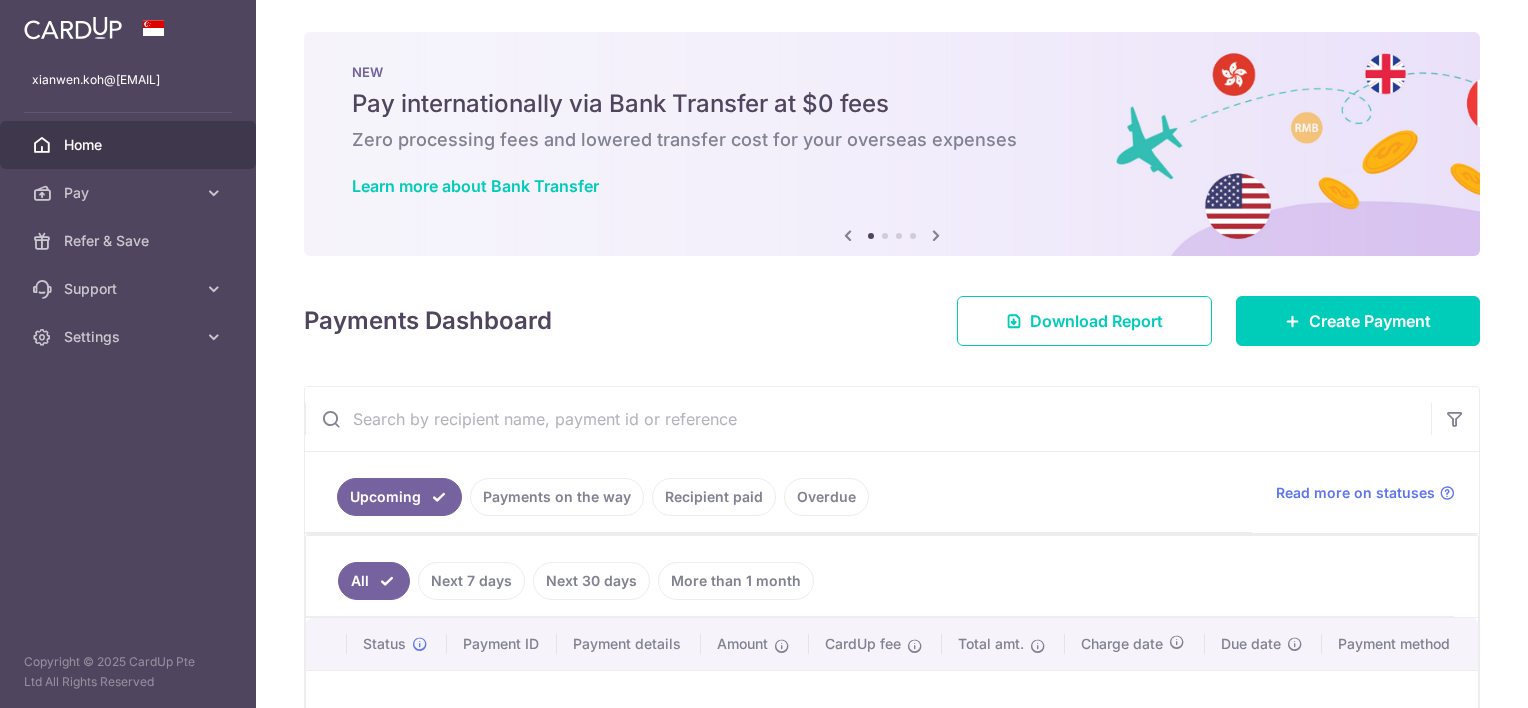 scroll, scrollTop: 0, scrollLeft: 0, axis: both 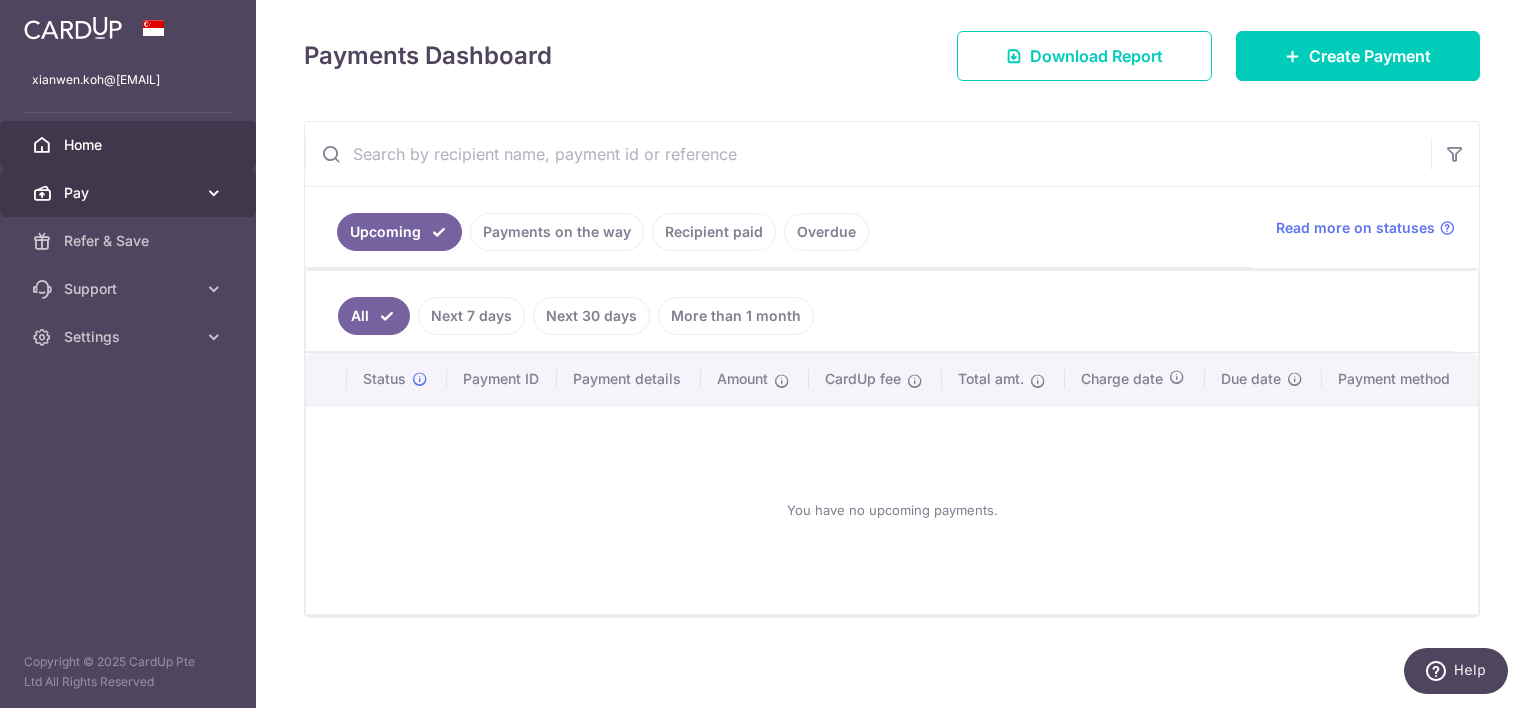 click on "Pay" at bounding box center [130, 193] 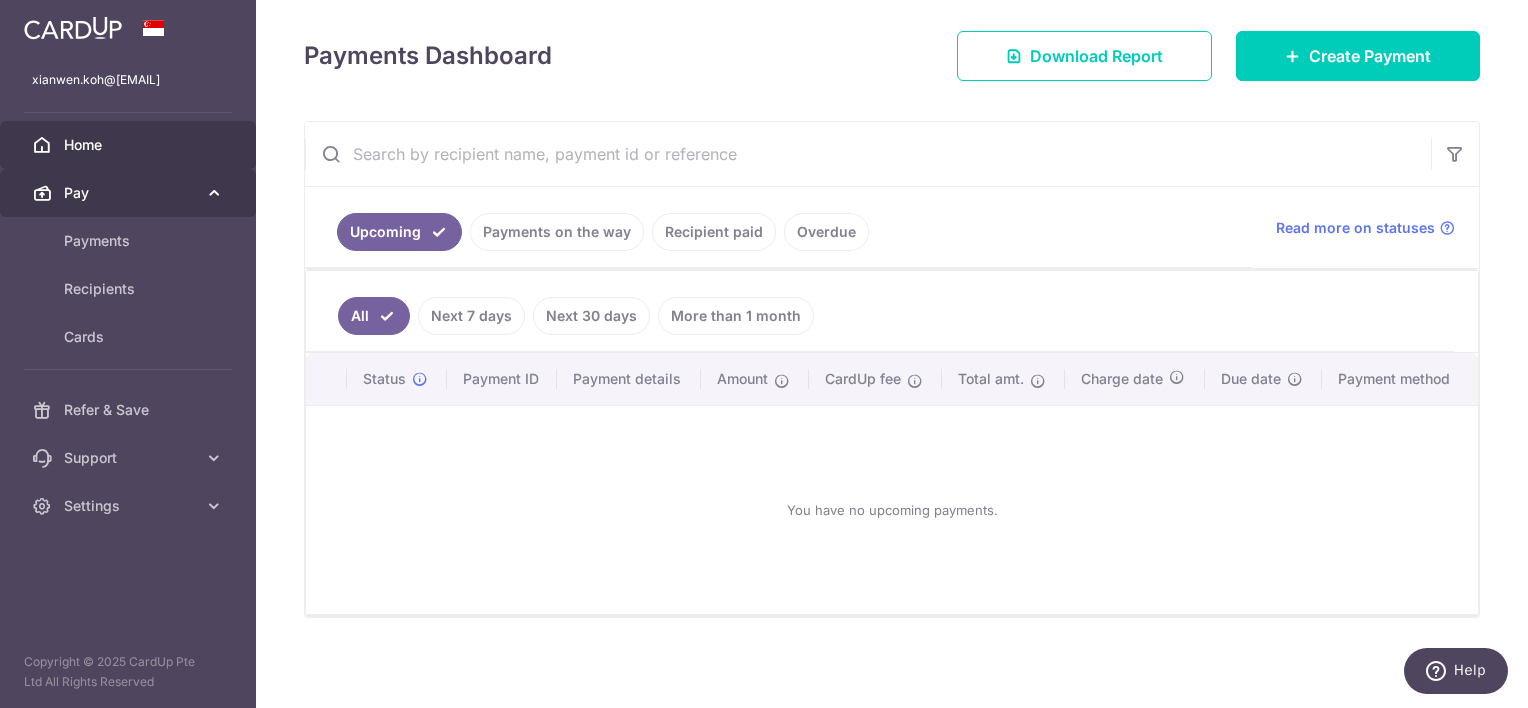 click on "Pay" at bounding box center [130, 193] 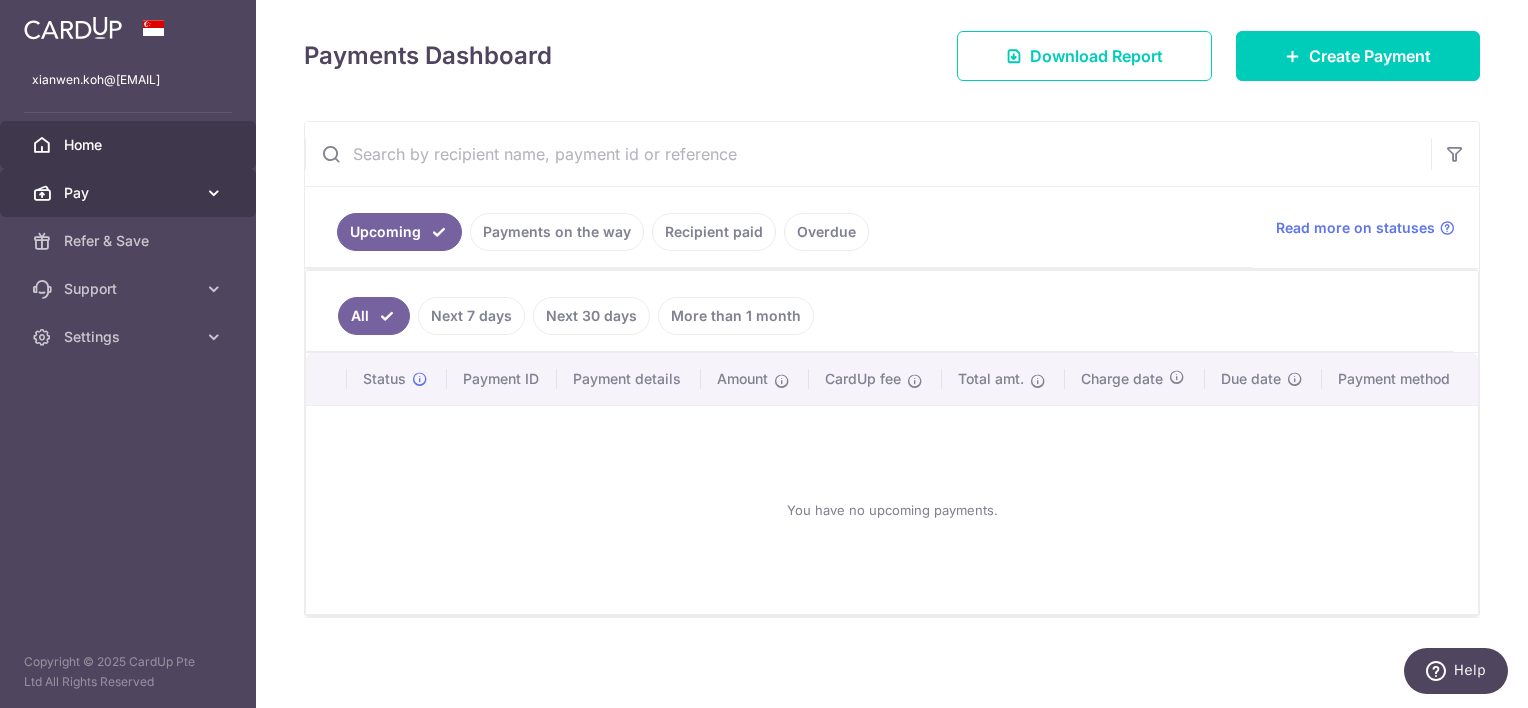 click on "Pay" at bounding box center [130, 193] 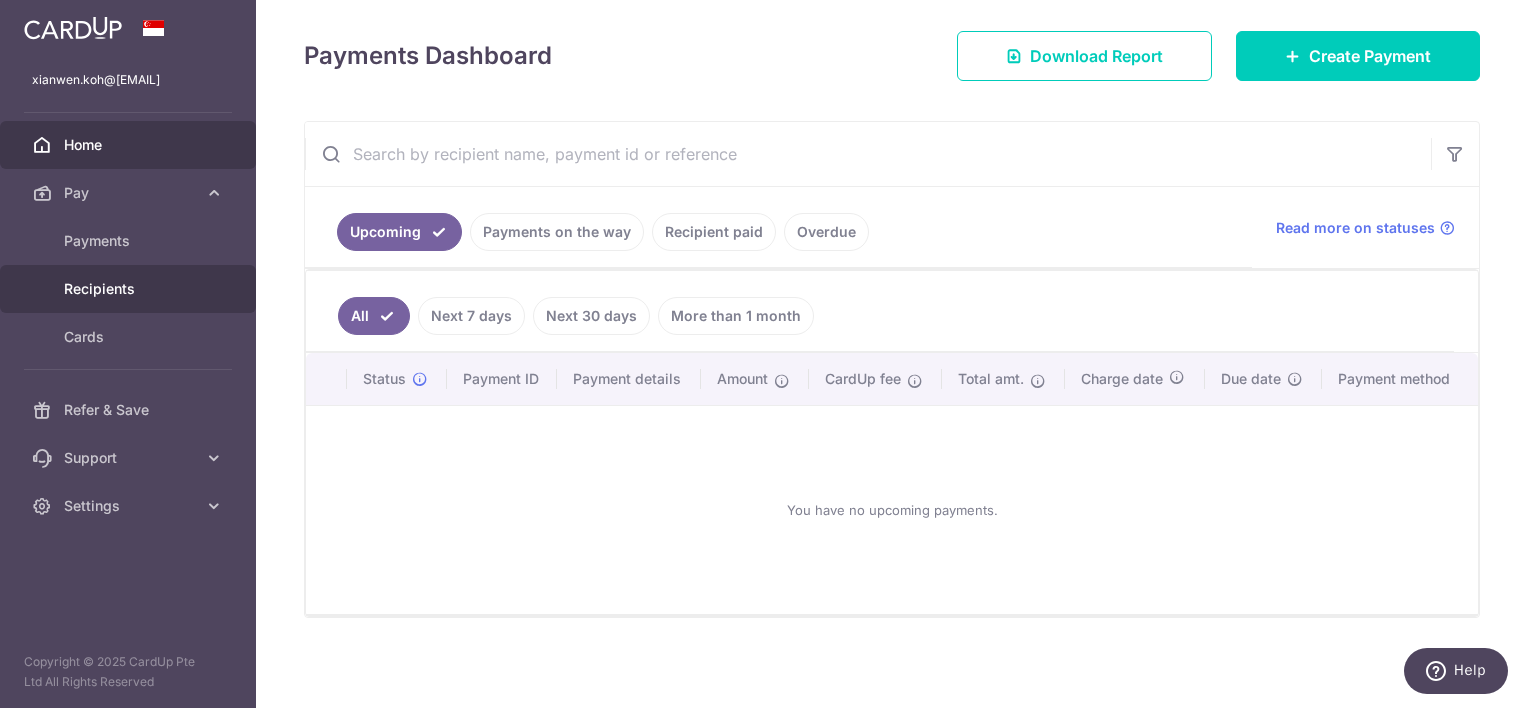 click on "Recipients" at bounding box center (130, 289) 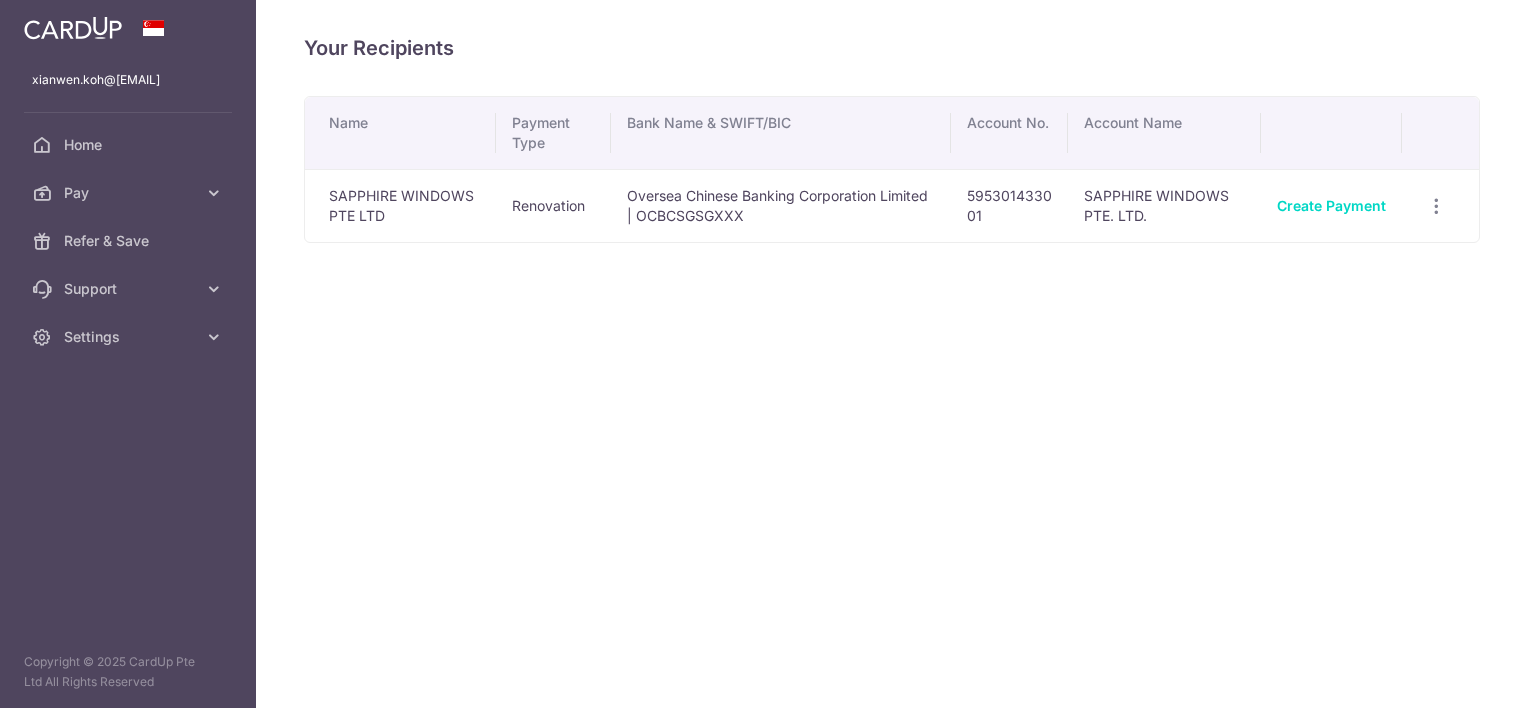 scroll, scrollTop: 0, scrollLeft: 0, axis: both 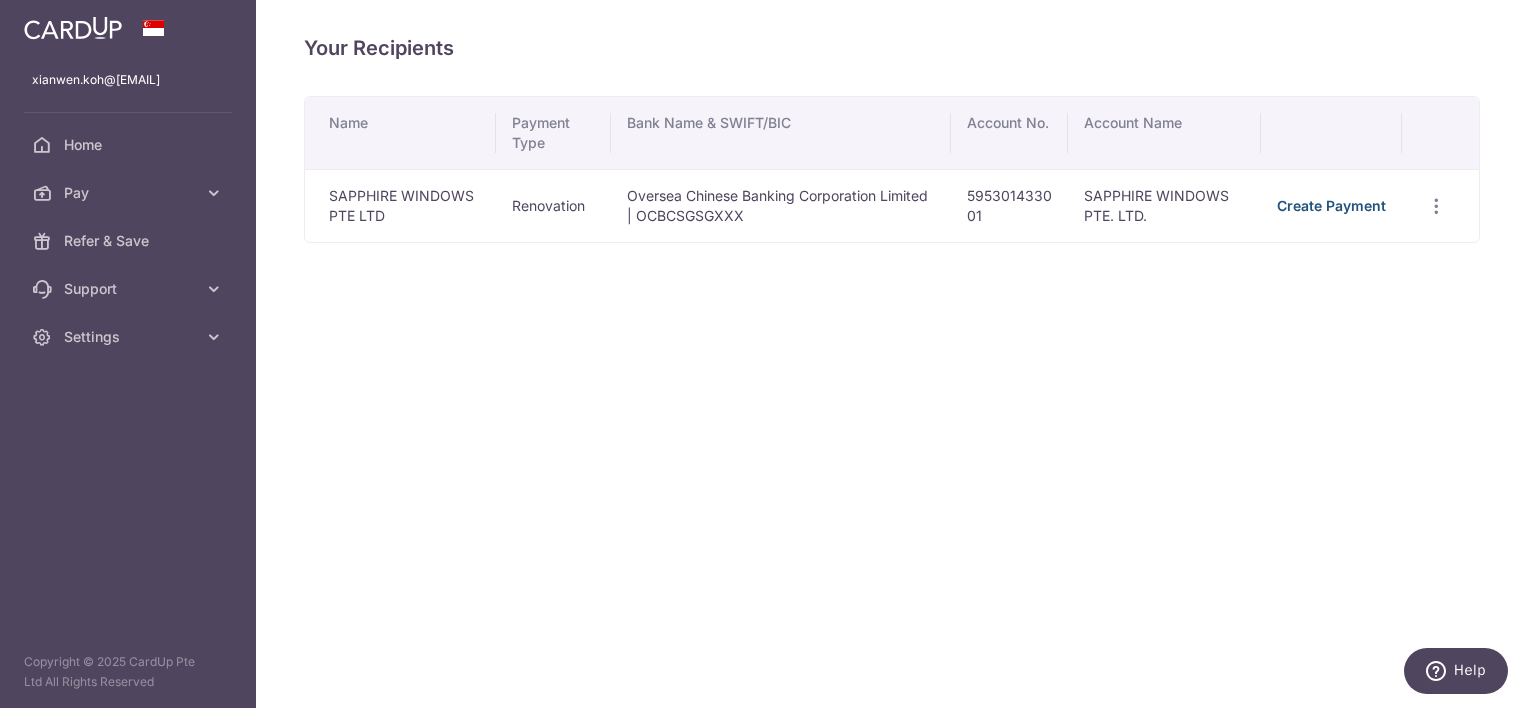 click on "Create Payment" at bounding box center [1331, 205] 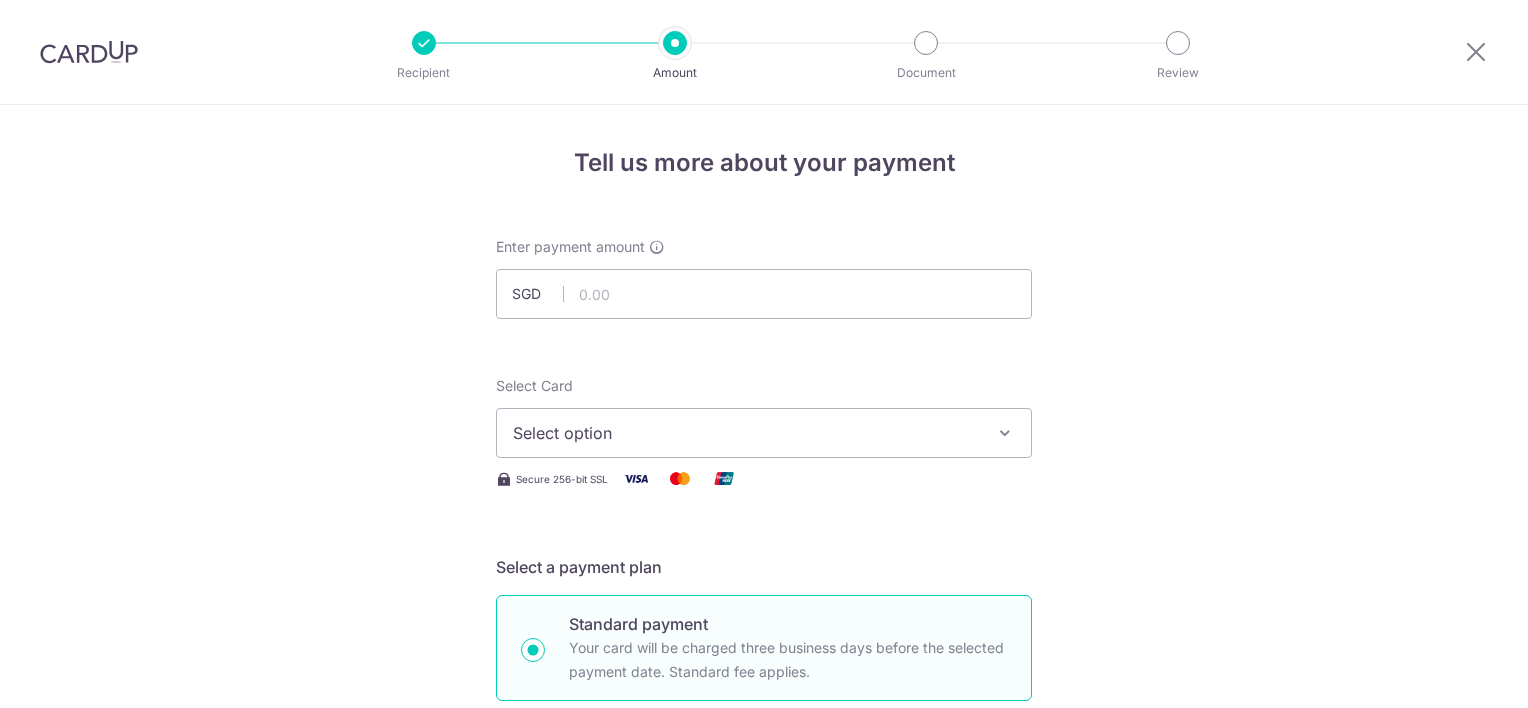 scroll, scrollTop: 0, scrollLeft: 0, axis: both 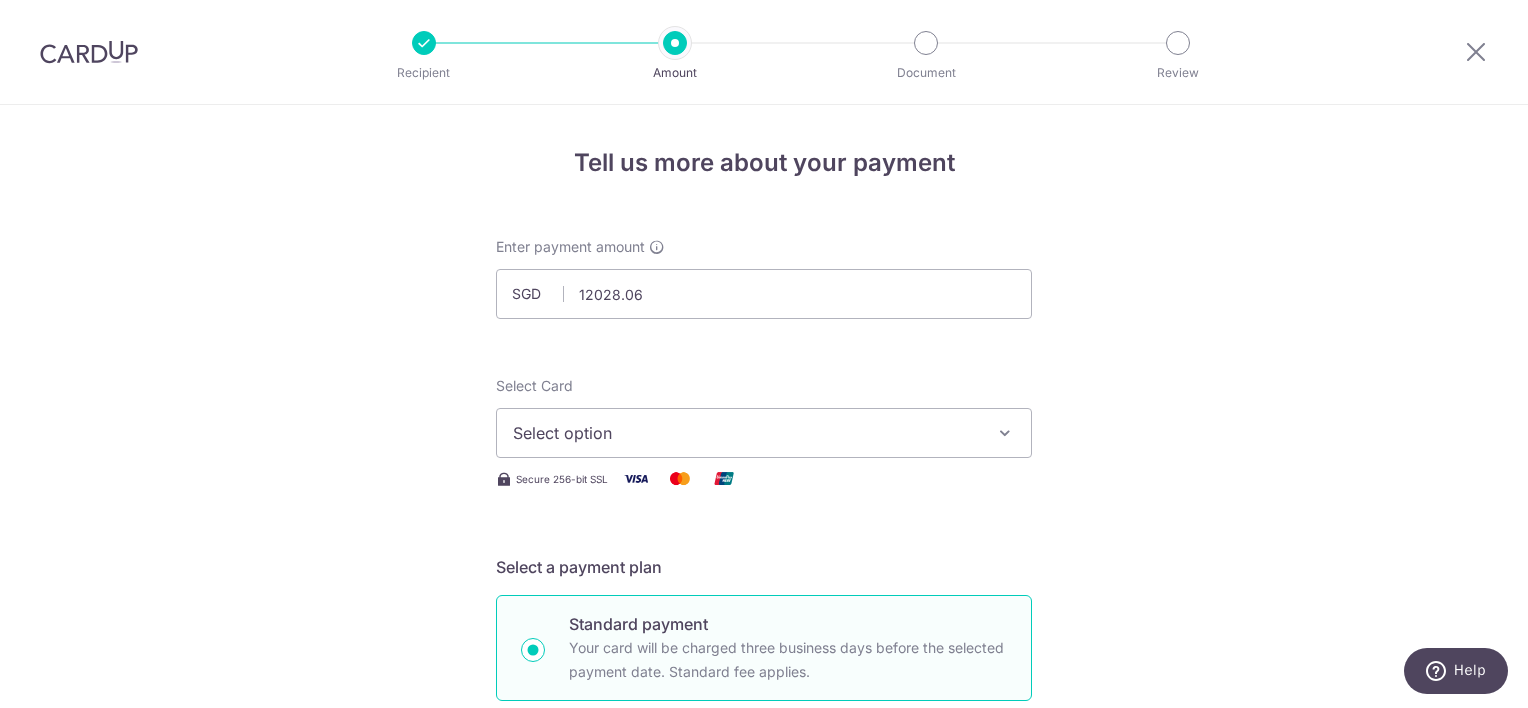 type on "[PRICE]" 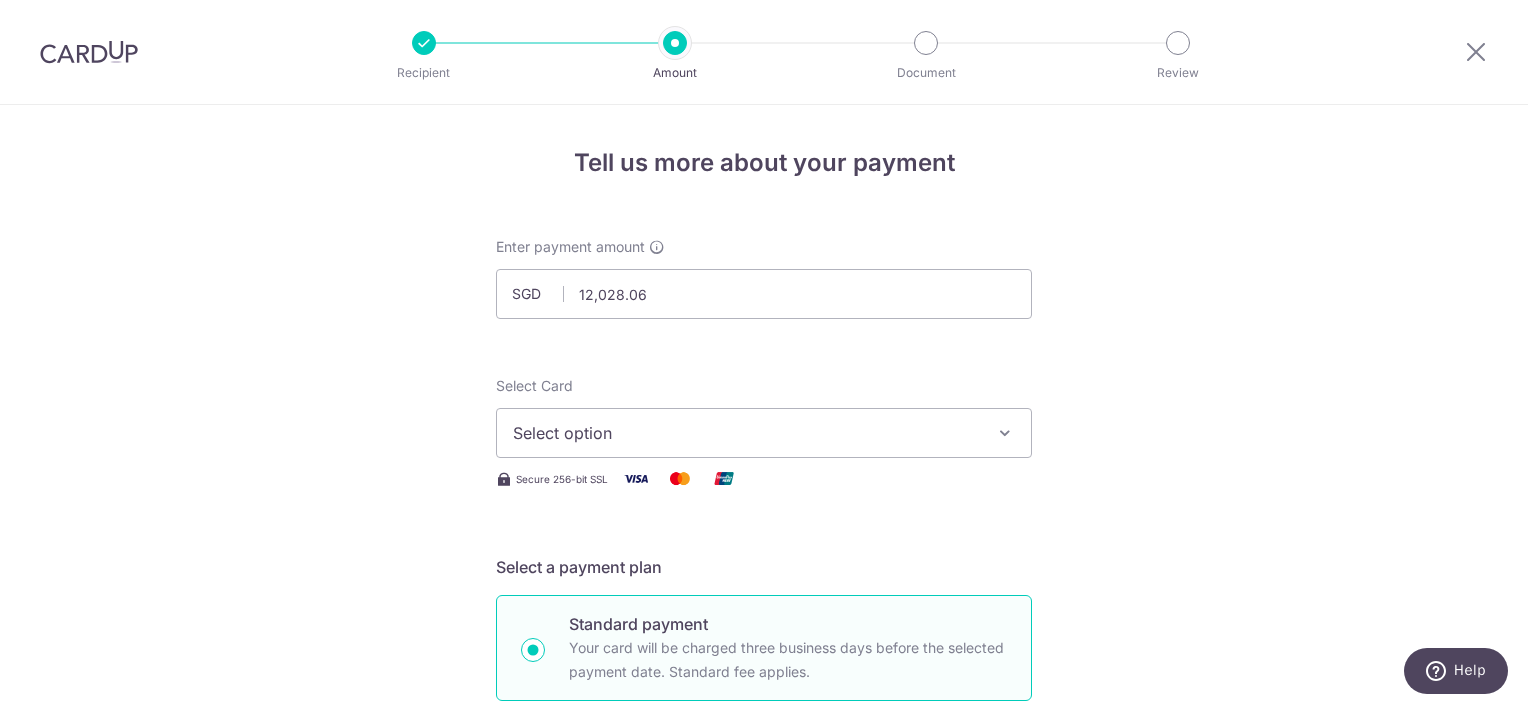 click on "Select option" at bounding box center (746, 433) 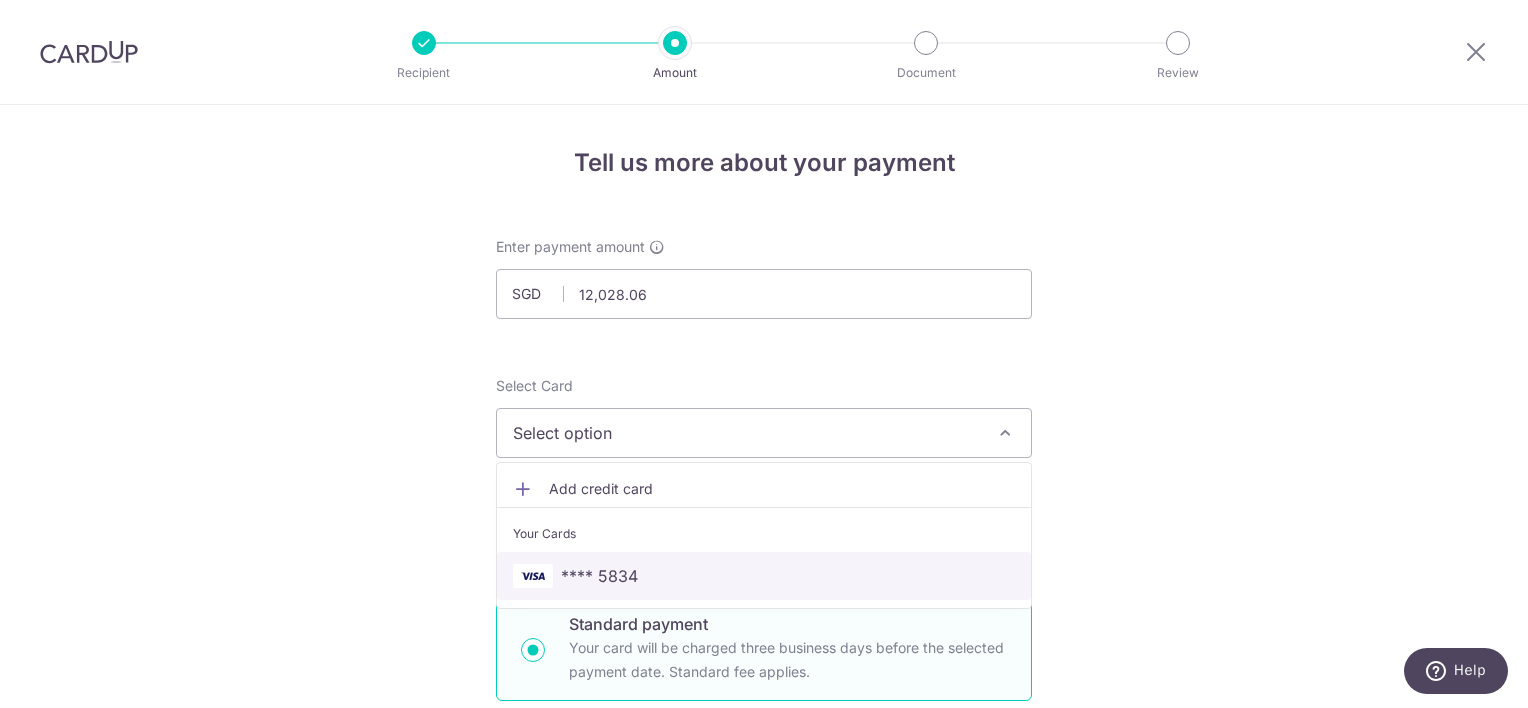 click on "**** 5834" at bounding box center [599, 576] 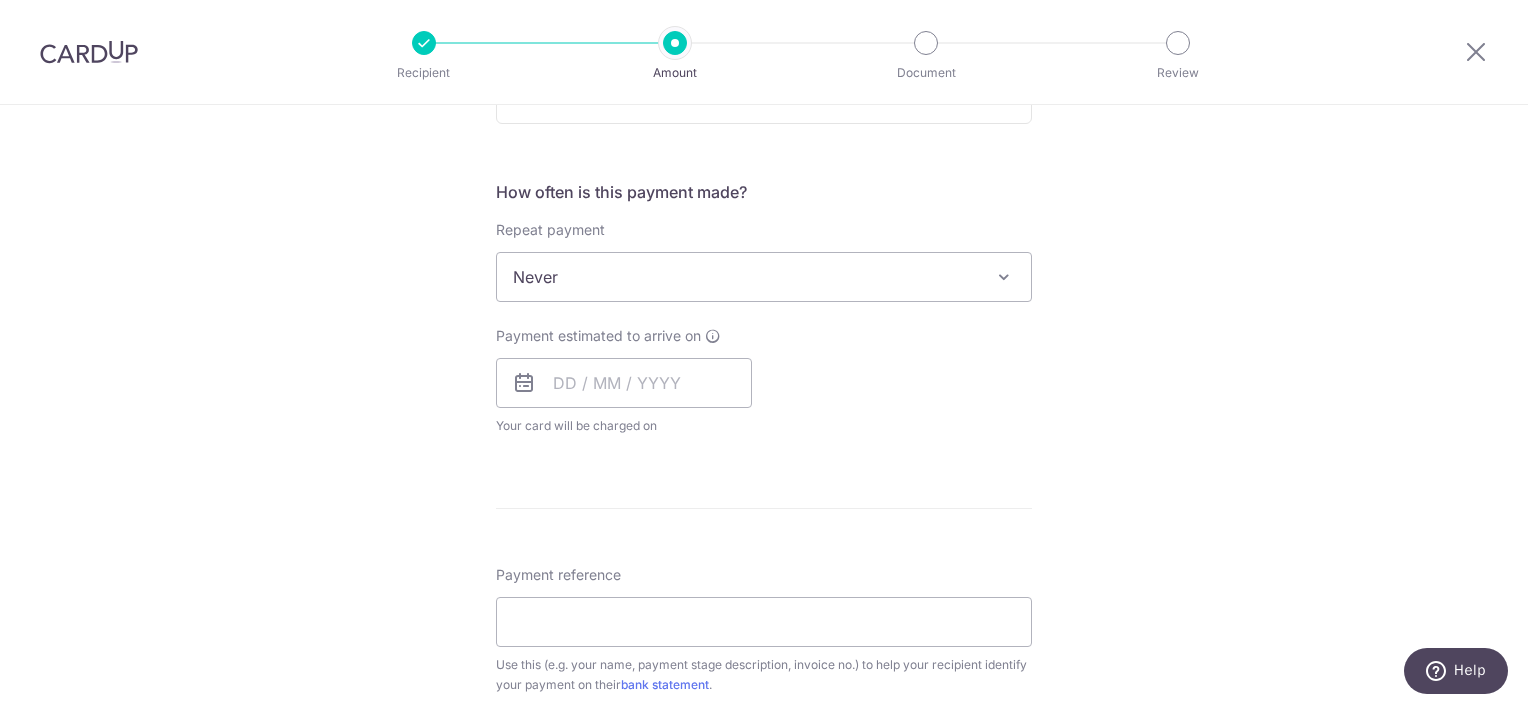 scroll, scrollTop: 700, scrollLeft: 0, axis: vertical 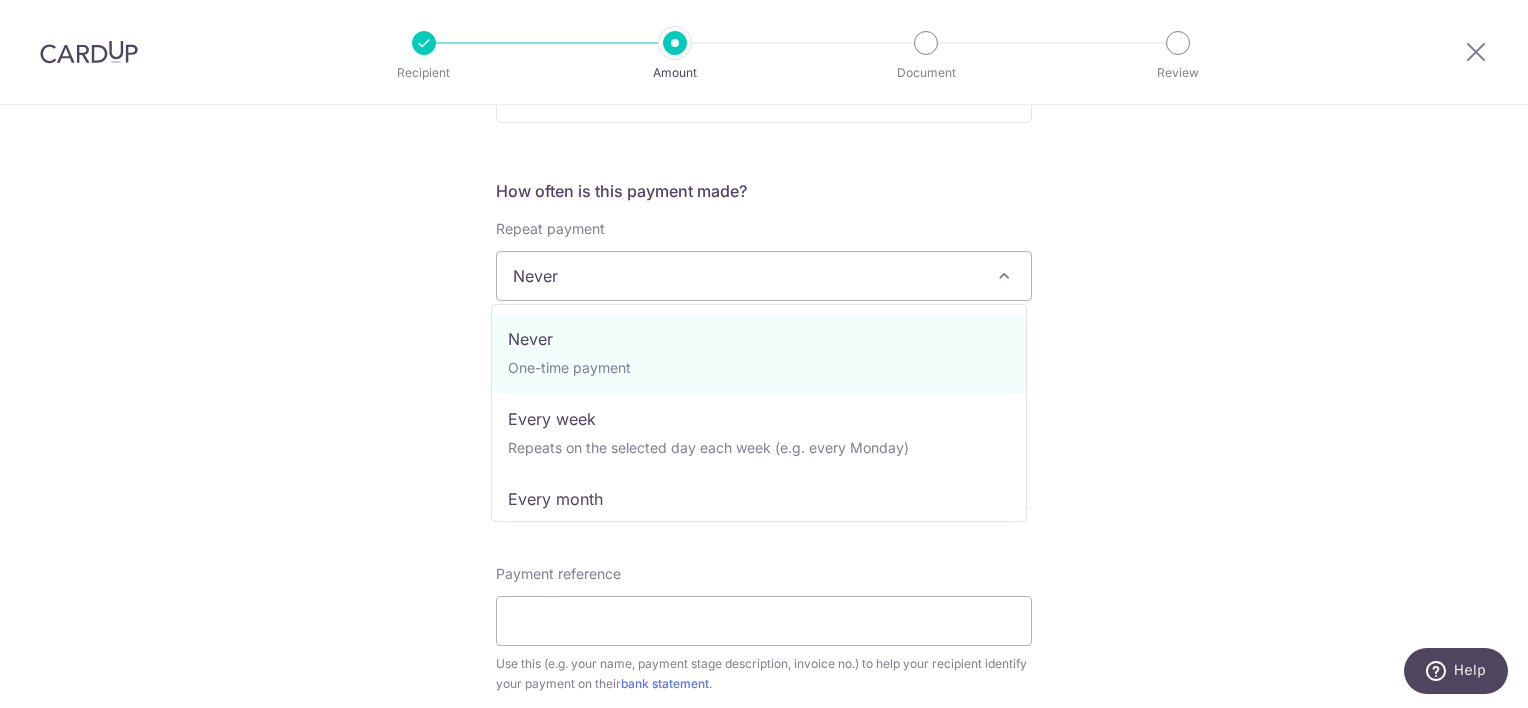 click on "Never" at bounding box center [764, 276] 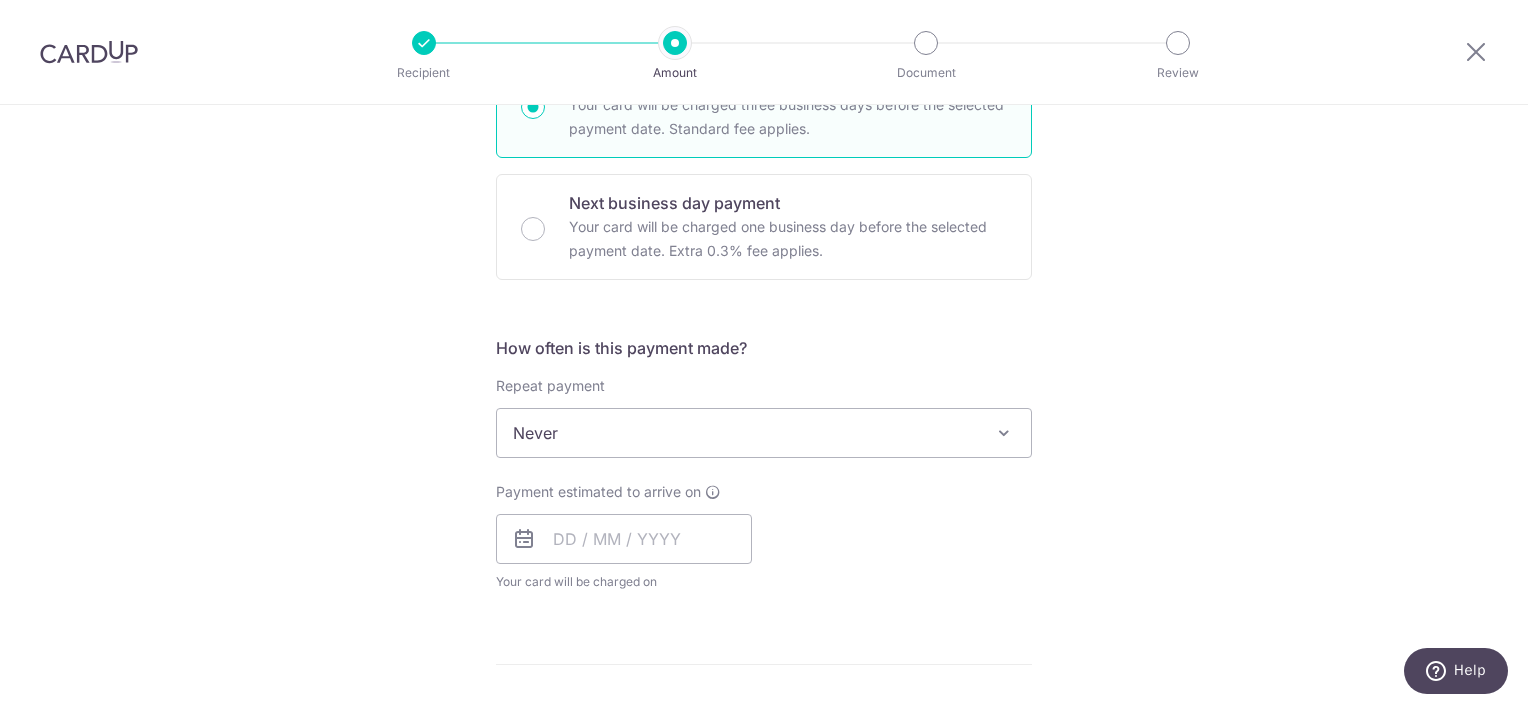 scroll, scrollTop: 500, scrollLeft: 0, axis: vertical 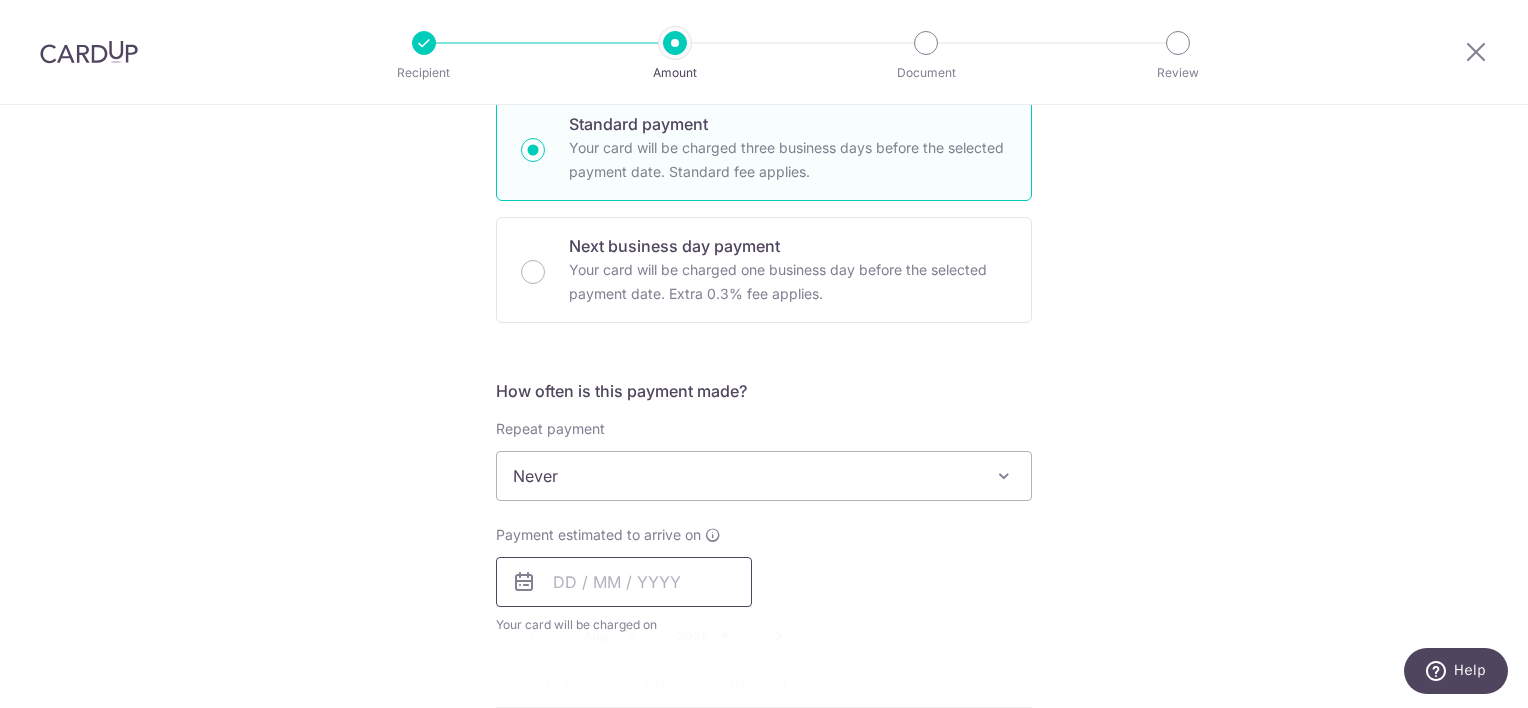 click at bounding box center (624, 582) 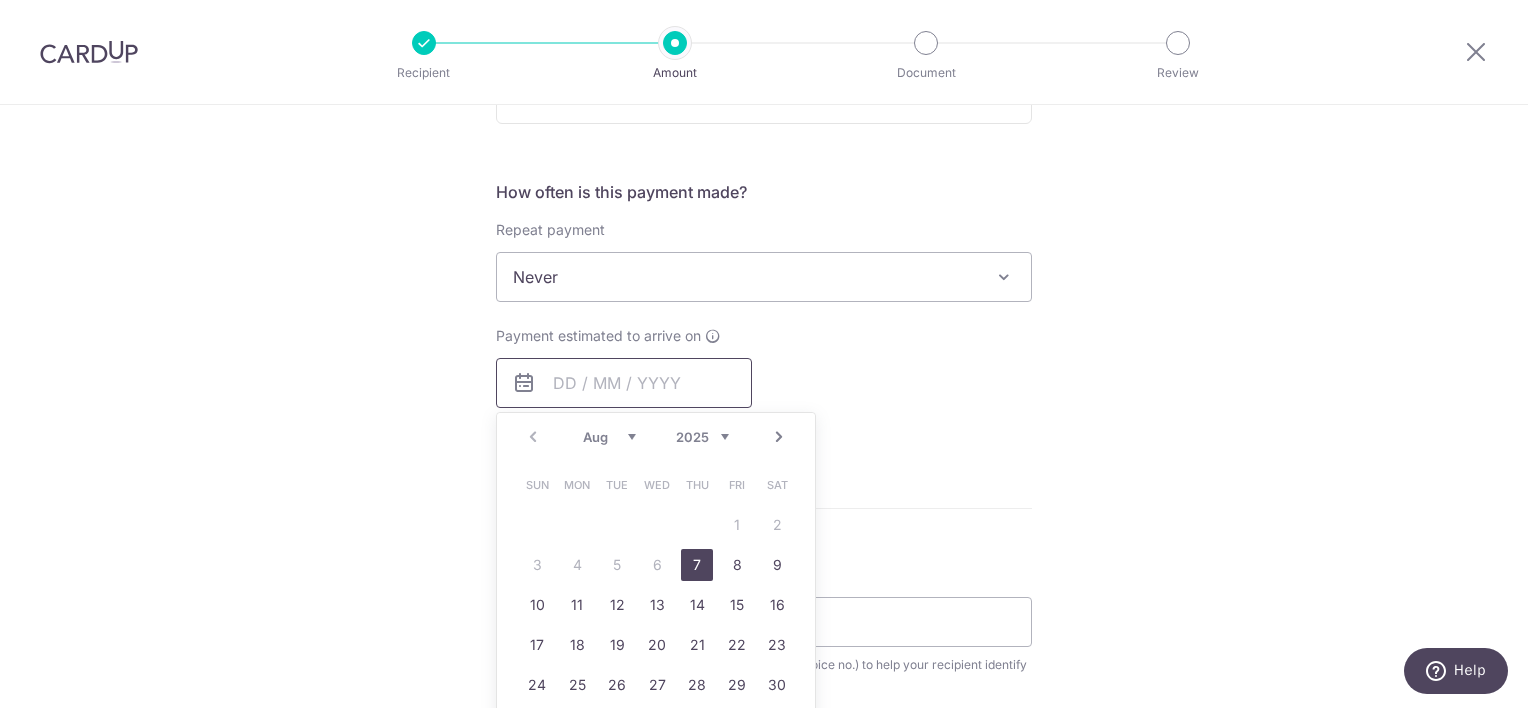 scroll, scrollTop: 700, scrollLeft: 0, axis: vertical 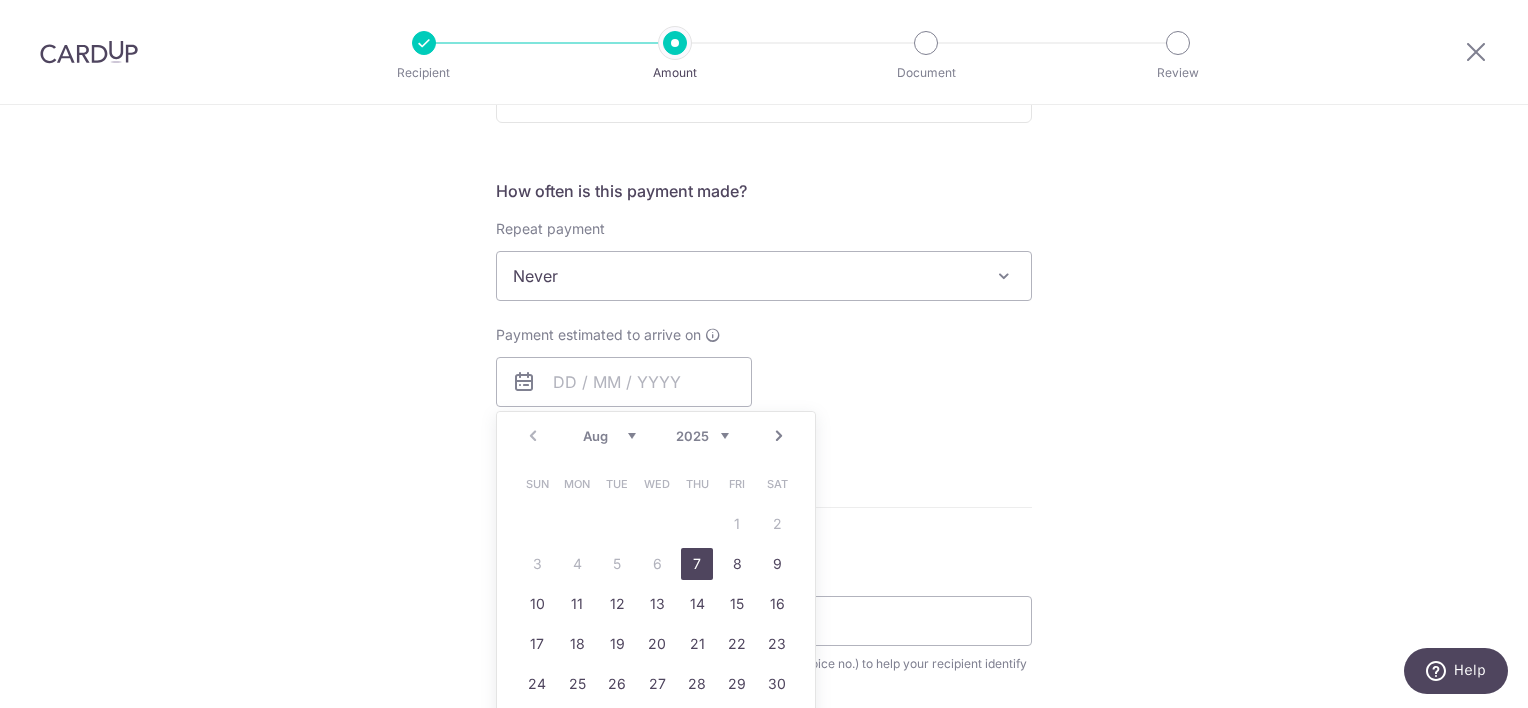 click on "7" at bounding box center [697, 564] 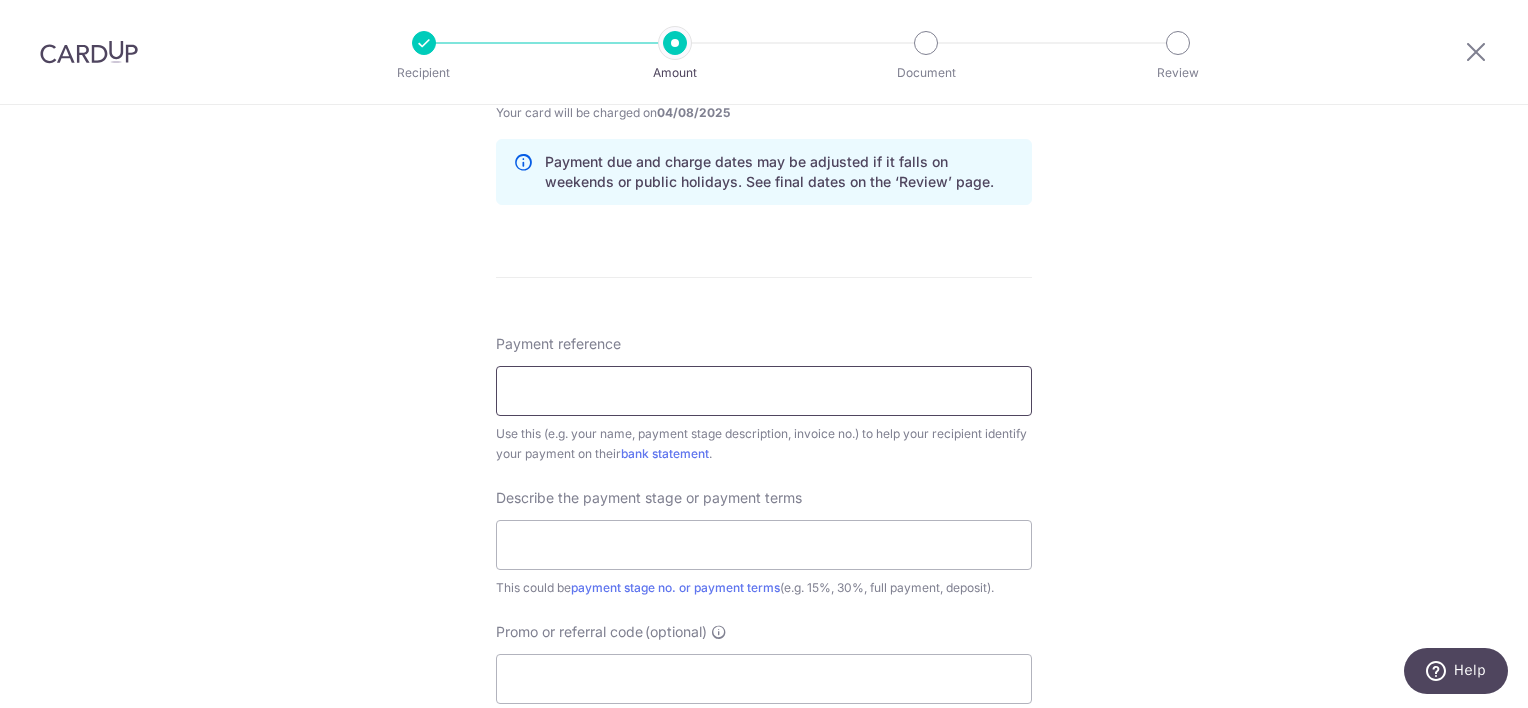 scroll, scrollTop: 1100, scrollLeft: 0, axis: vertical 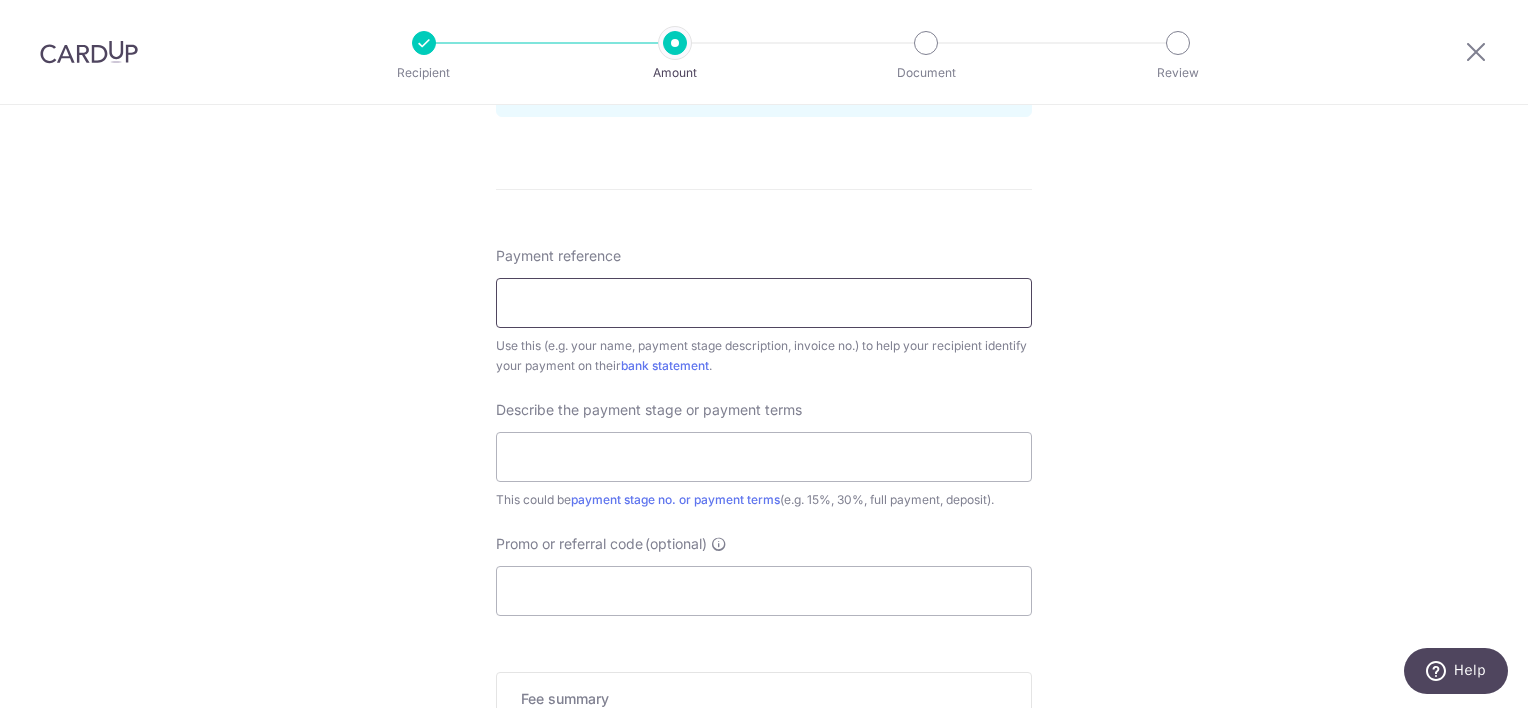 click on "Payment reference" at bounding box center (764, 303) 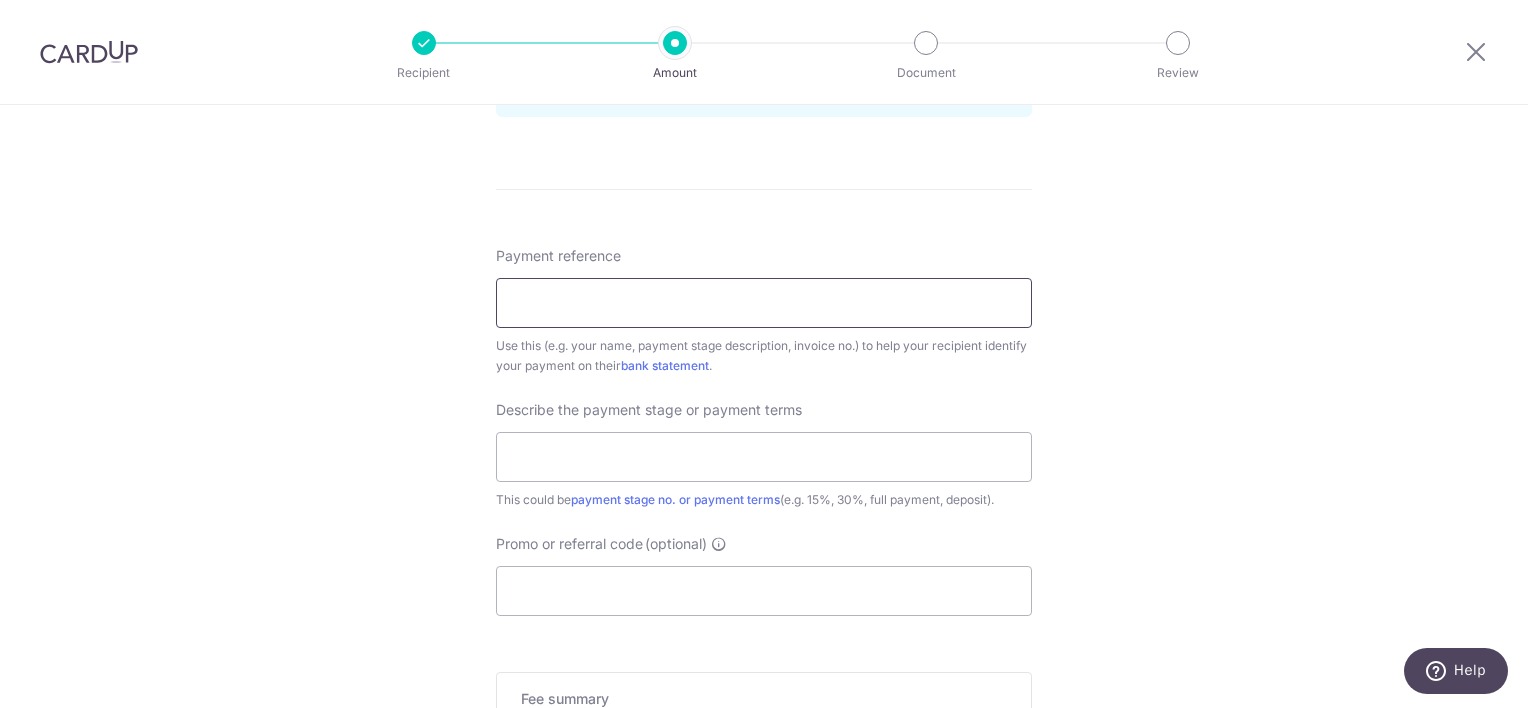 paste on "100001650_PC3_040825" 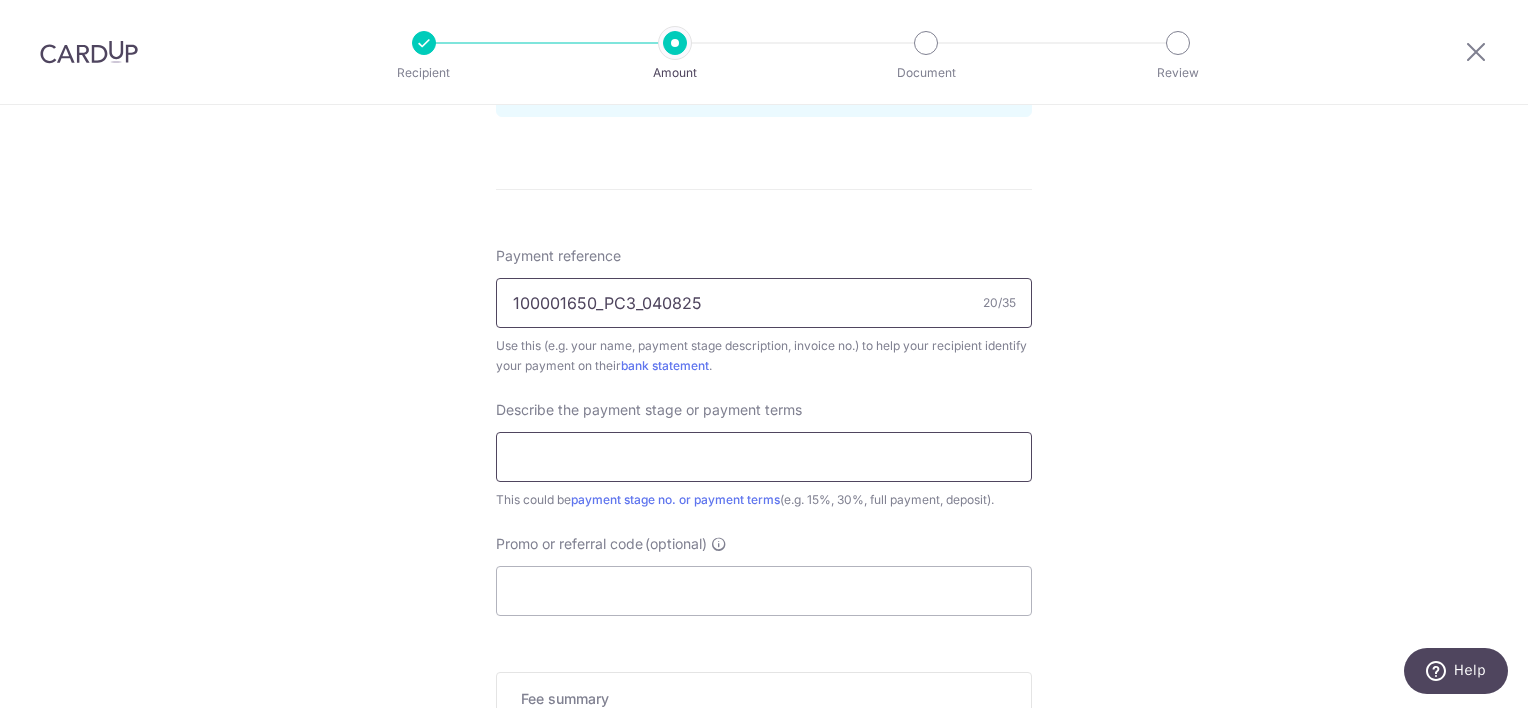 type on "100001650_PC3_040825" 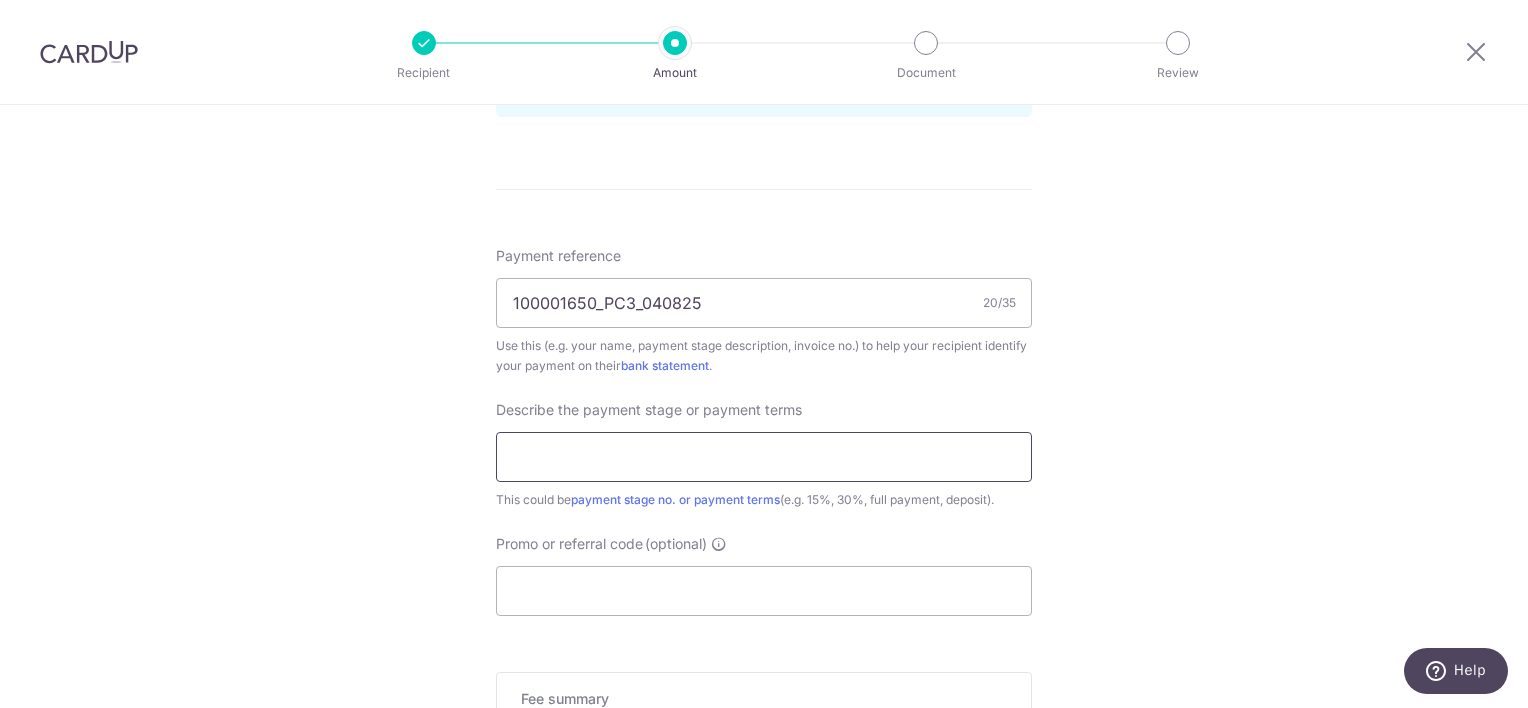 click at bounding box center [764, 457] 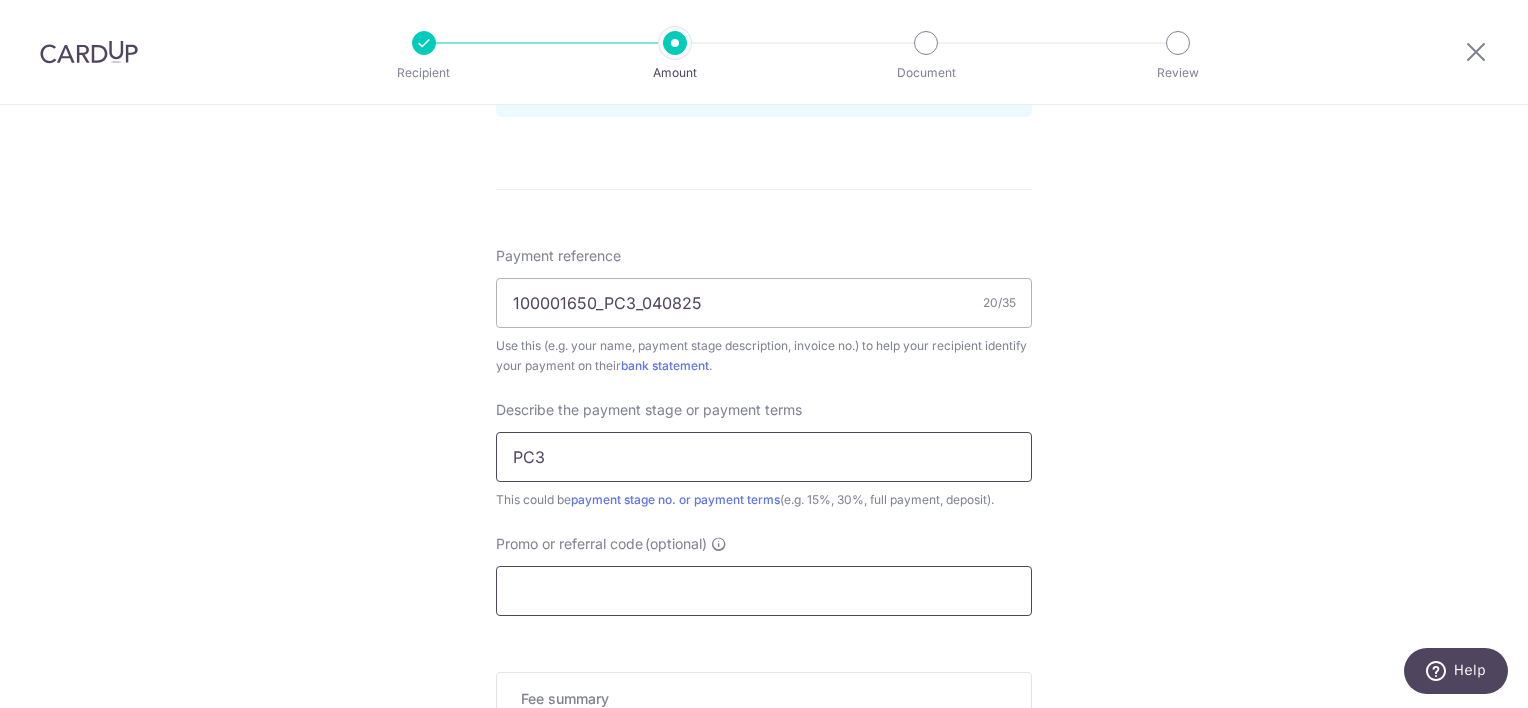 type on "PC3" 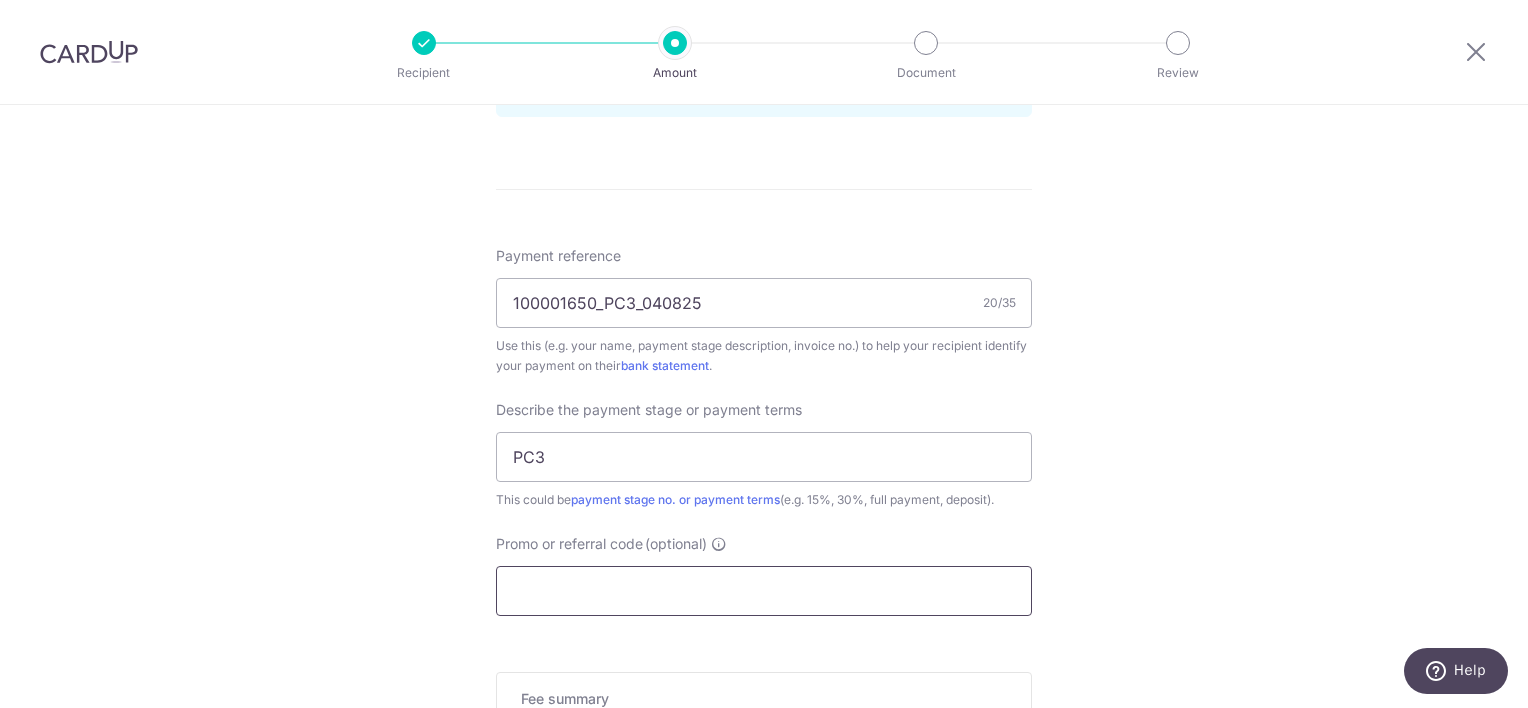 click on "Promo or referral code
(optional)" at bounding box center (764, 591) 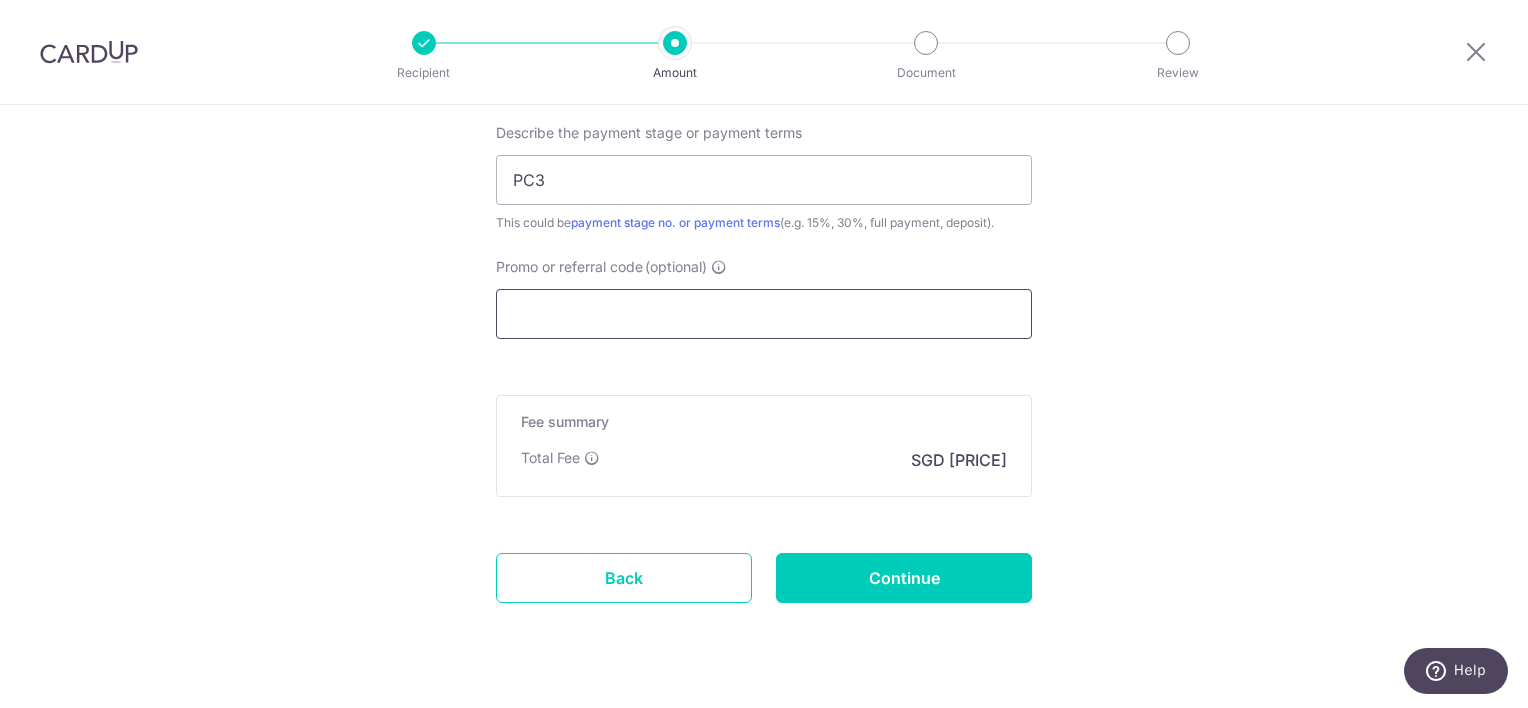 scroll, scrollTop: 1400, scrollLeft: 0, axis: vertical 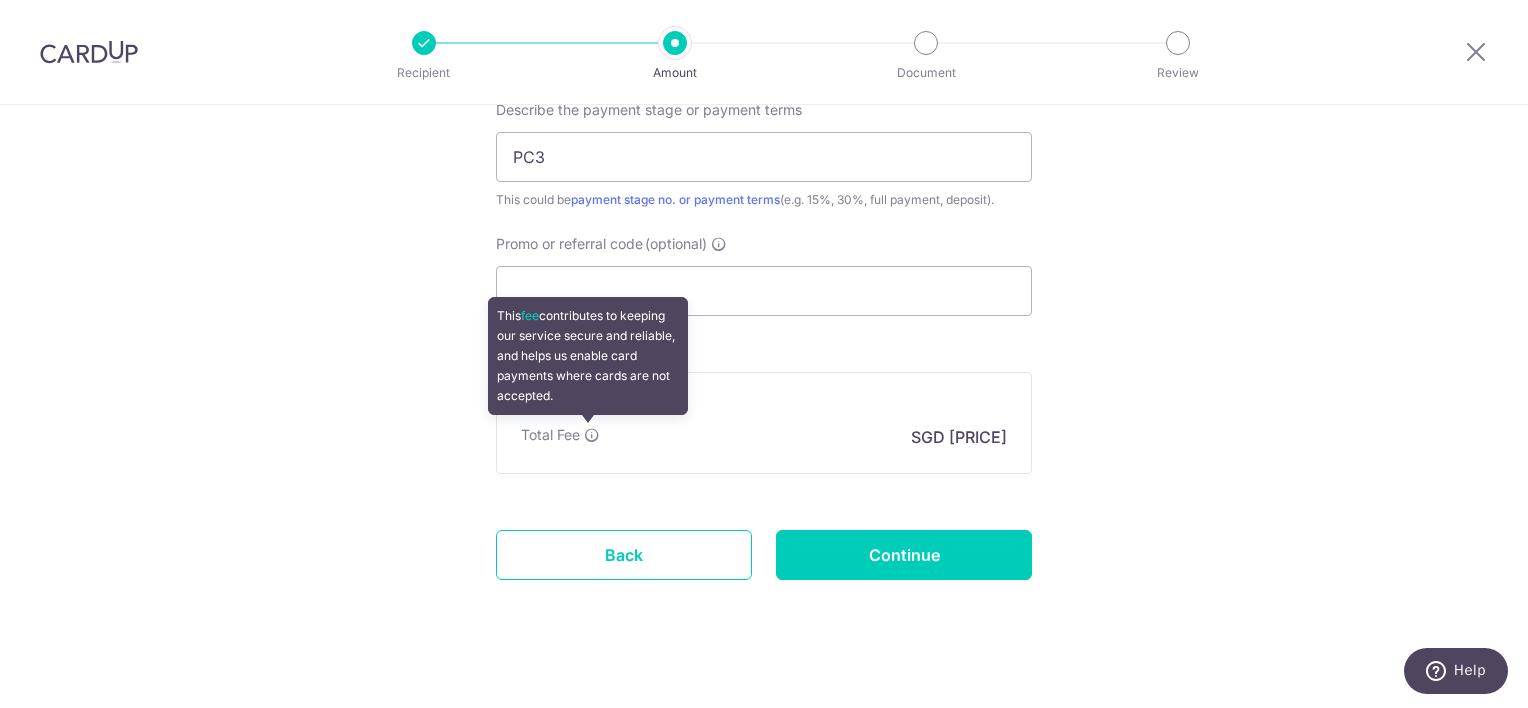 click at bounding box center [592, 435] 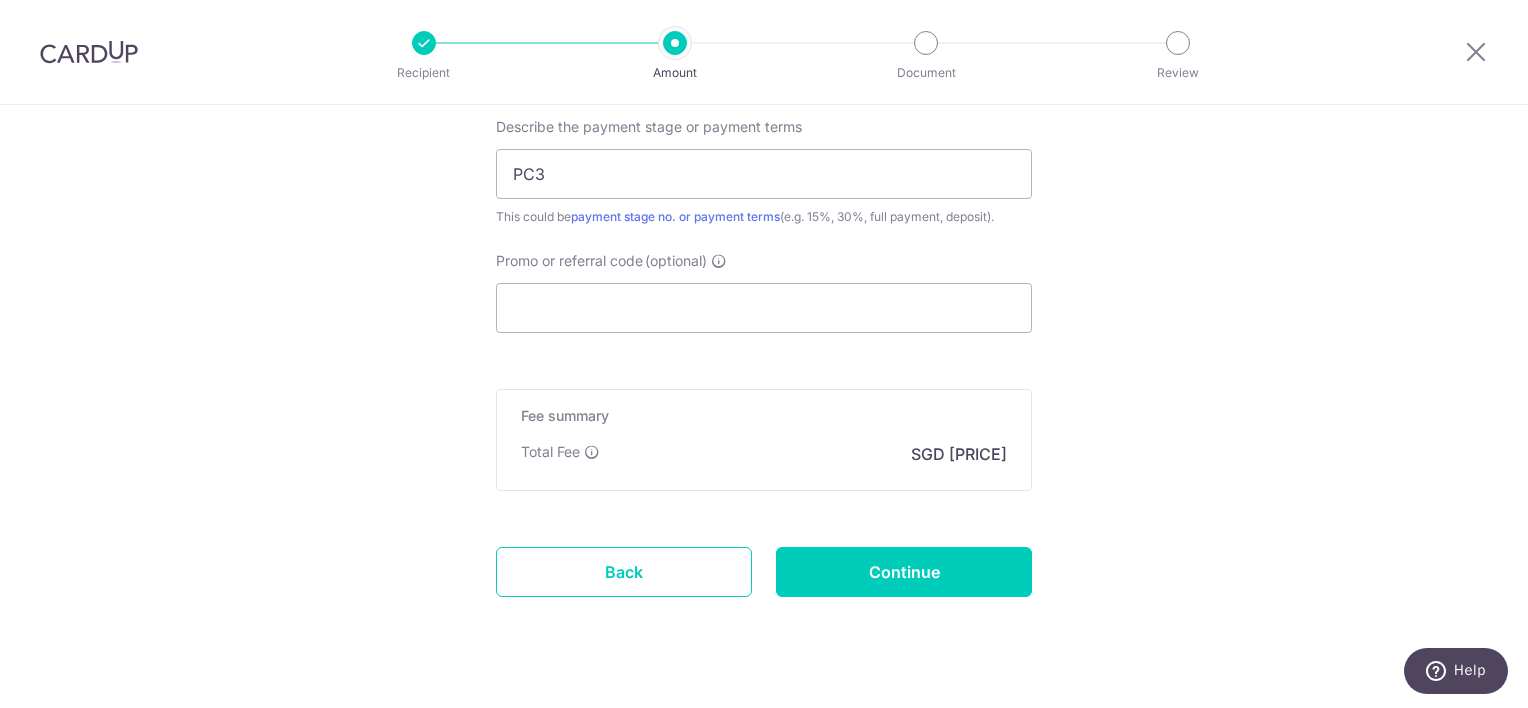 scroll, scrollTop: 1400, scrollLeft: 0, axis: vertical 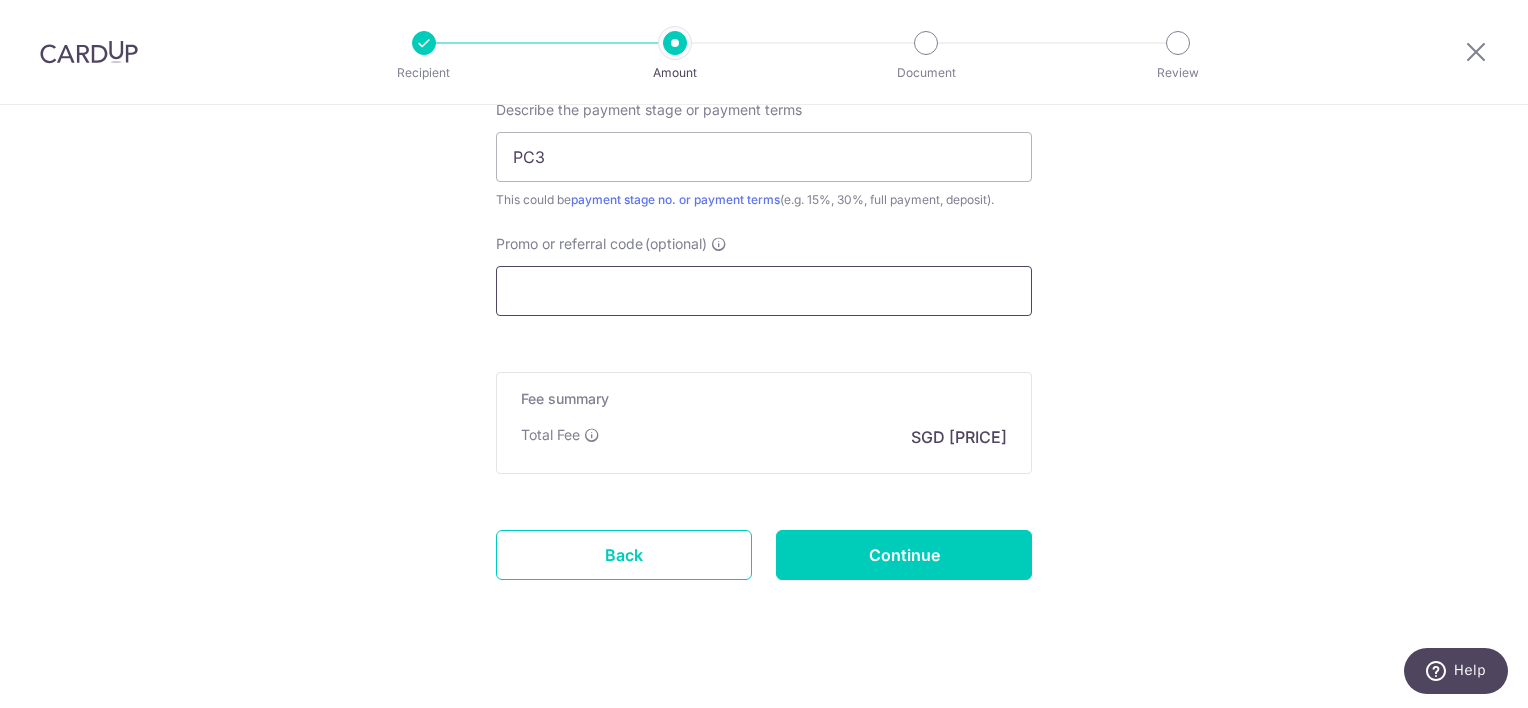 click on "Promo or referral code
(optional)" at bounding box center (764, 291) 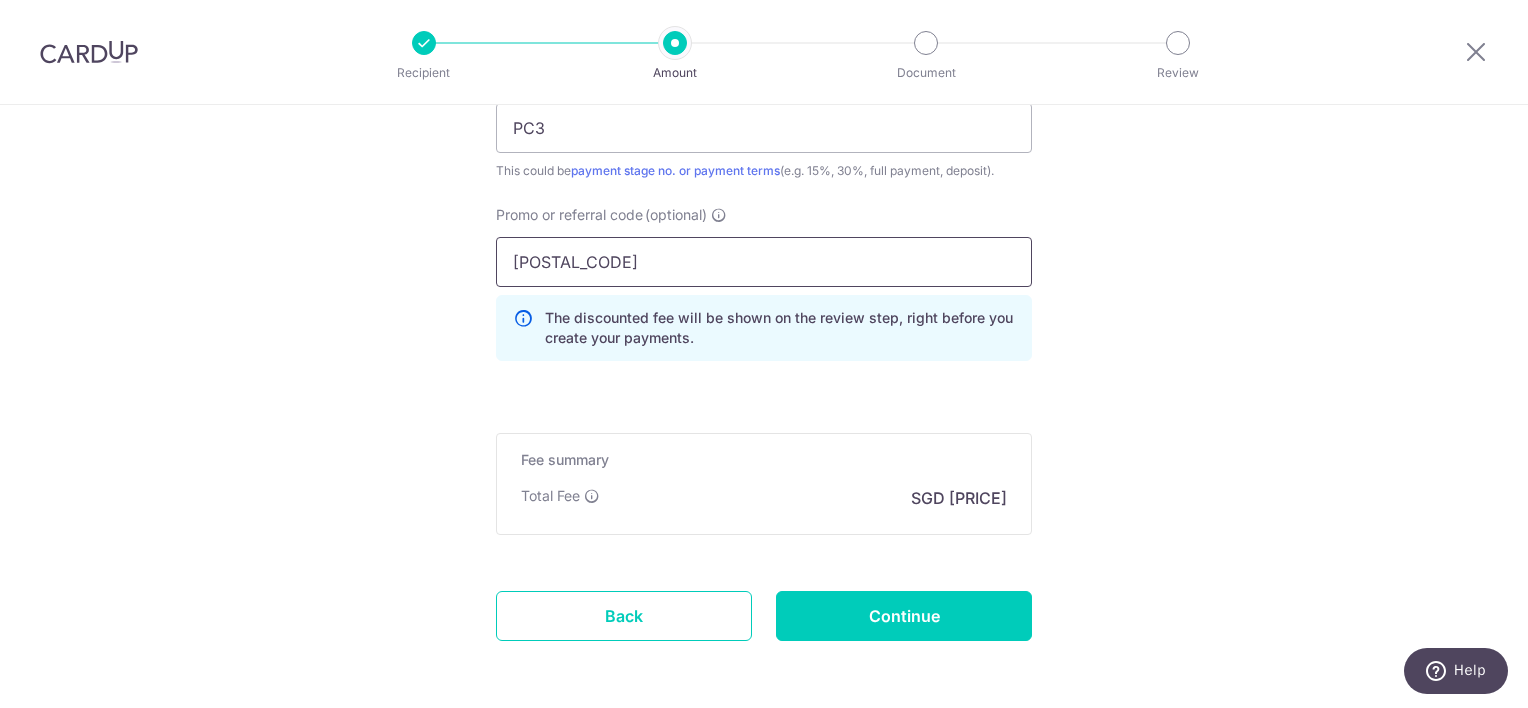 scroll, scrollTop: 1500, scrollLeft: 0, axis: vertical 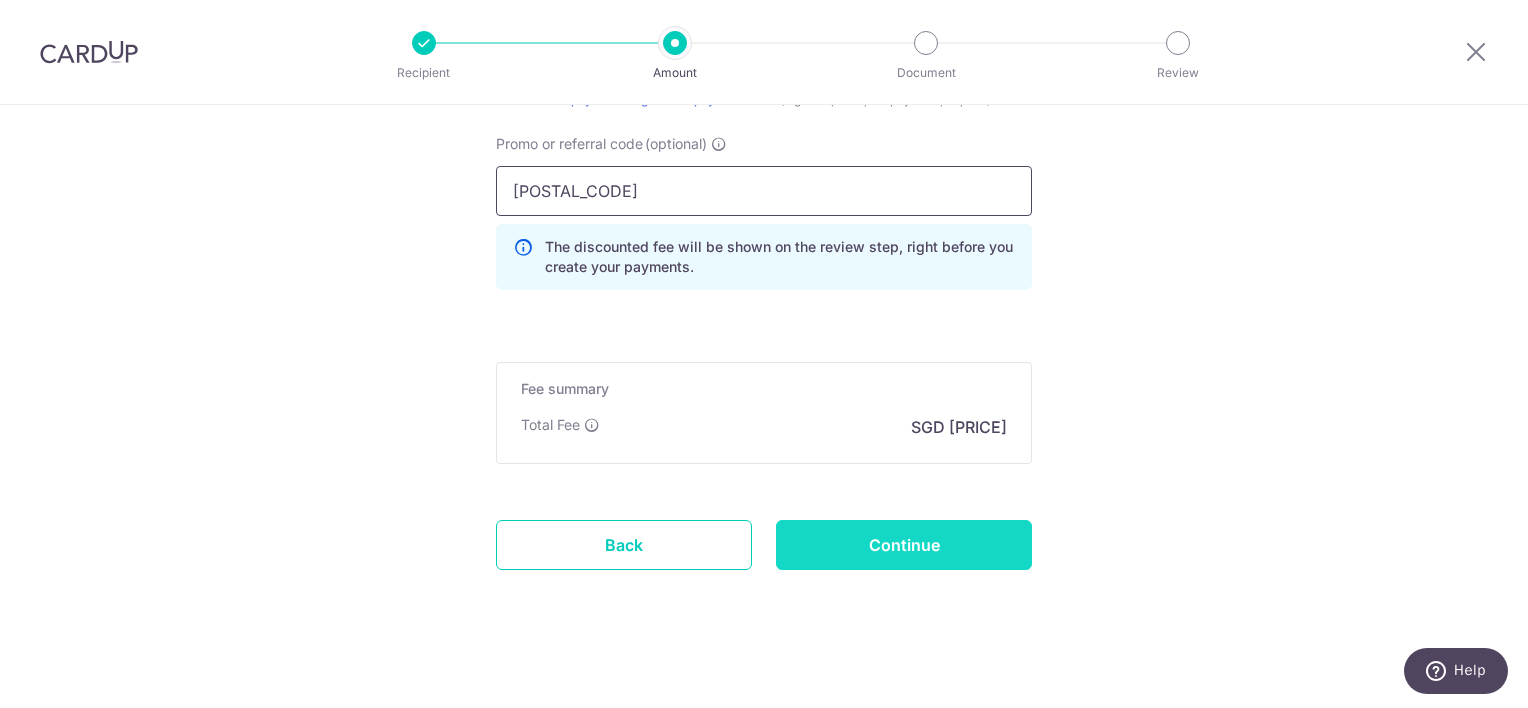 type on "SW175" 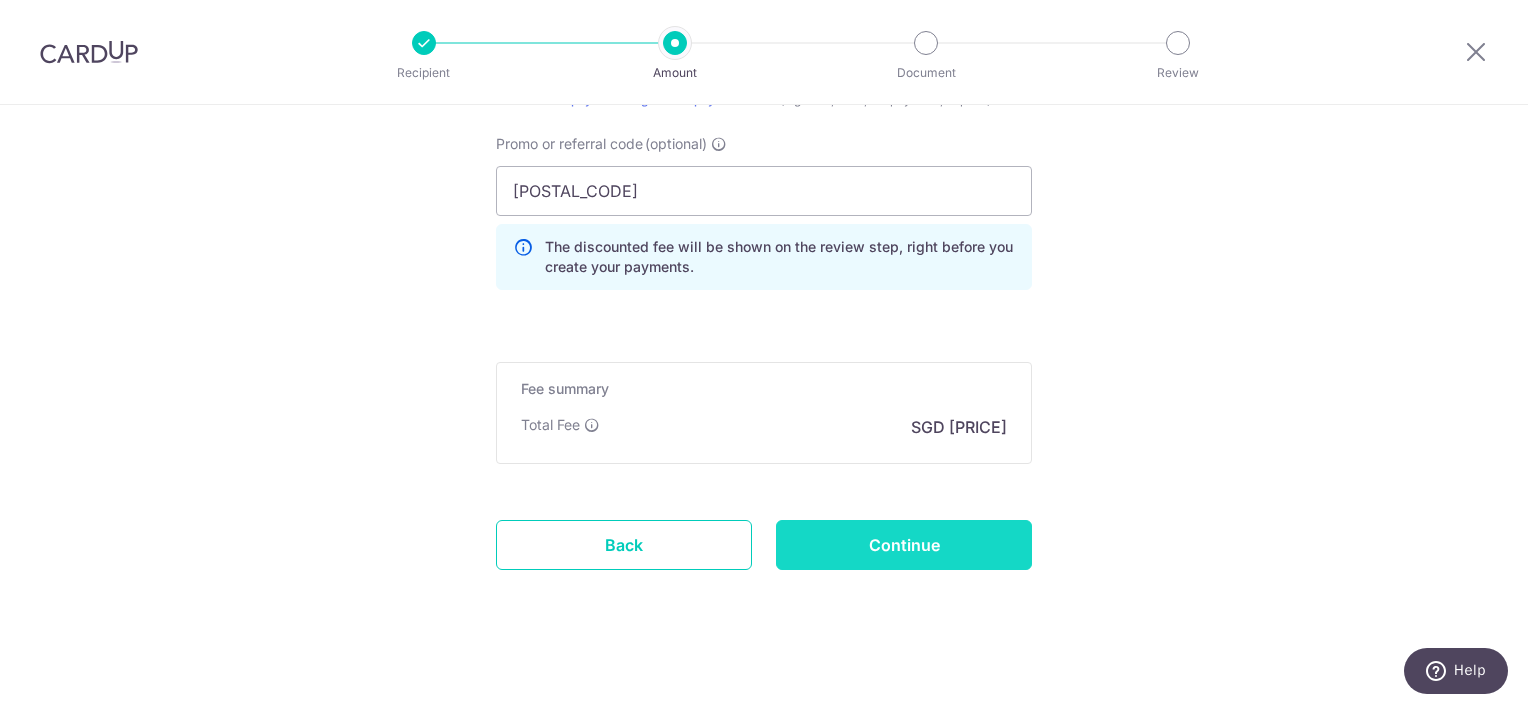 click on "Continue" at bounding box center (904, 545) 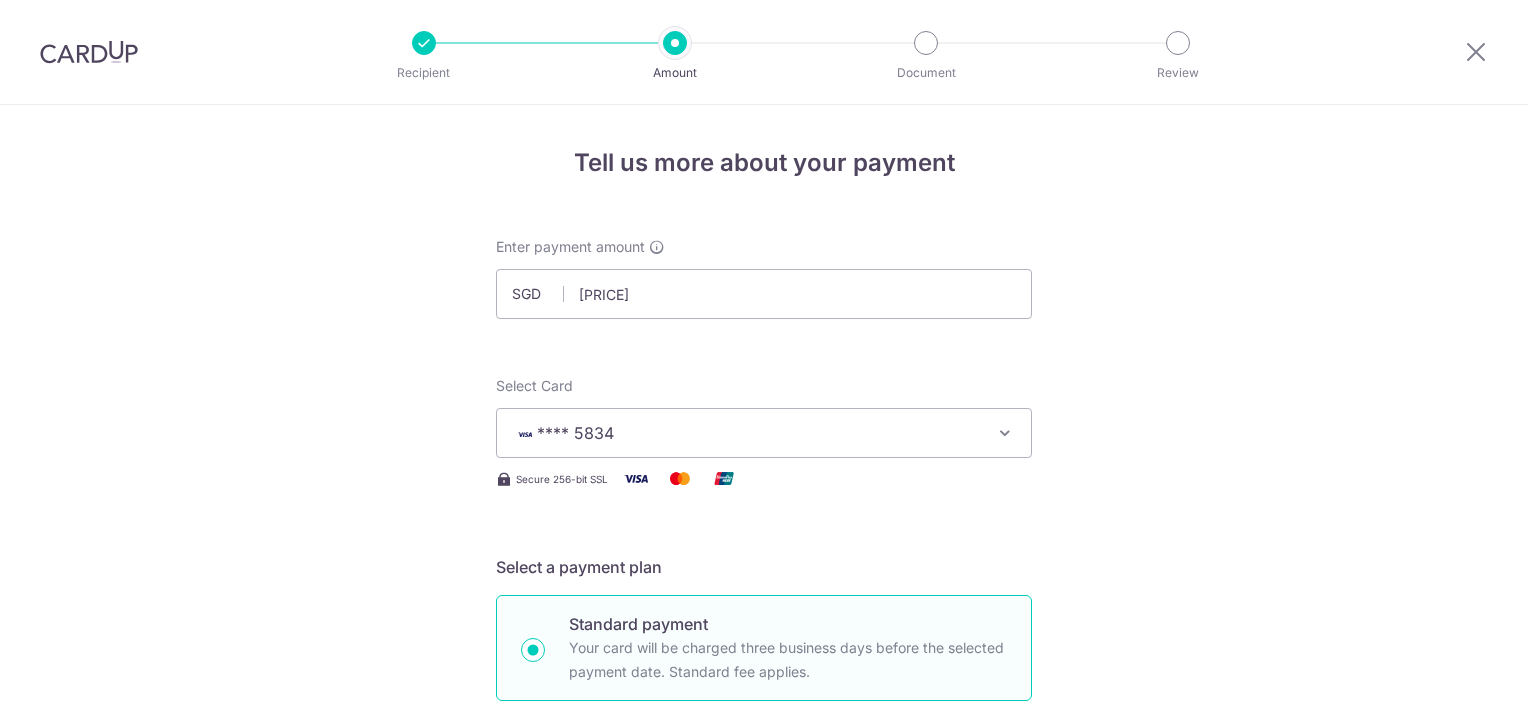 scroll, scrollTop: 0, scrollLeft: 0, axis: both 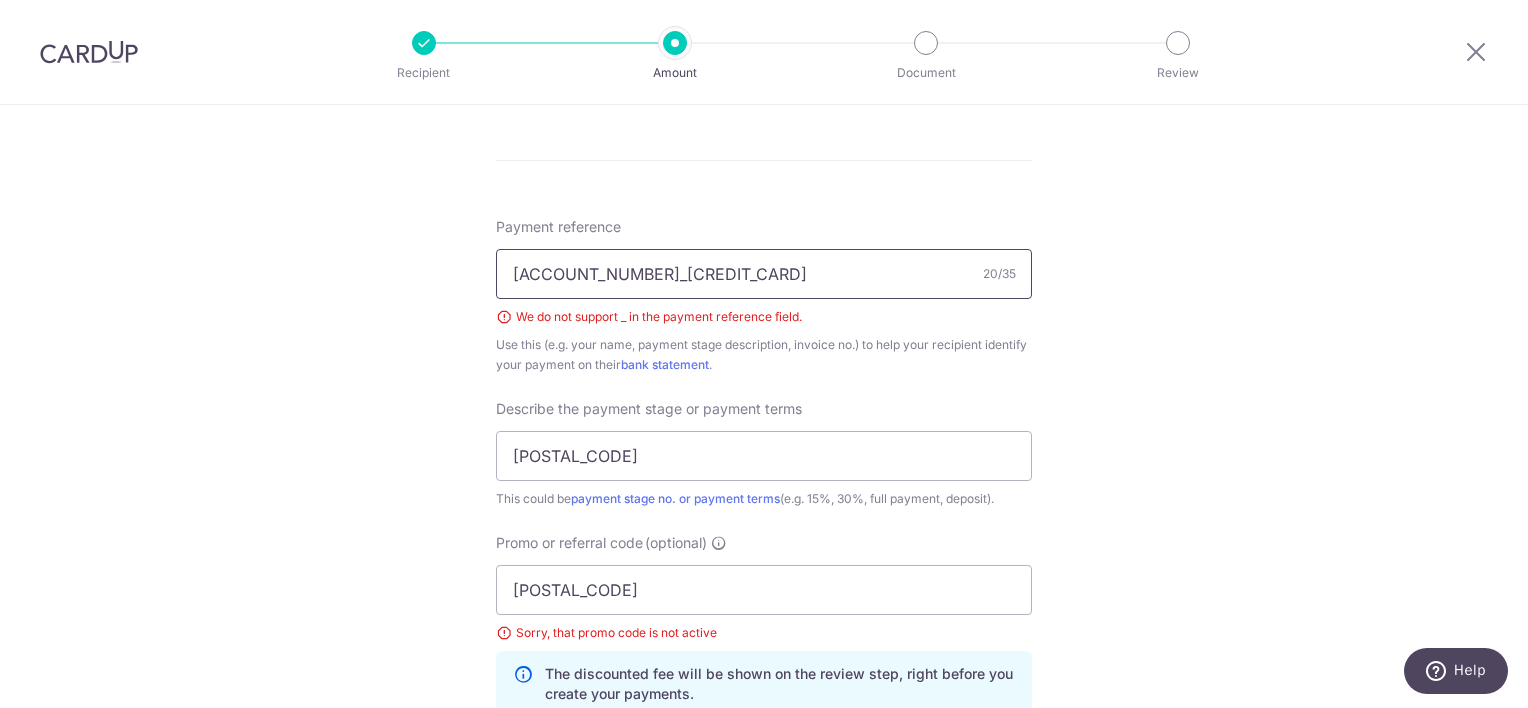 drag, startPoint x: 791, startPoint y: 264, endPoint x: 767, endPoint y: 268, distance: 24.33105 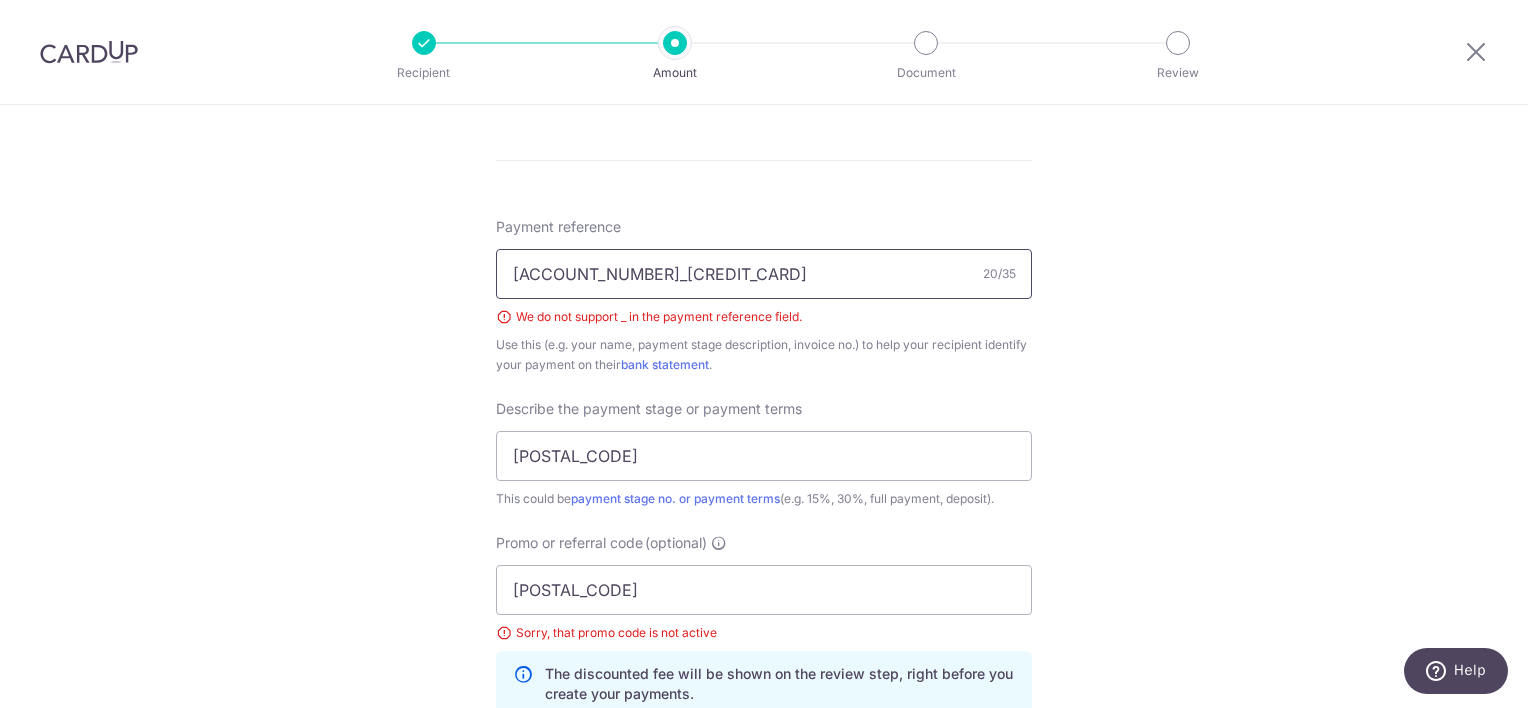 drag, startPoint x: 593, startPoint y: 275, endPoint x: 396, endPoint y: 255, distance: 198.01262 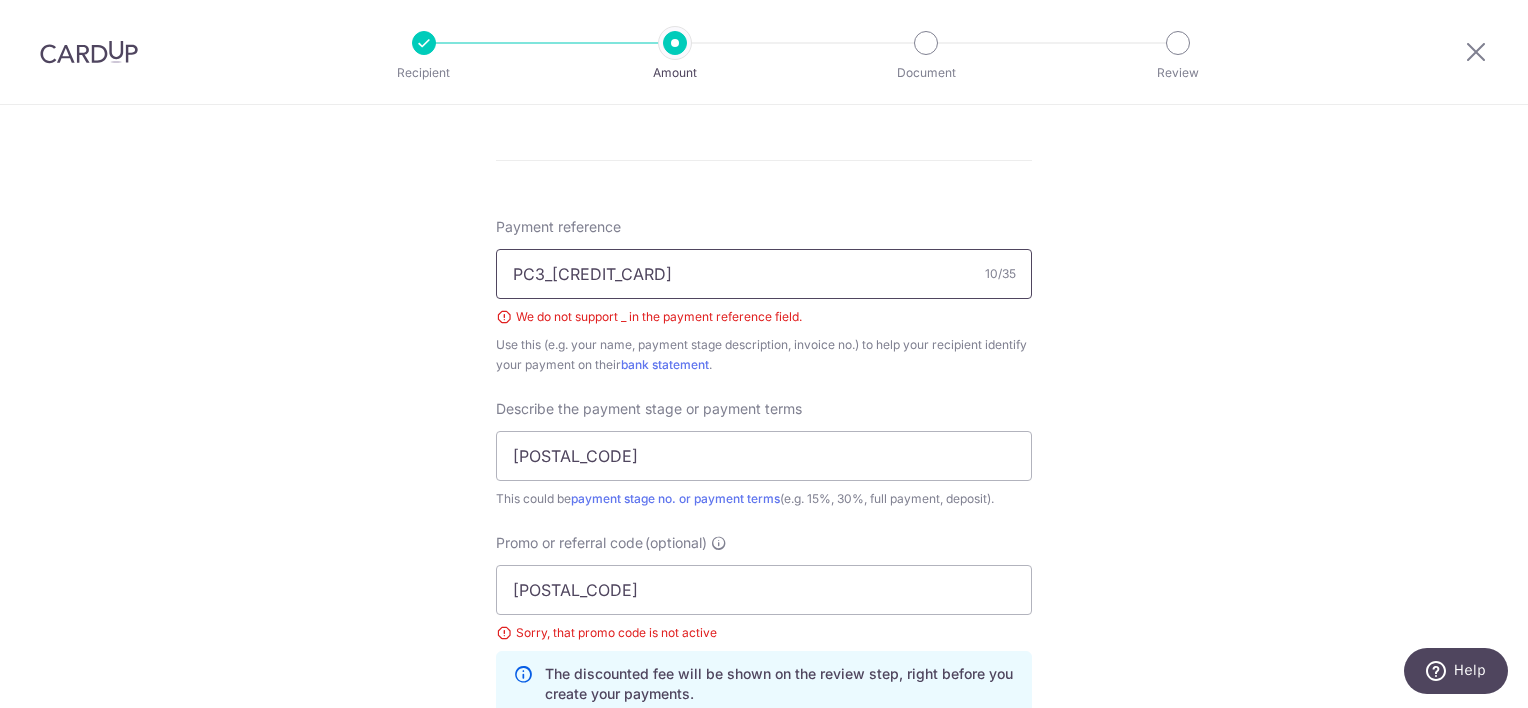 drag, startPoint x: 546, startPoint y: 275, endPoint x: 537, endPoint y: 270, distance: 10.29563 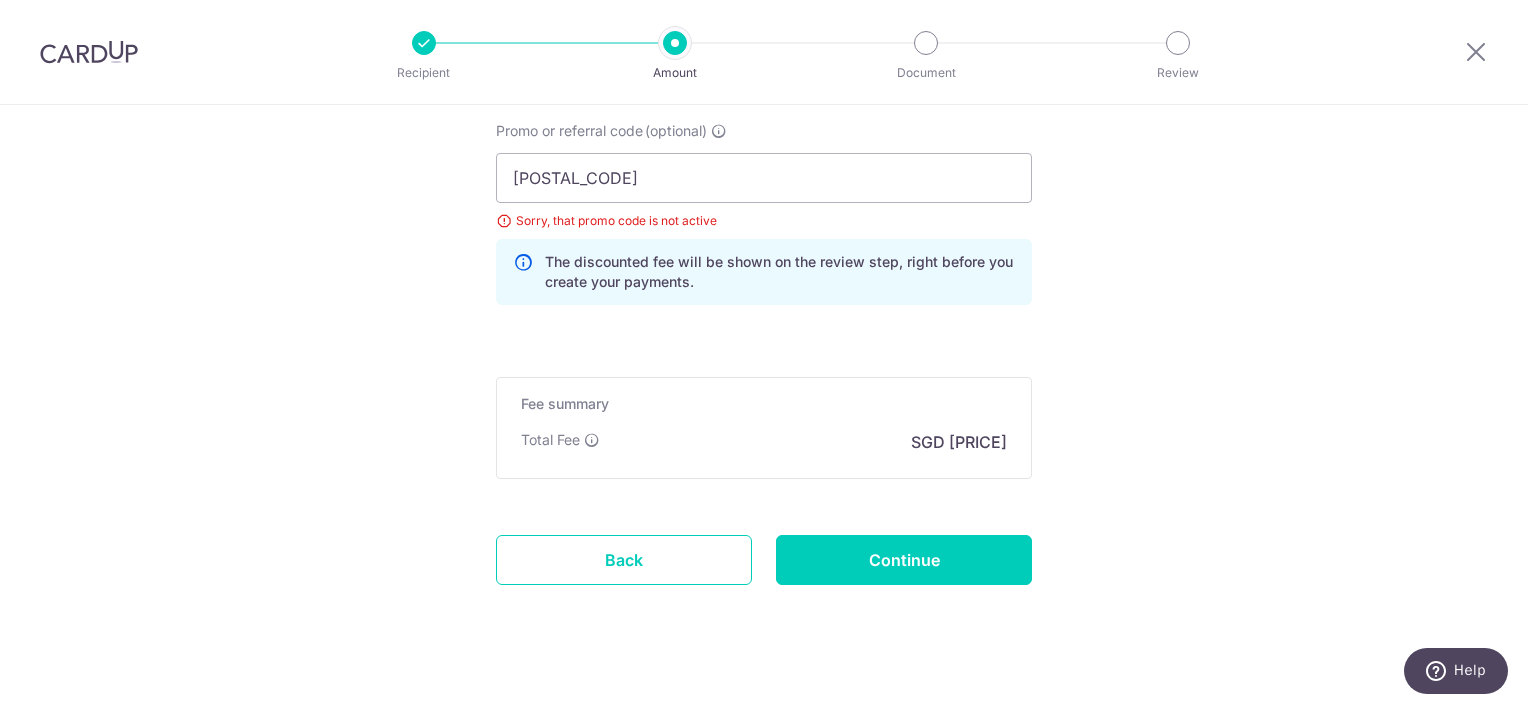 scroll, scrollTop: 1564, scrollLeft: 0, axis: vertical 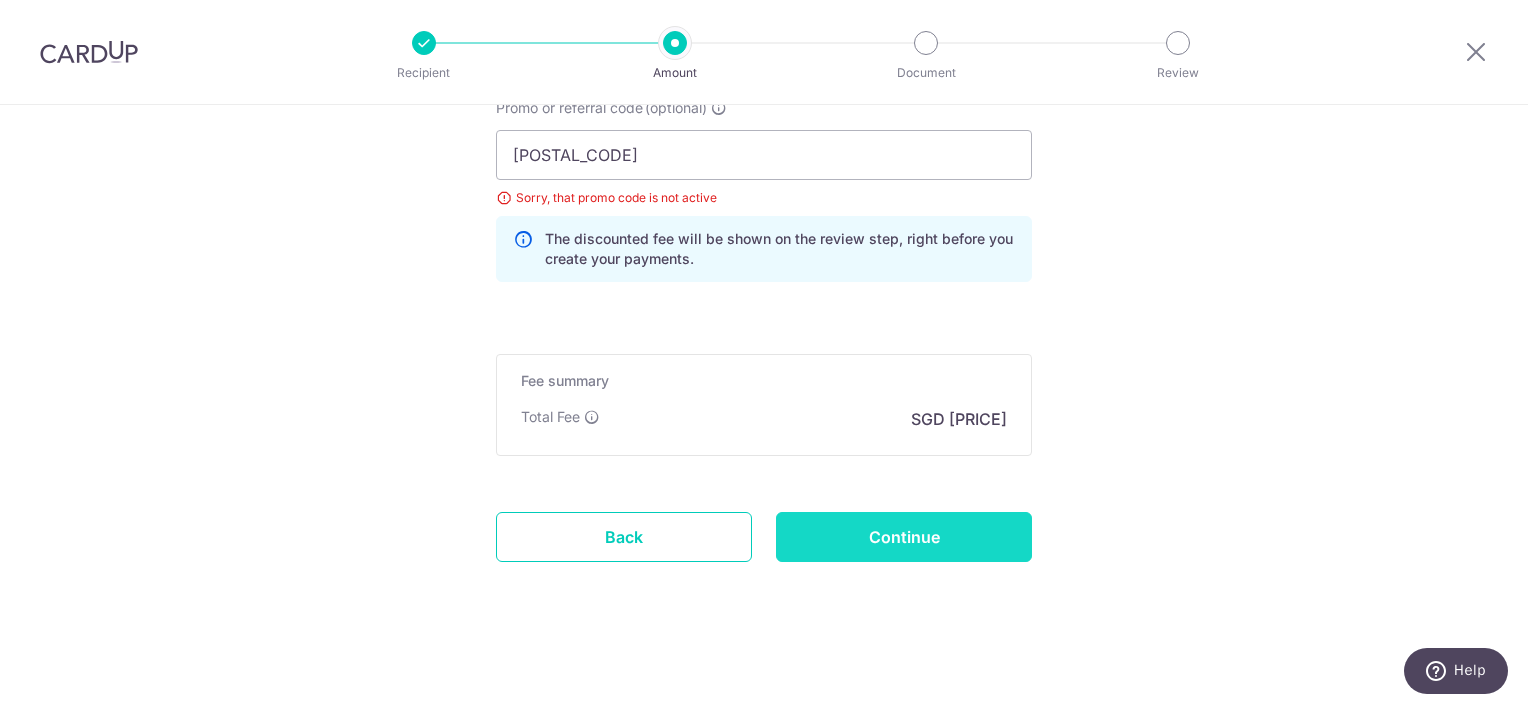 type on "PC3-[CREDIT_CARD]" 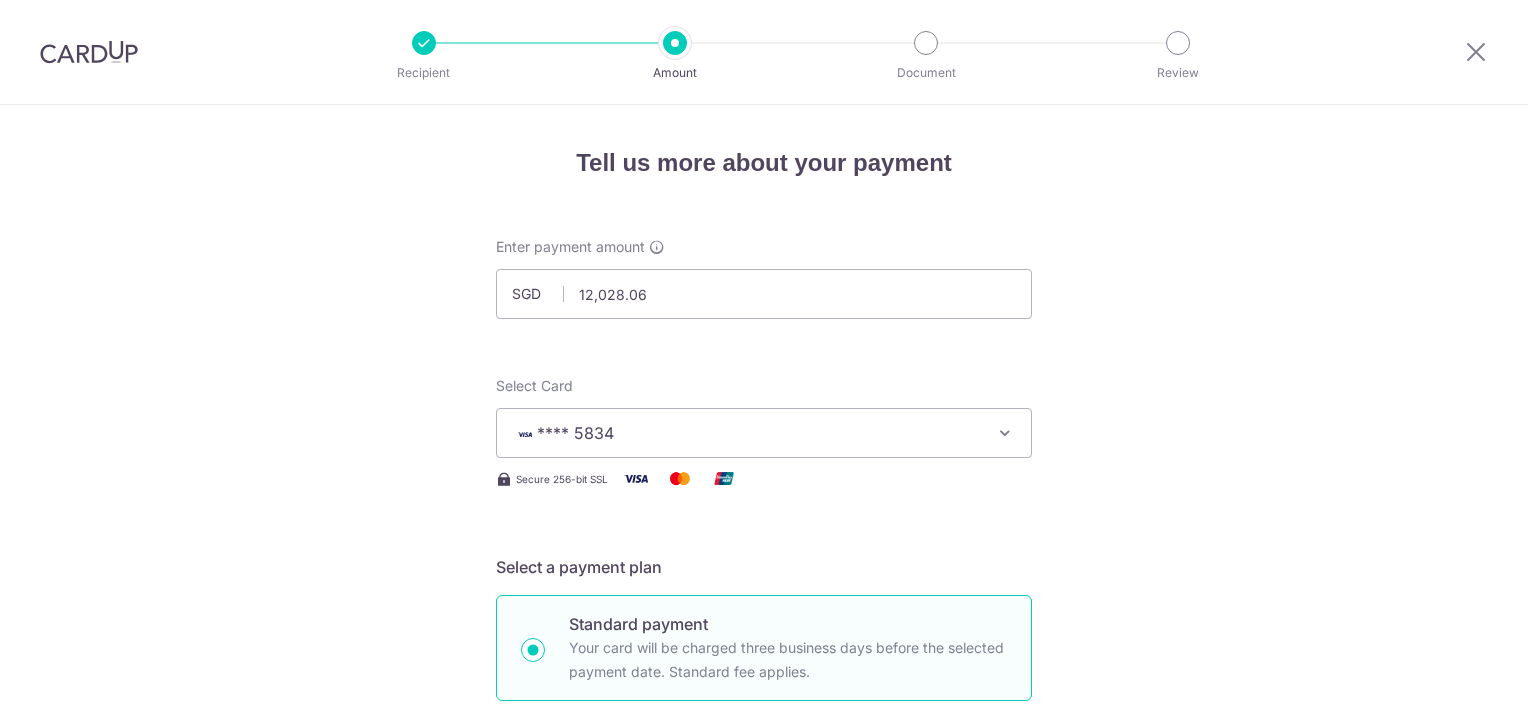scroll, scrollTop: 0, scrollLeft: 0, axis: both 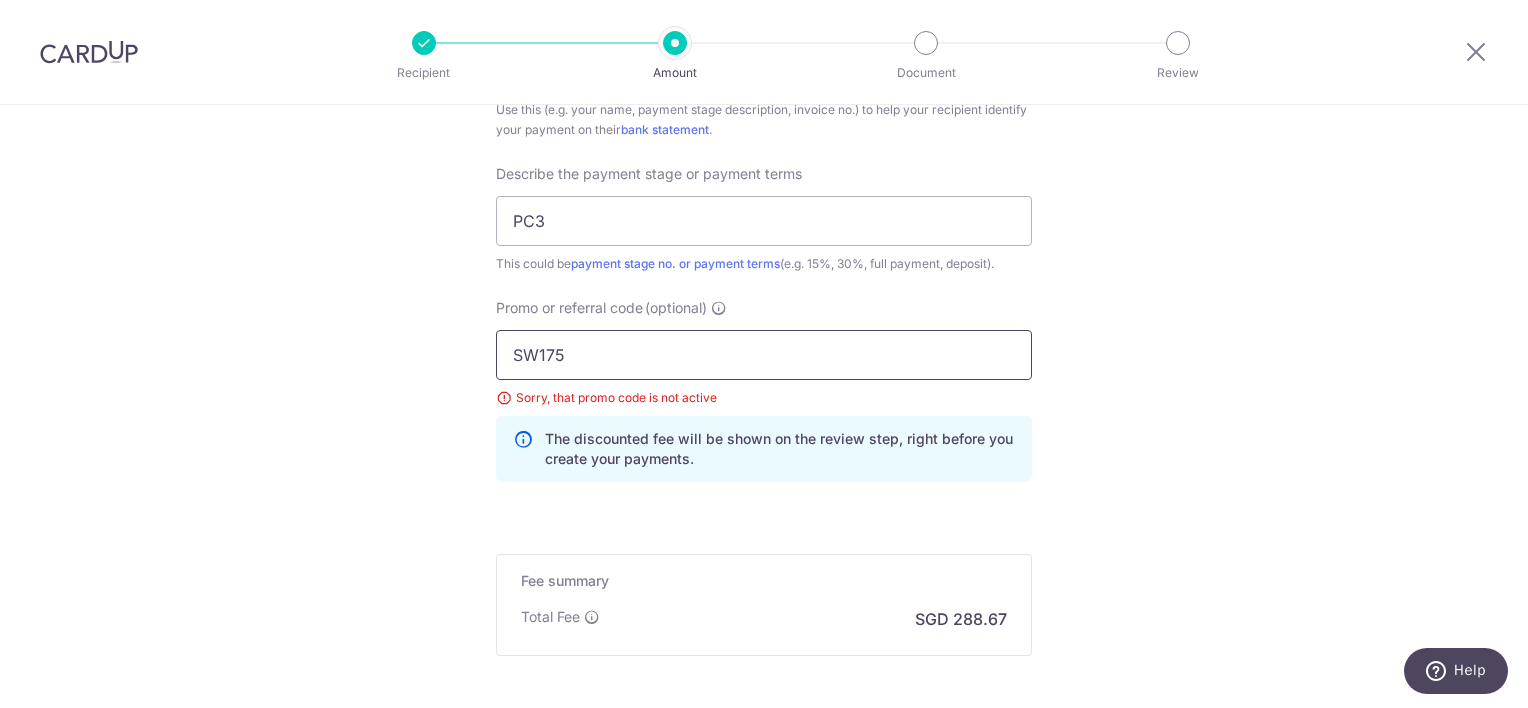 drag, startPoint x: 644, startPoint y: 348, endPoint x: 473, endPoint y: 343, distance: 171.07309 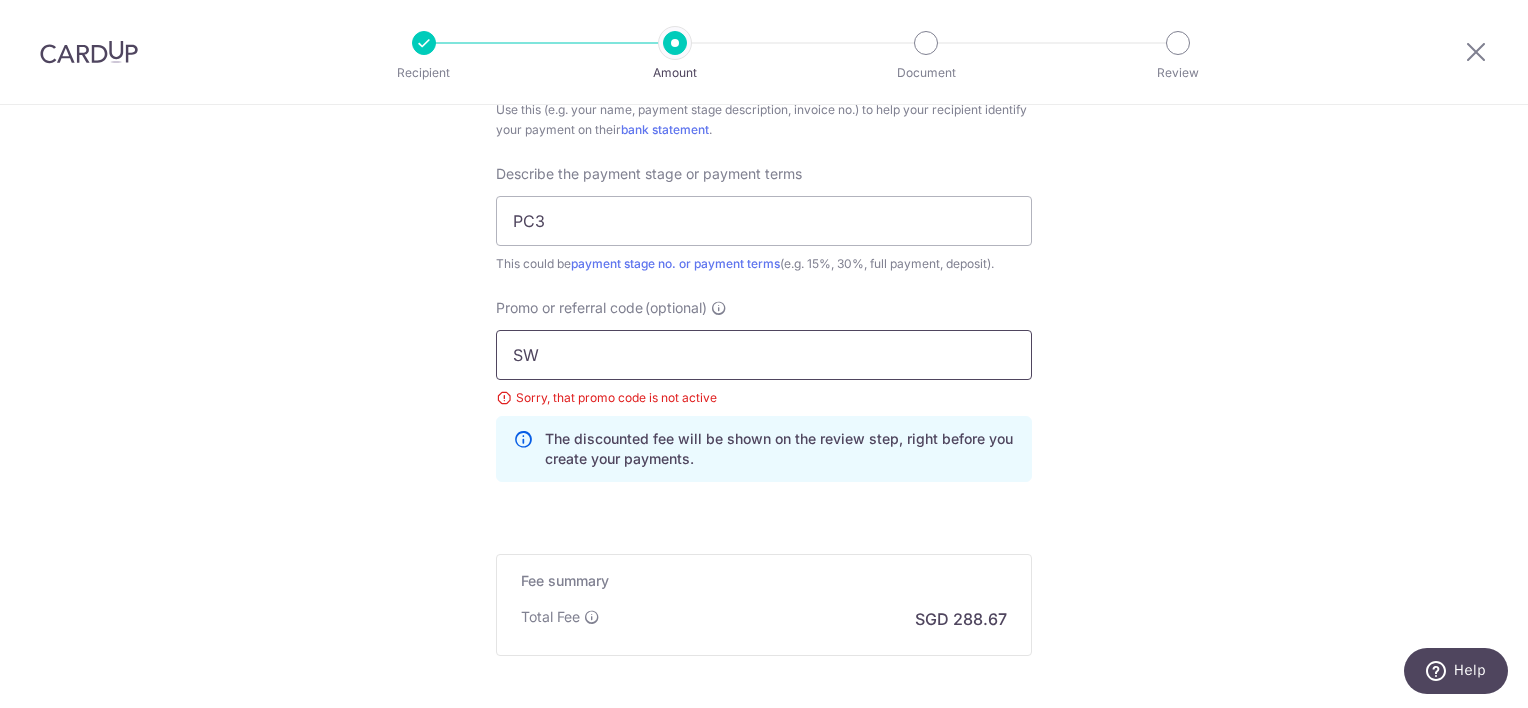 type on "S" 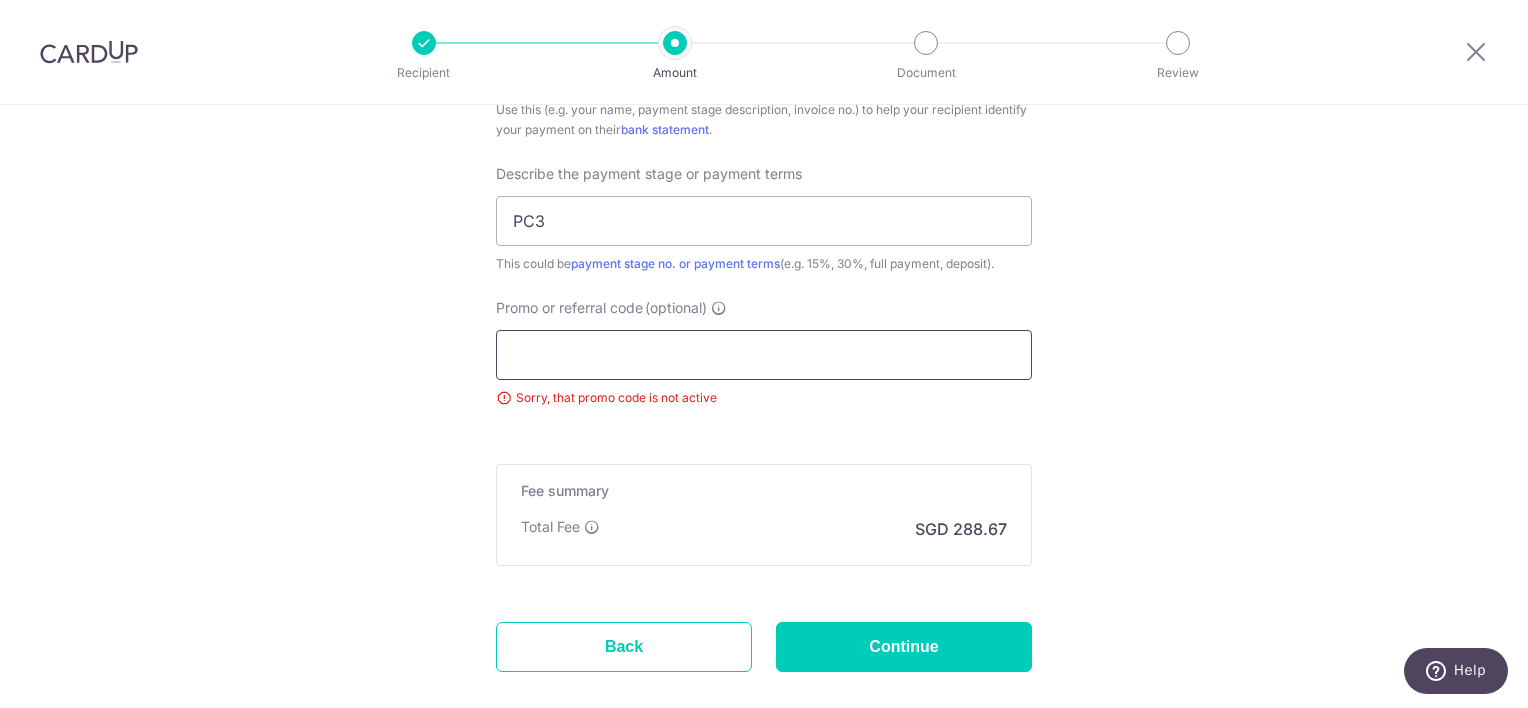 paste on "SETHISFYBIZ" 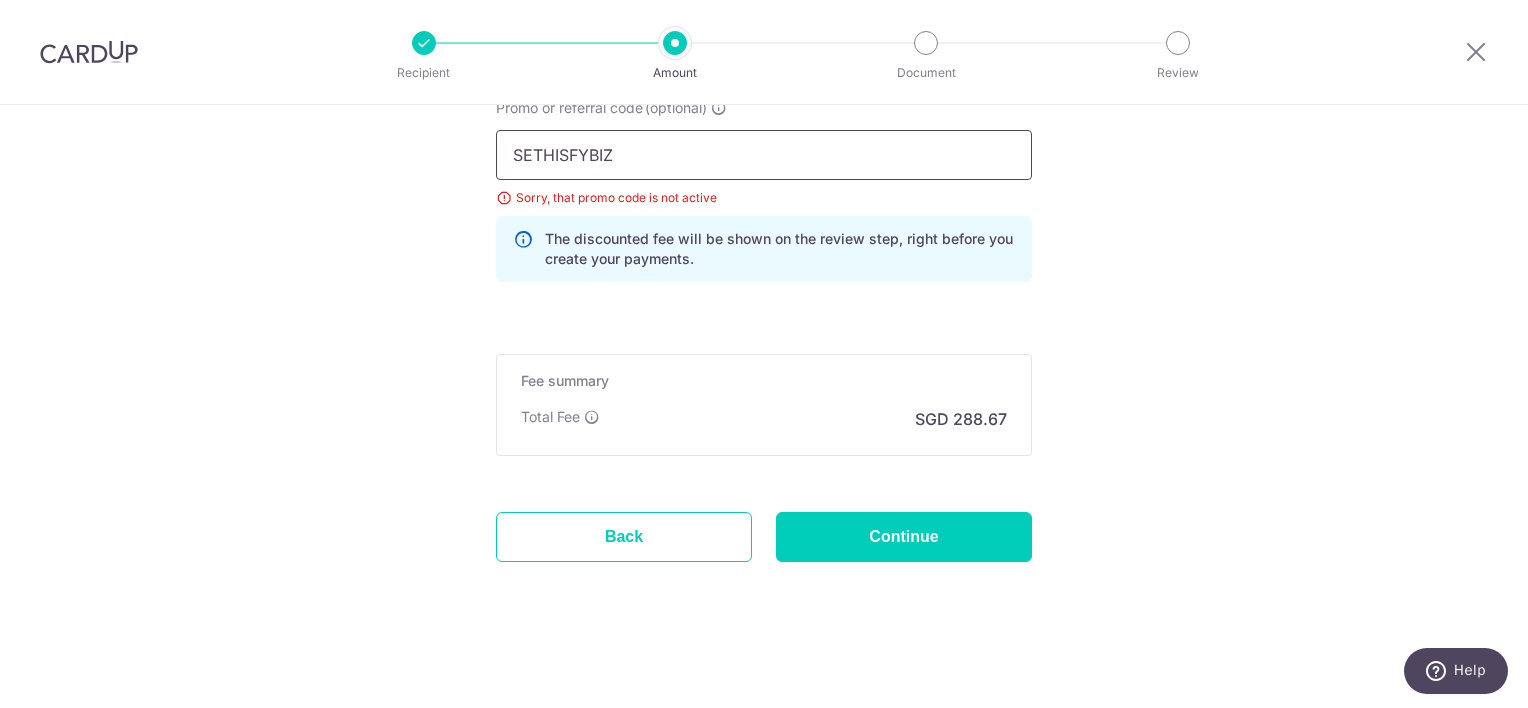 scroll, scrollTop: 1536, scrollLeft: 0, axis: vertical 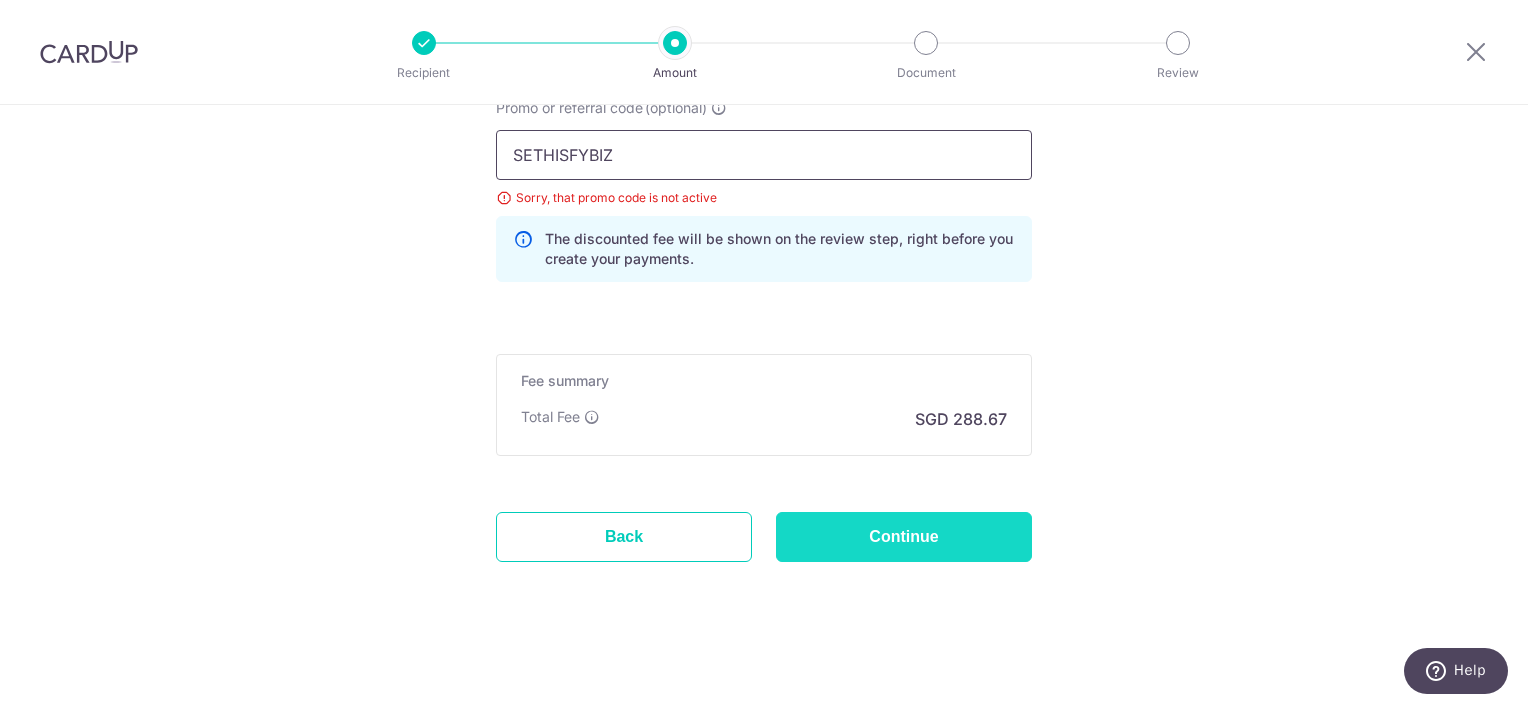 type on "SETHISFYBIZ" 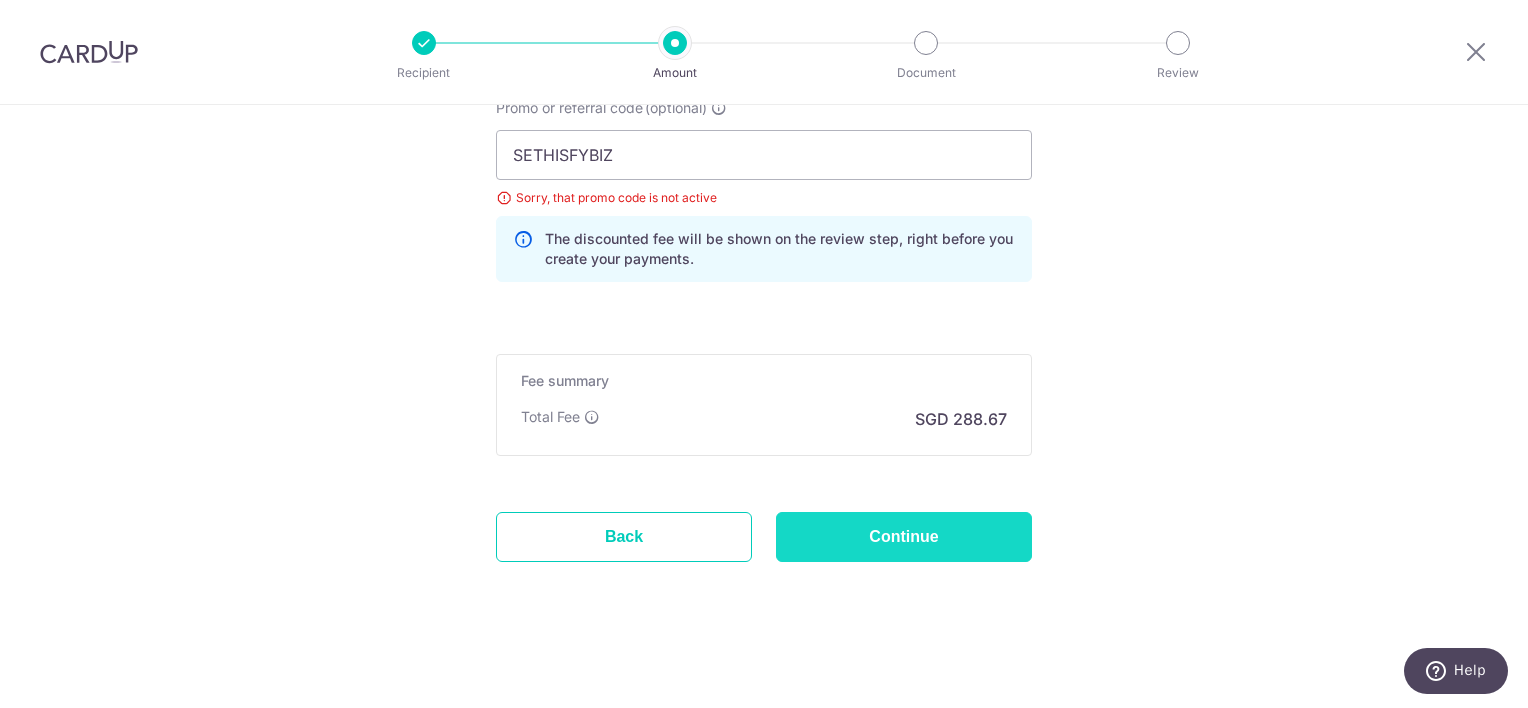 click on "Continue" at bounding box center [904, 537] 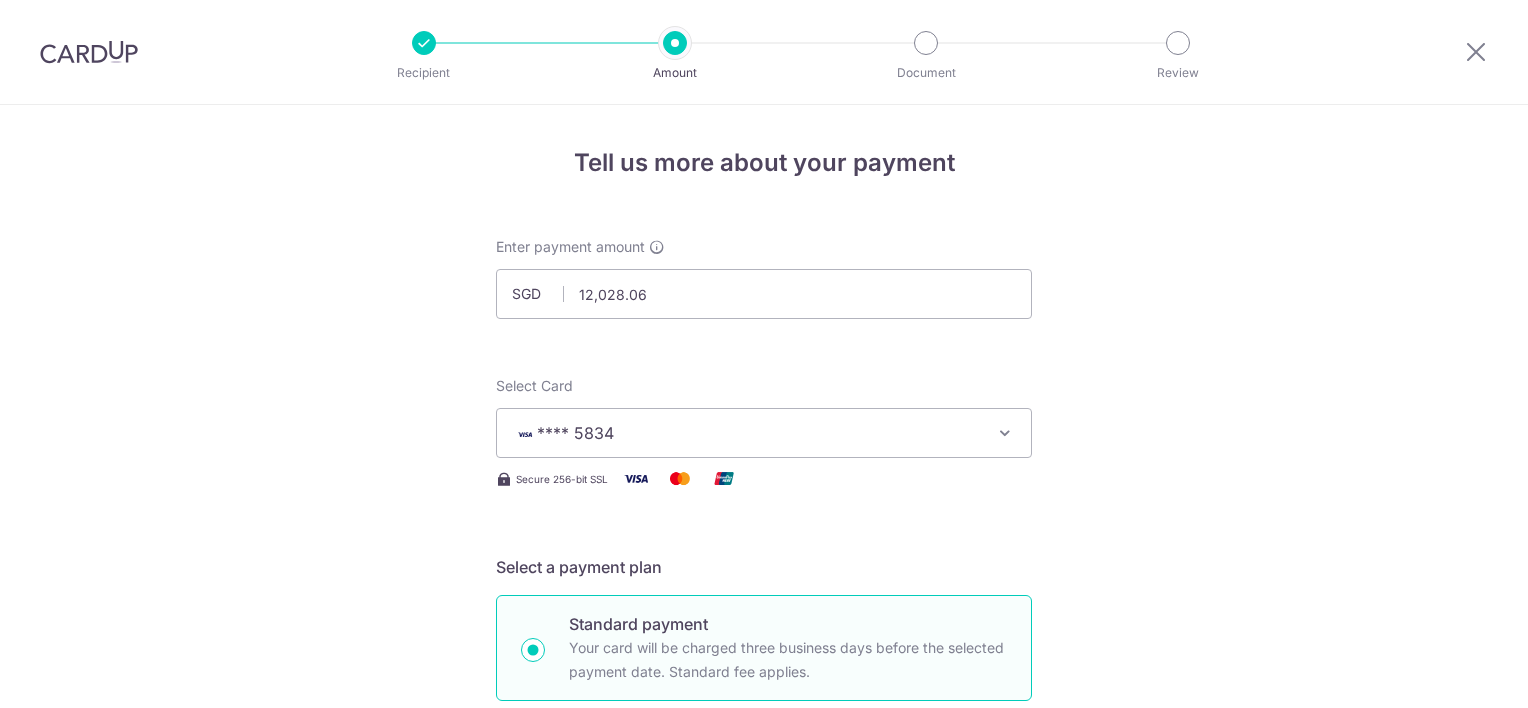 scroll, scrollTop: 0, scrollLeft: 0, axis: both 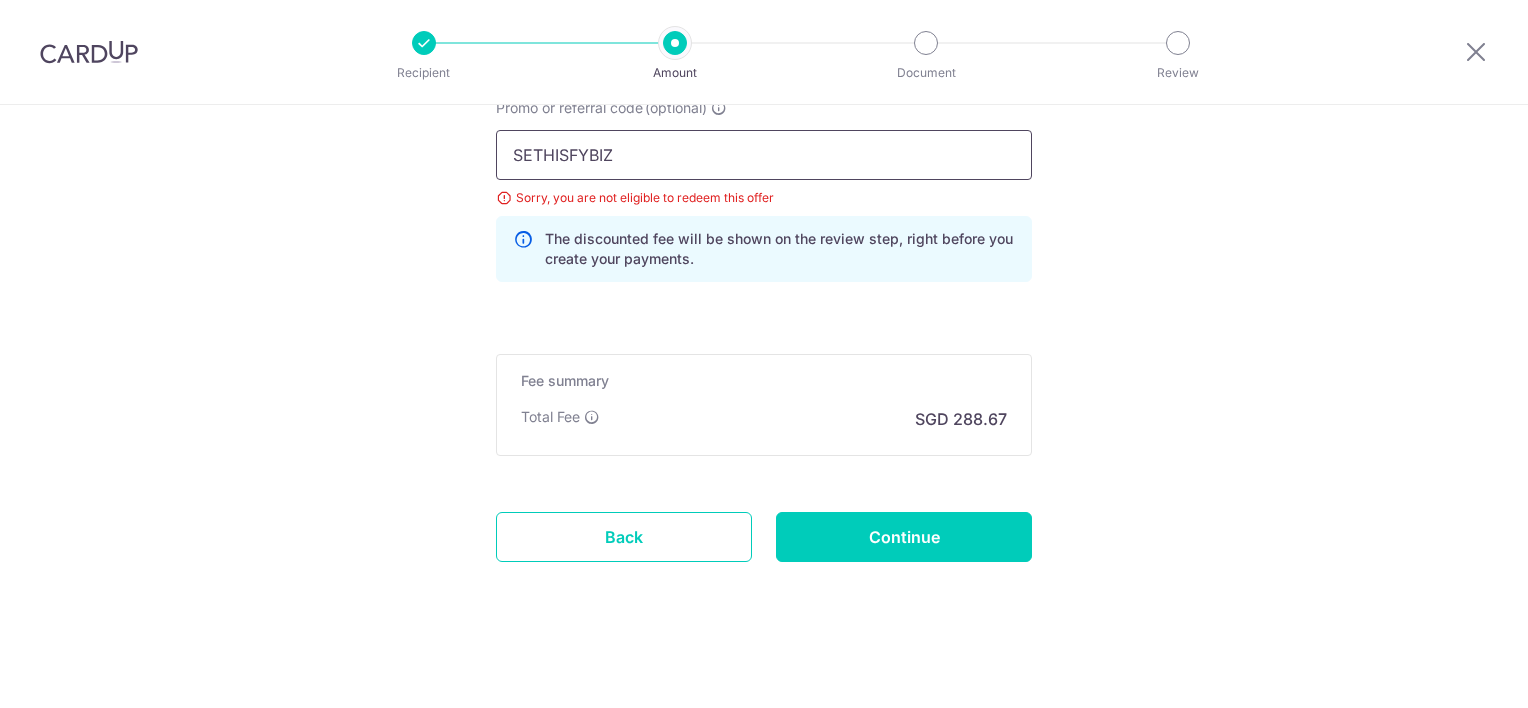 drag, startPoint x: 714, startPoint y: 154, endPoint x: 363, endPoint y: 146, distance: 351.09116 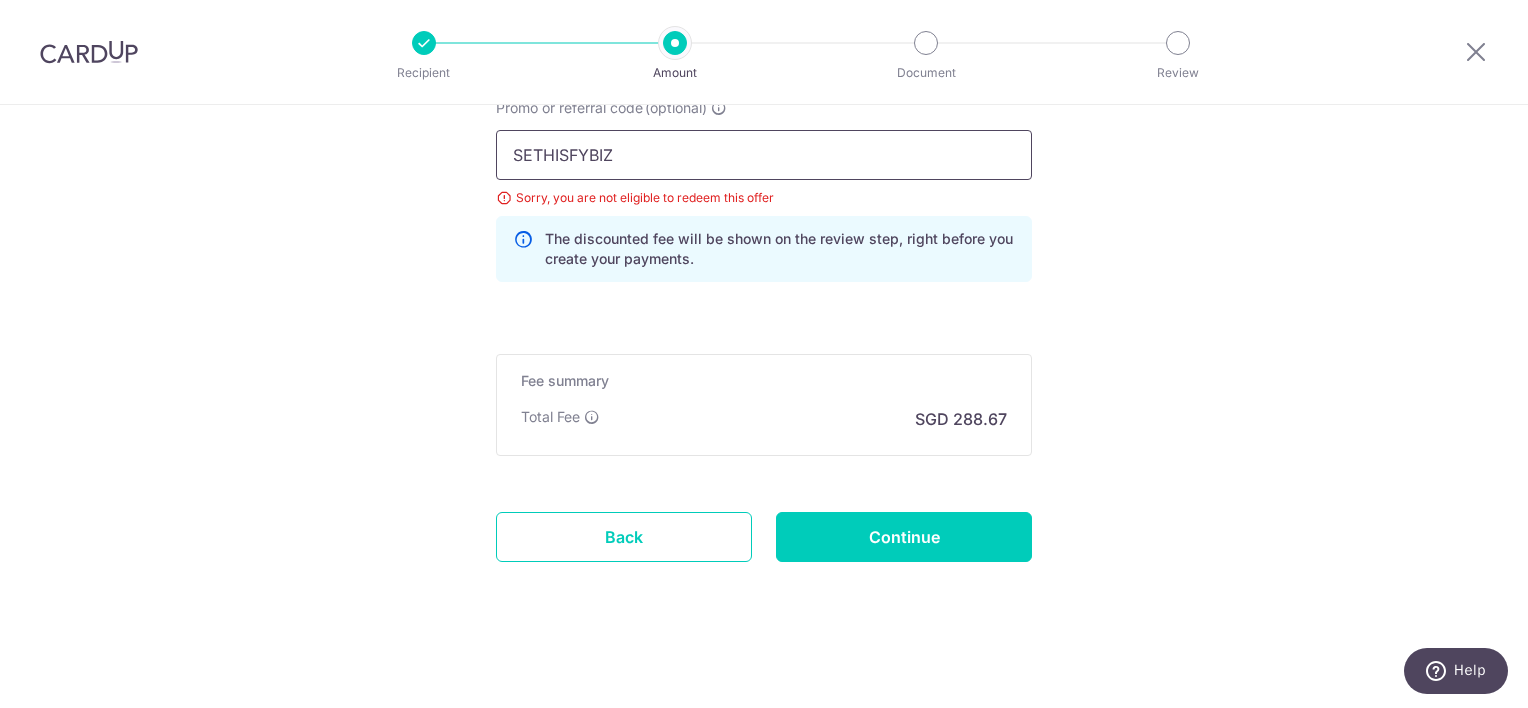 click on "SETHISFYBIZ" at bounding box center [764, 155] 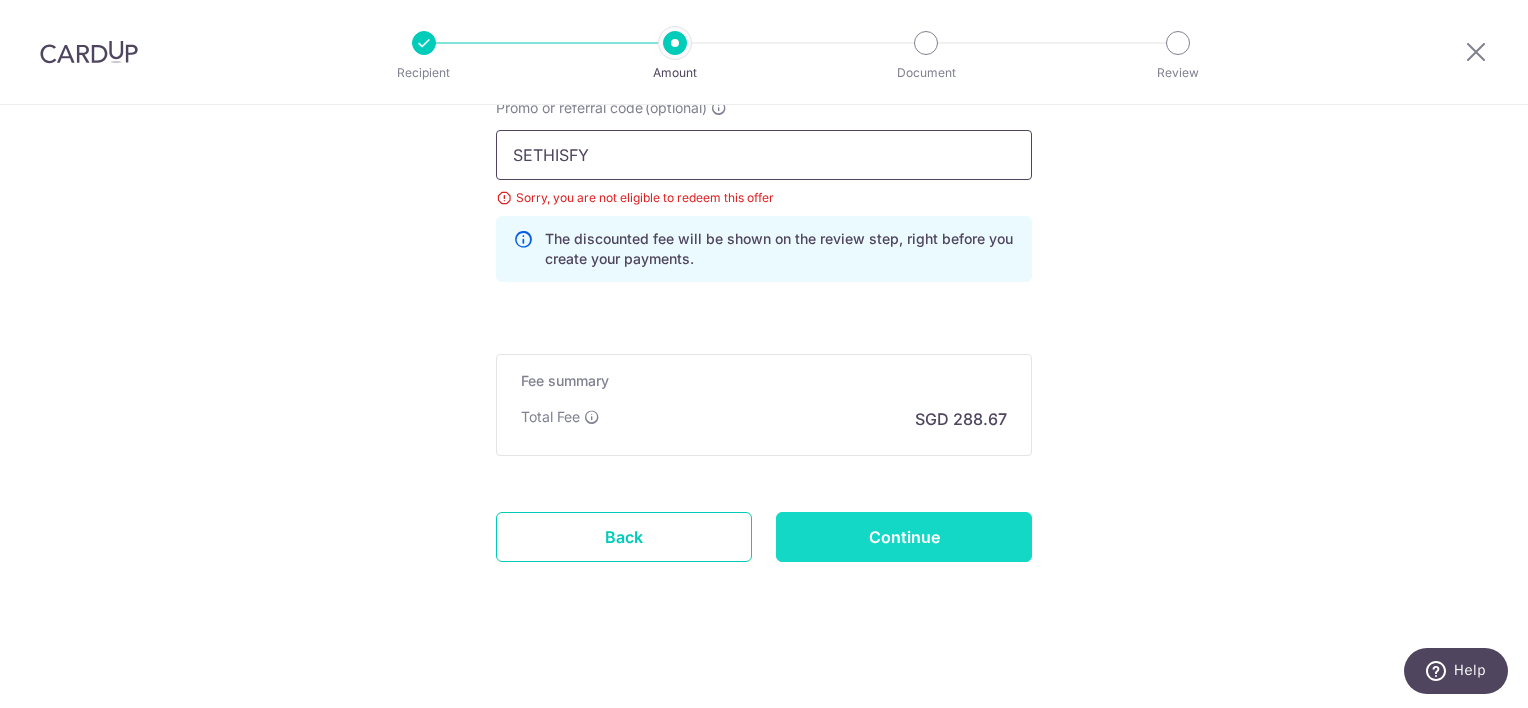 type on "SETHISFY" 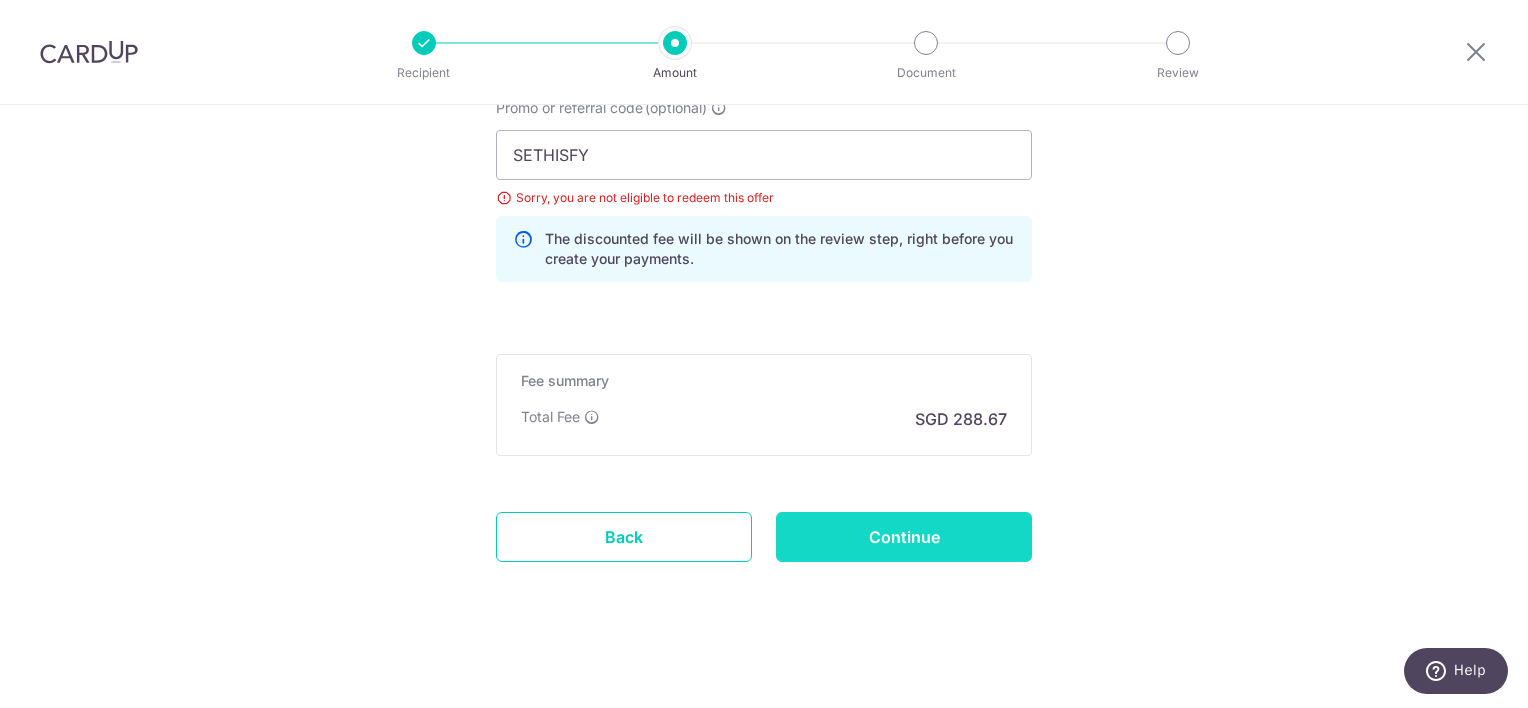 click on "Continue" at bounding box center (904, 537) 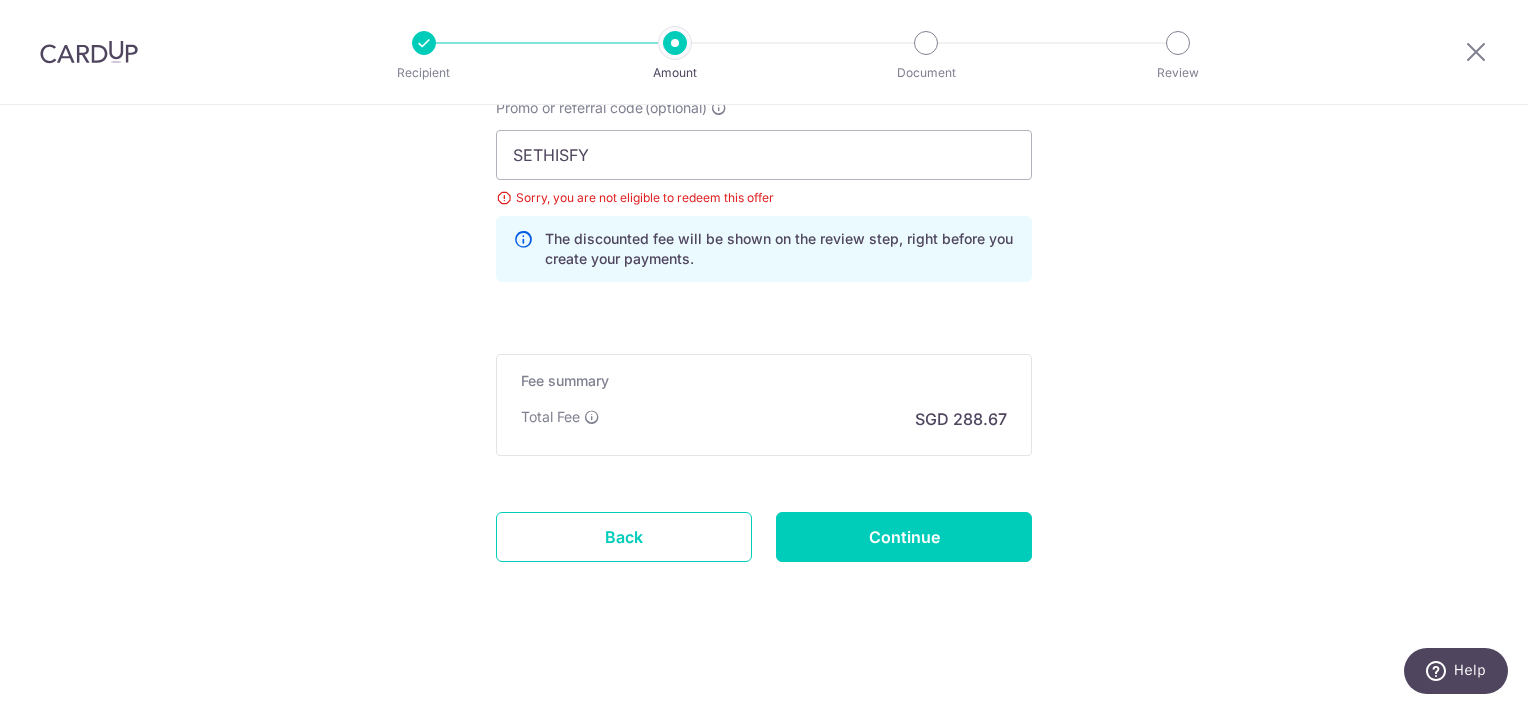 type on "Update Schedule" 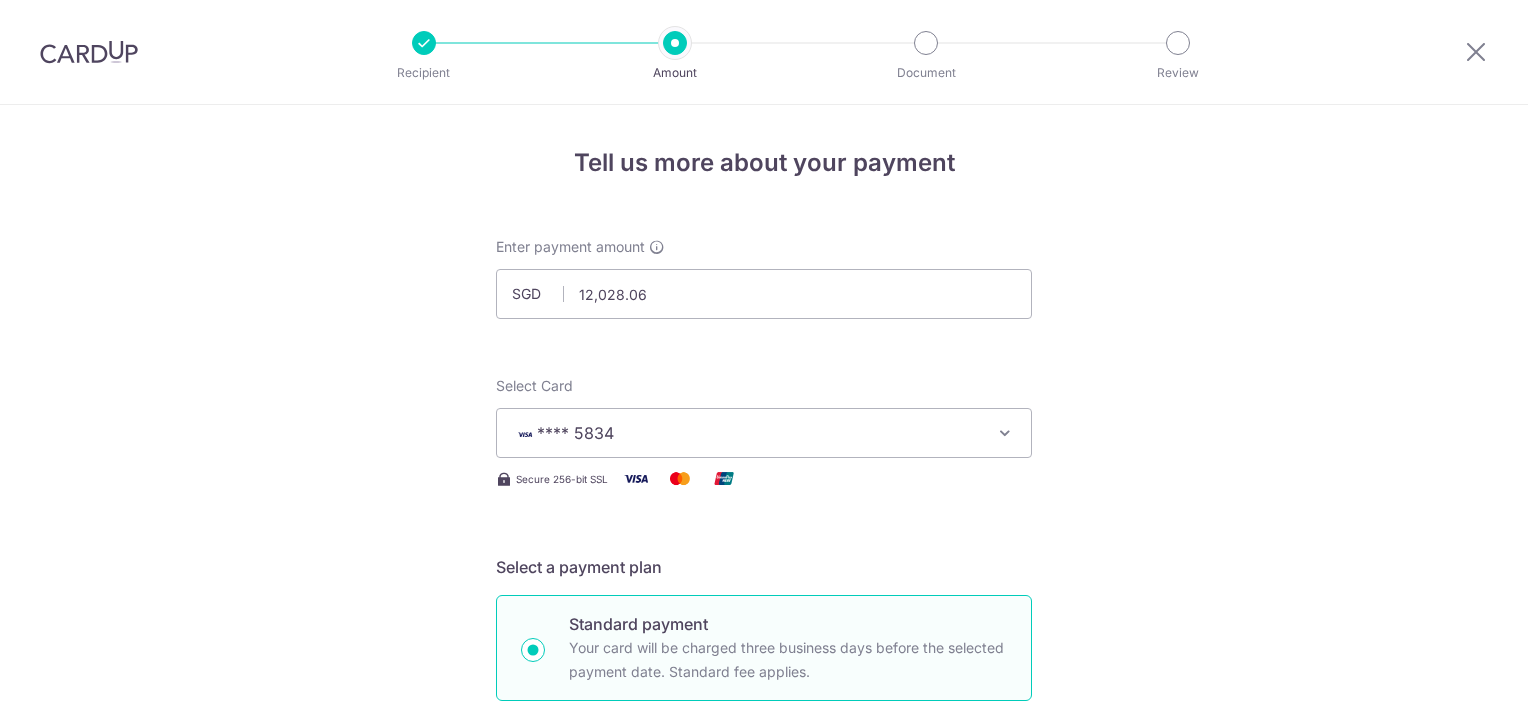 scroll, scrollTop: 0, scrollLeft: 0, axis: both 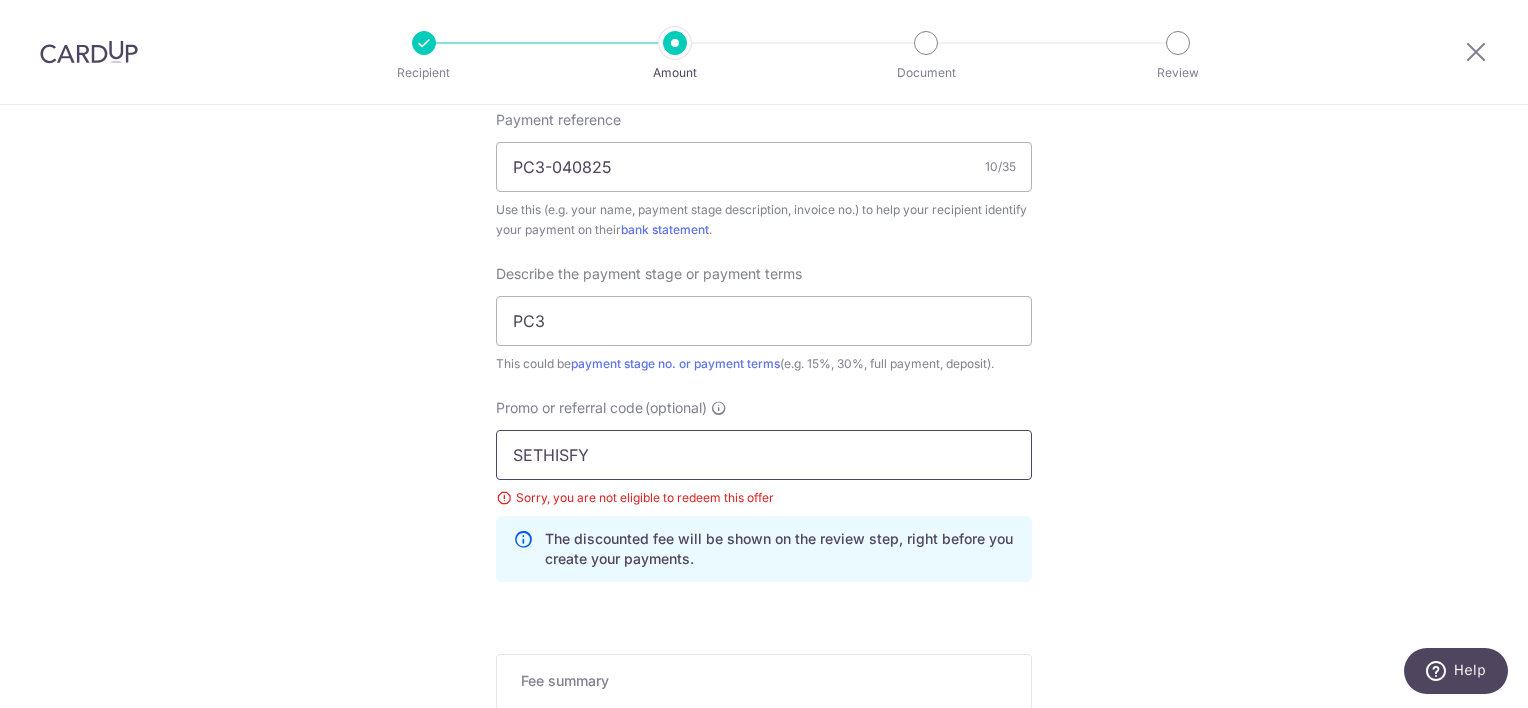 drag, startPoint x: 616, startPoint y: 444, endPoint x: 324, endPoint y: 416, distance: 293.3394 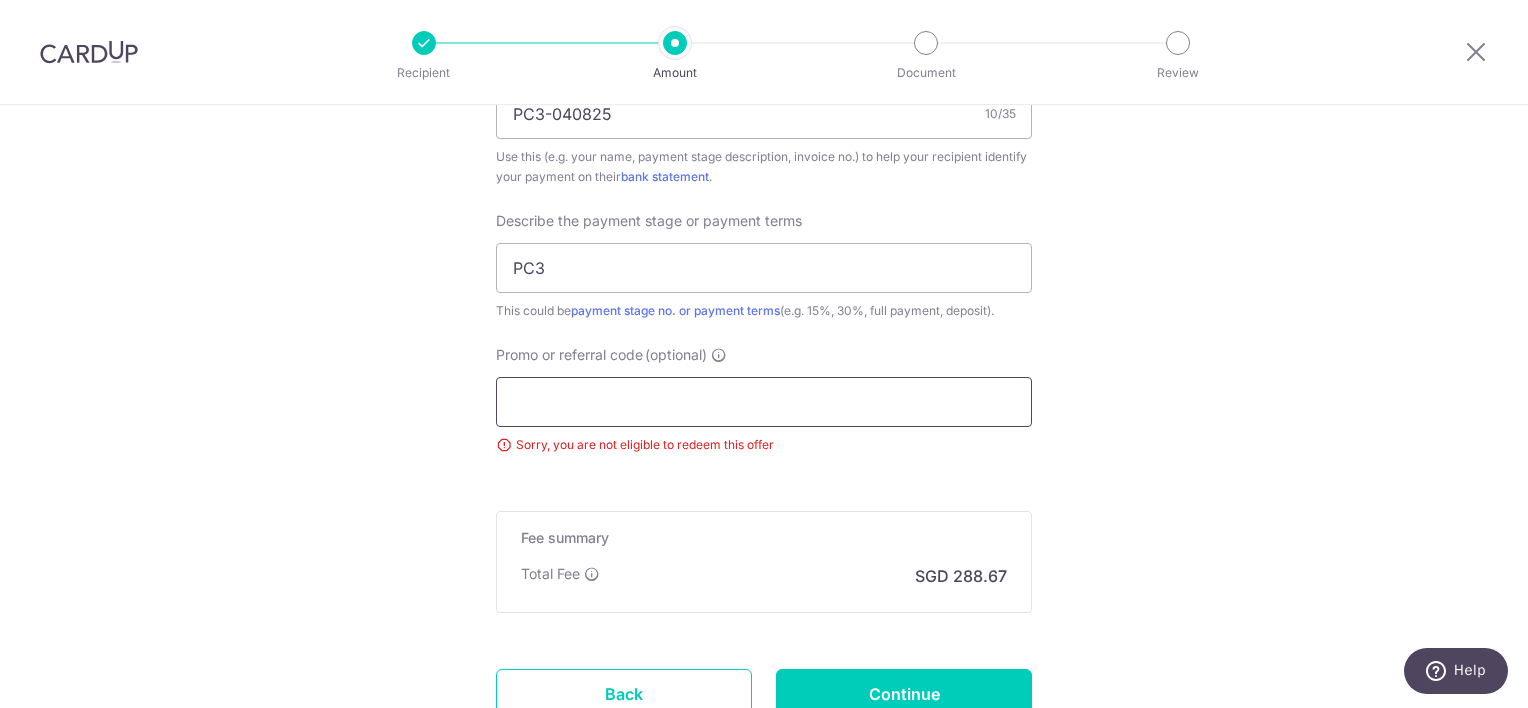 scroll, scrollTop: 1447, scrollLeft: 0, axis: vertical 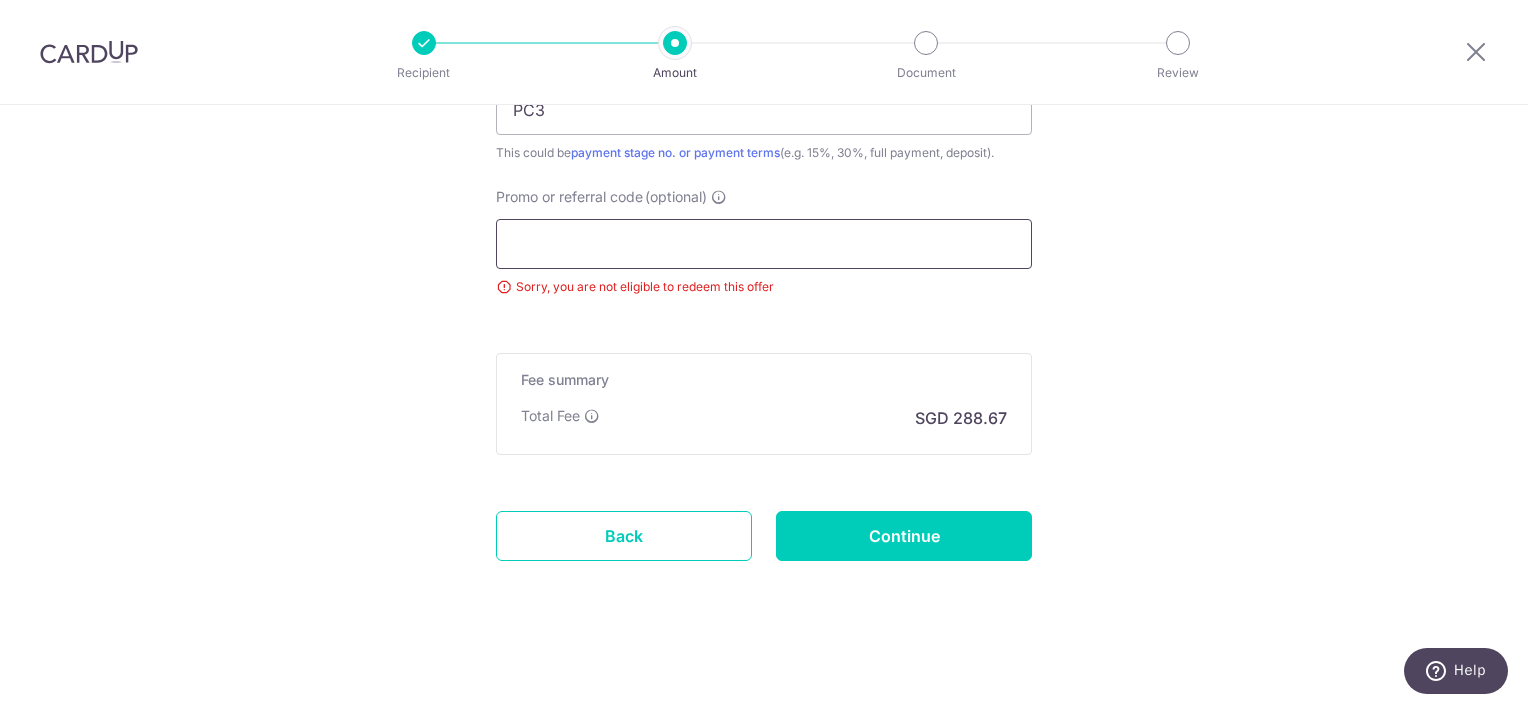 type 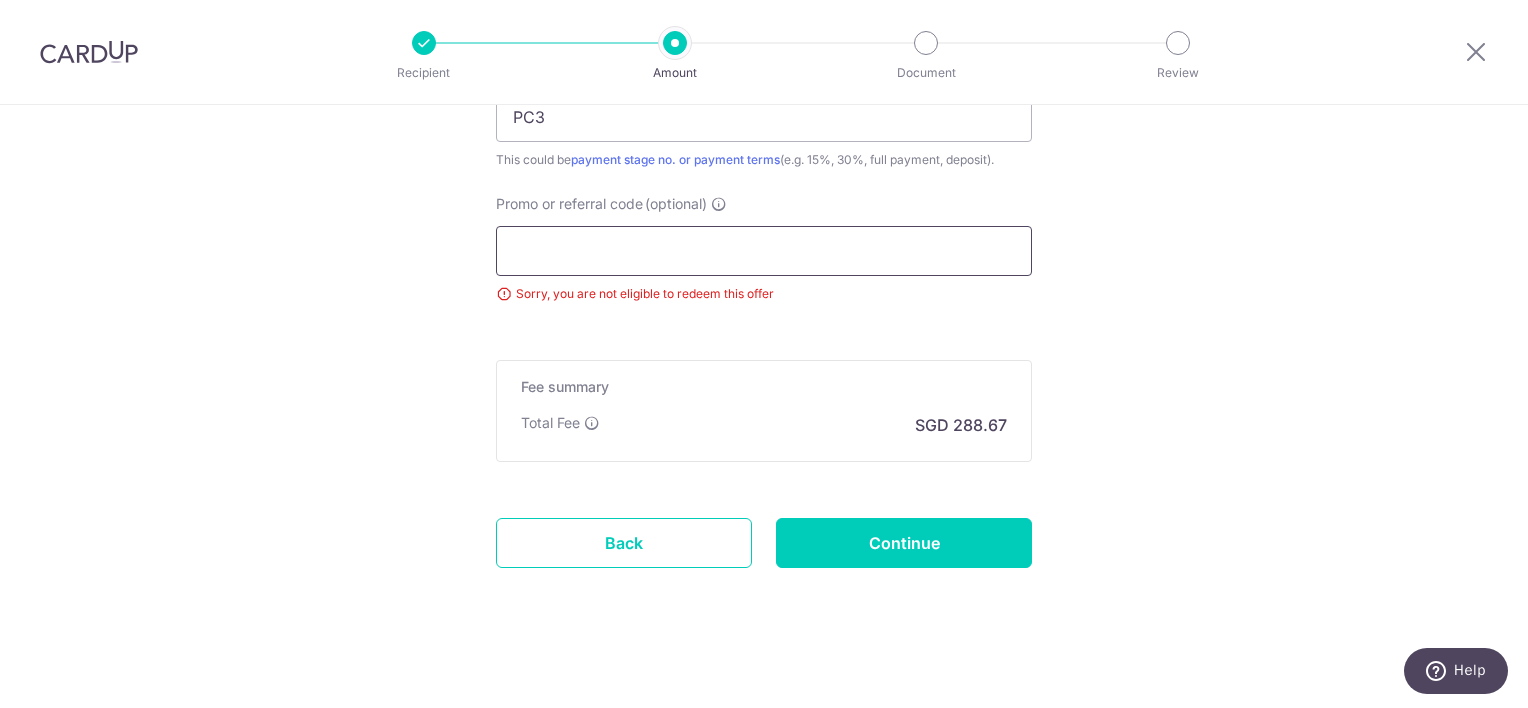 scroll, scrollTop: 1447, scrollLeft: 0, axis: vertical 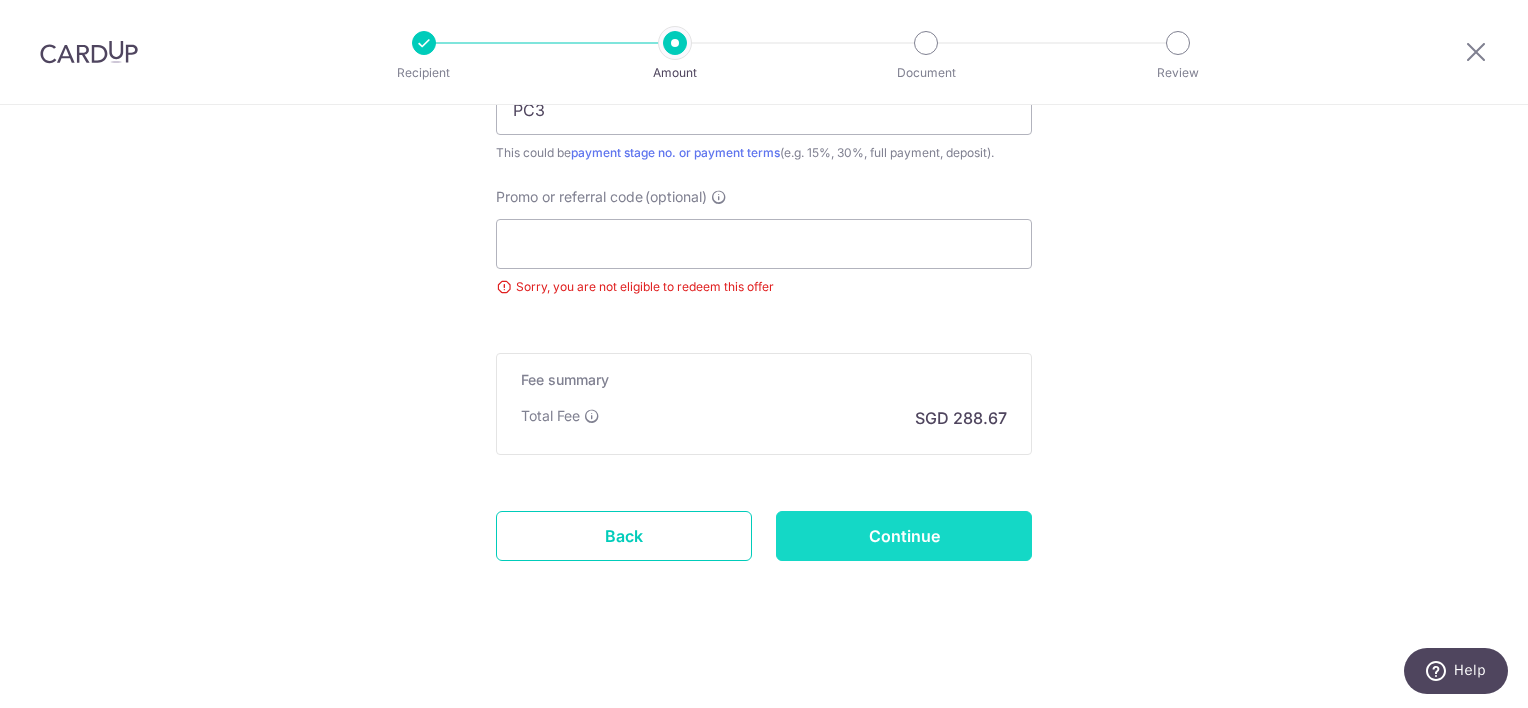 click on "Continue" at bounding box center (904, 536) 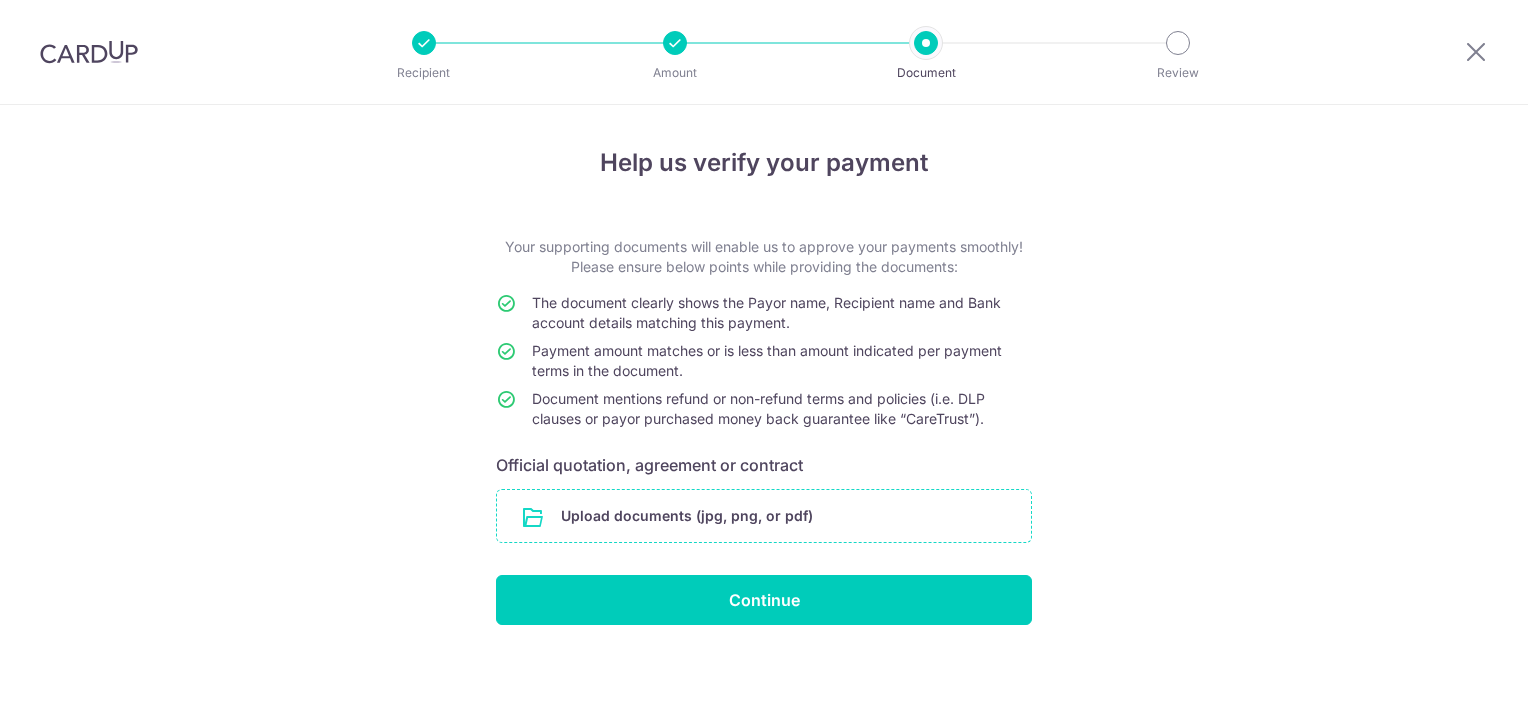 scroll, scrollTop: 0, scrollLeft: 0, axis: both 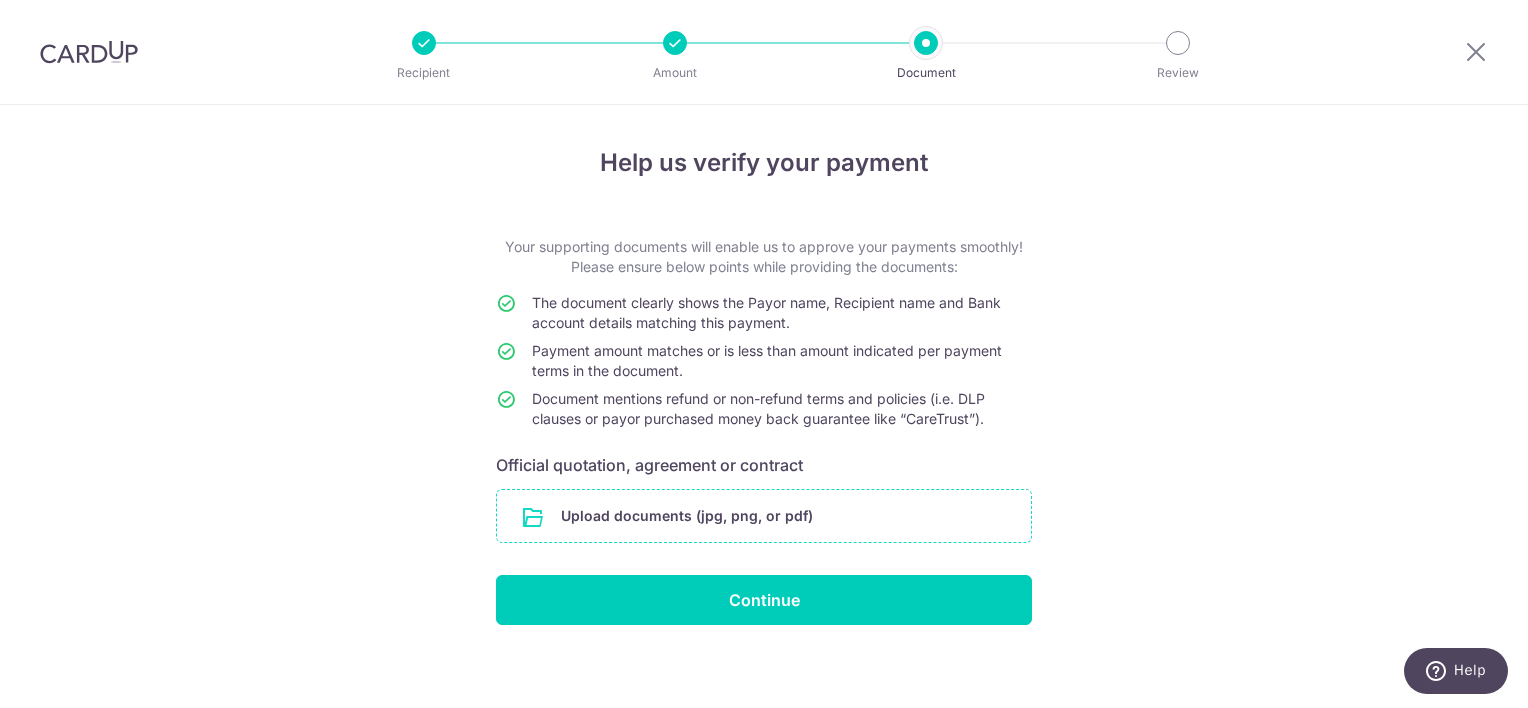 click at bounding box center (764, 516) 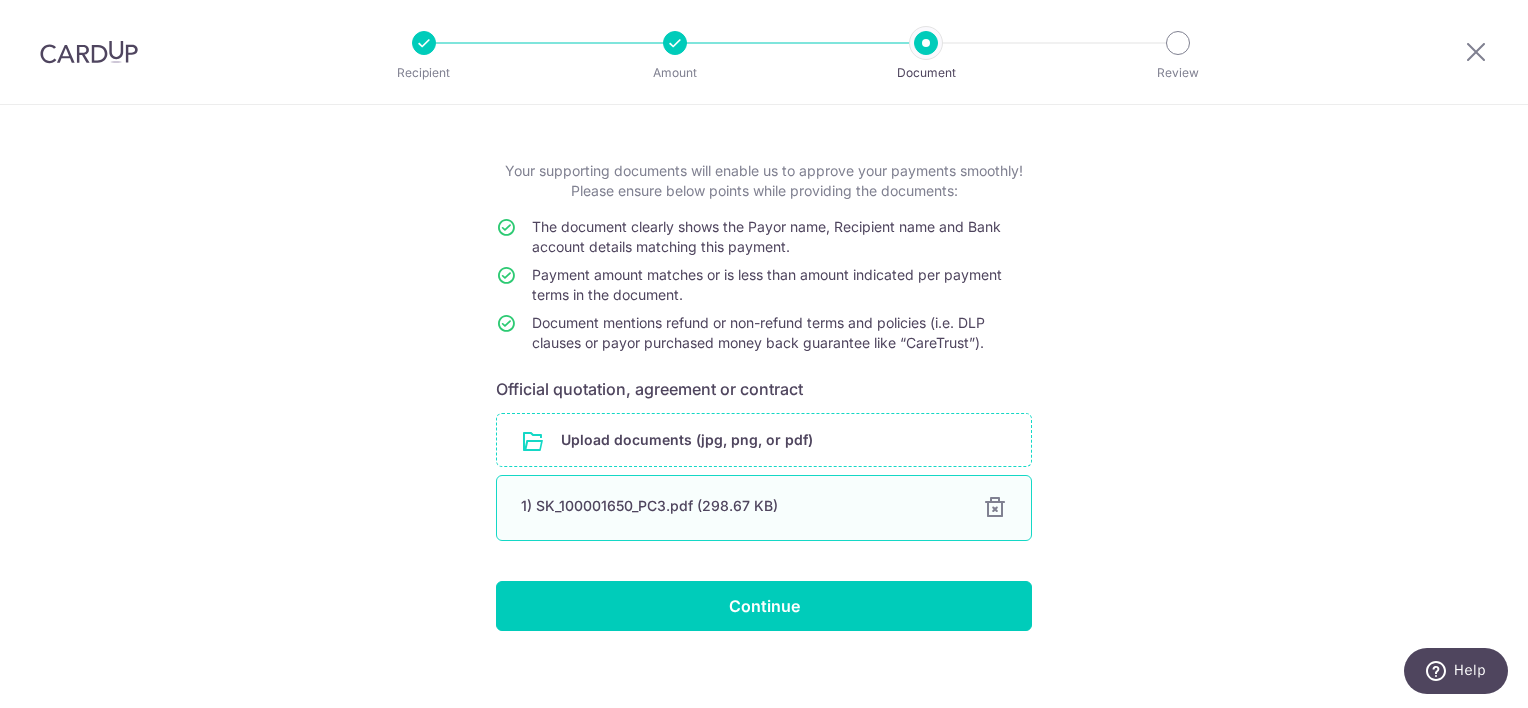 scroll, scrollTop: 92, scrollLeft: 0, axis: vertical 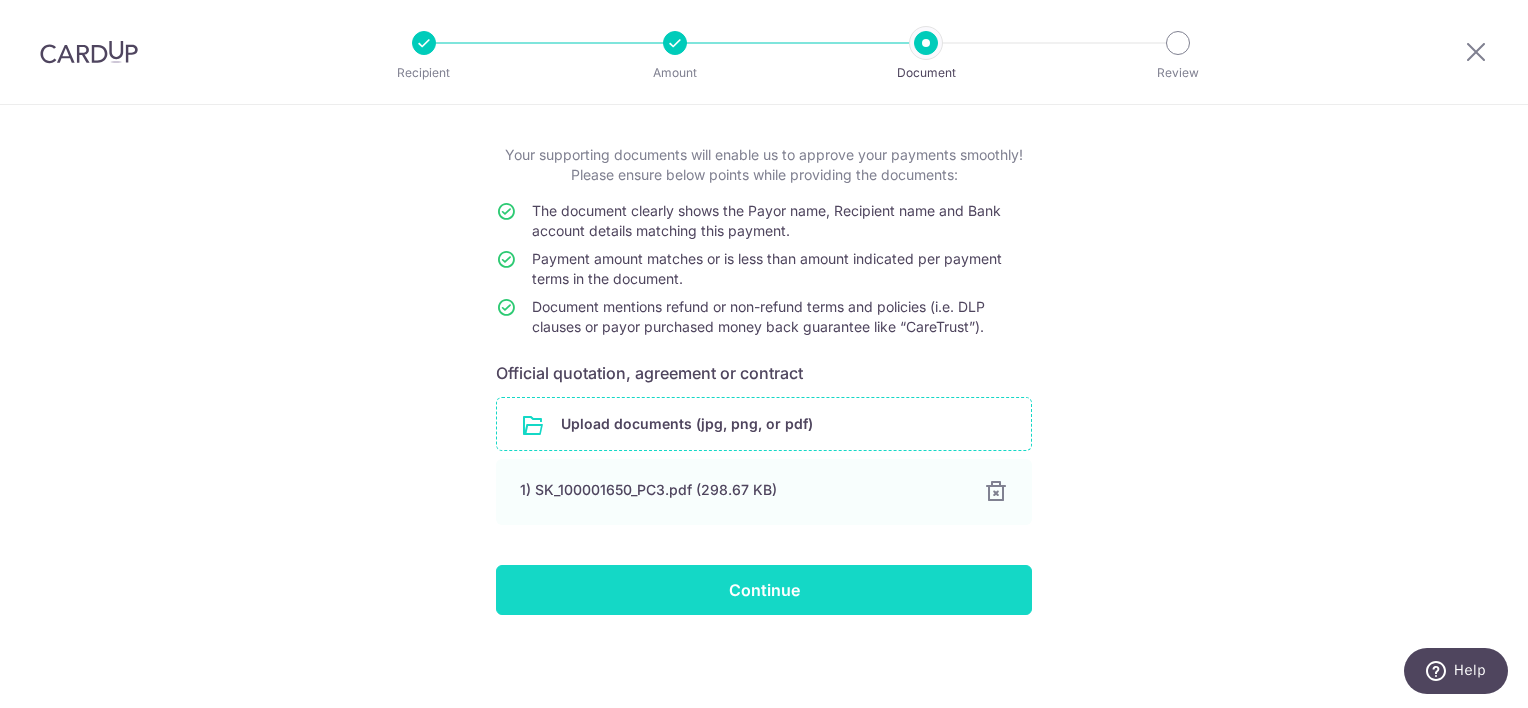 click on "Continue" at bounding box center (764, 590) 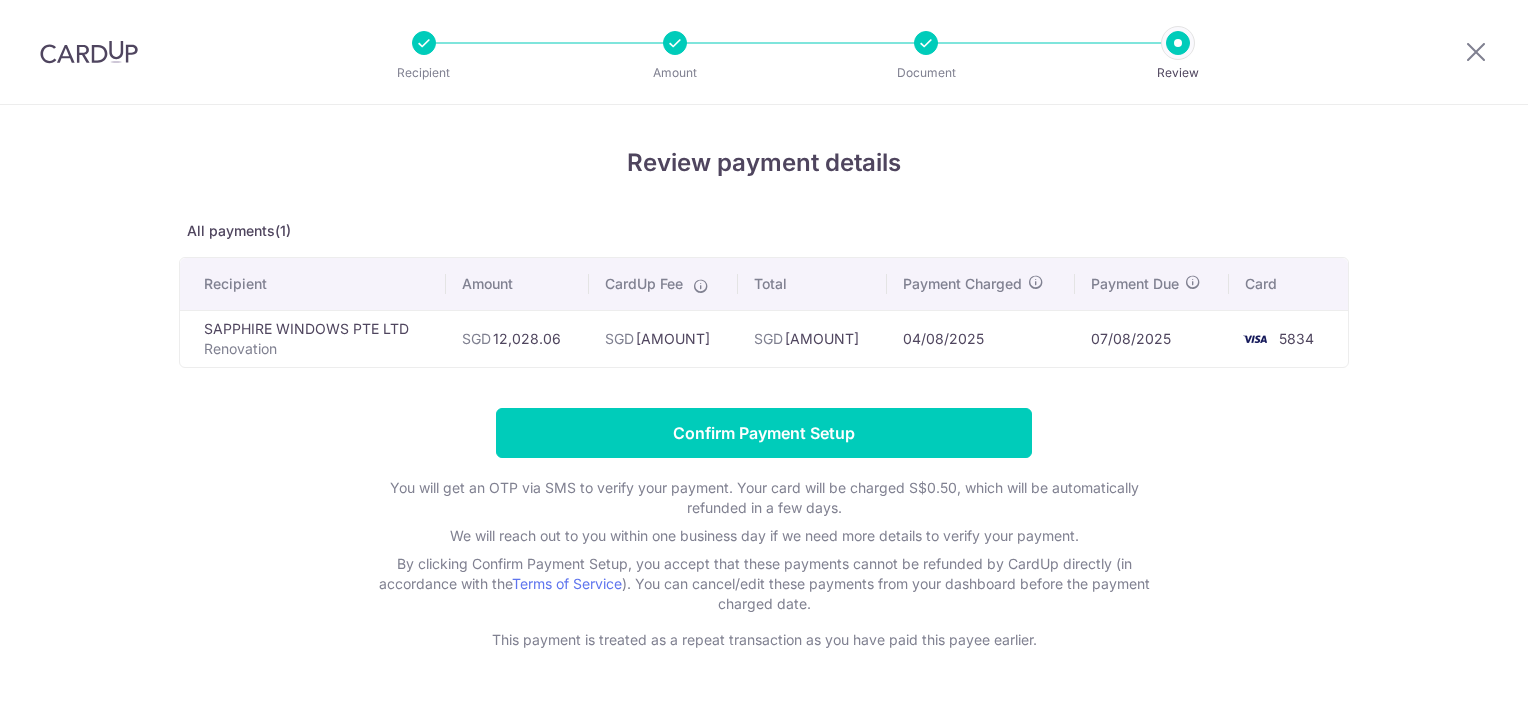 scroll, scrollTop: 0, scrollLeft: 0, axis: both 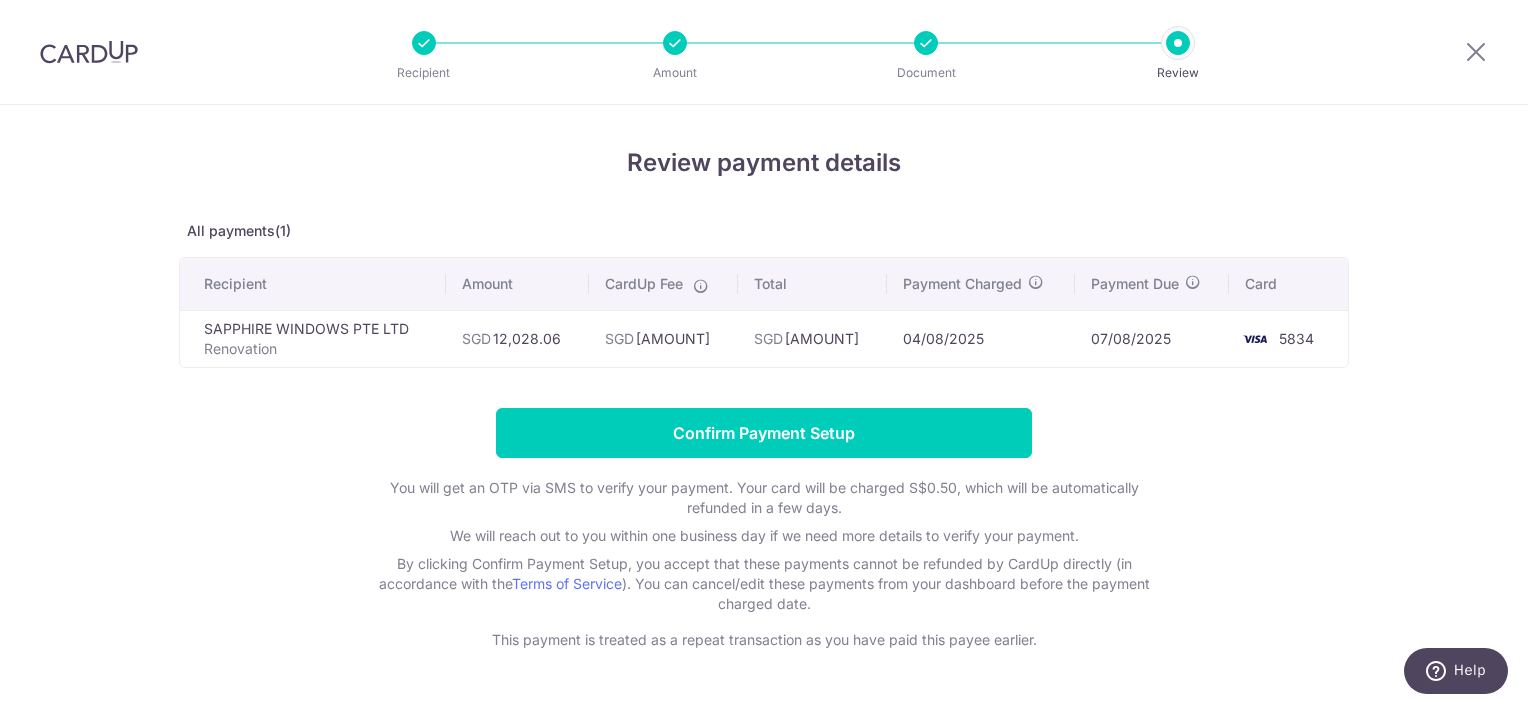 click at bounding box center [926, 43] 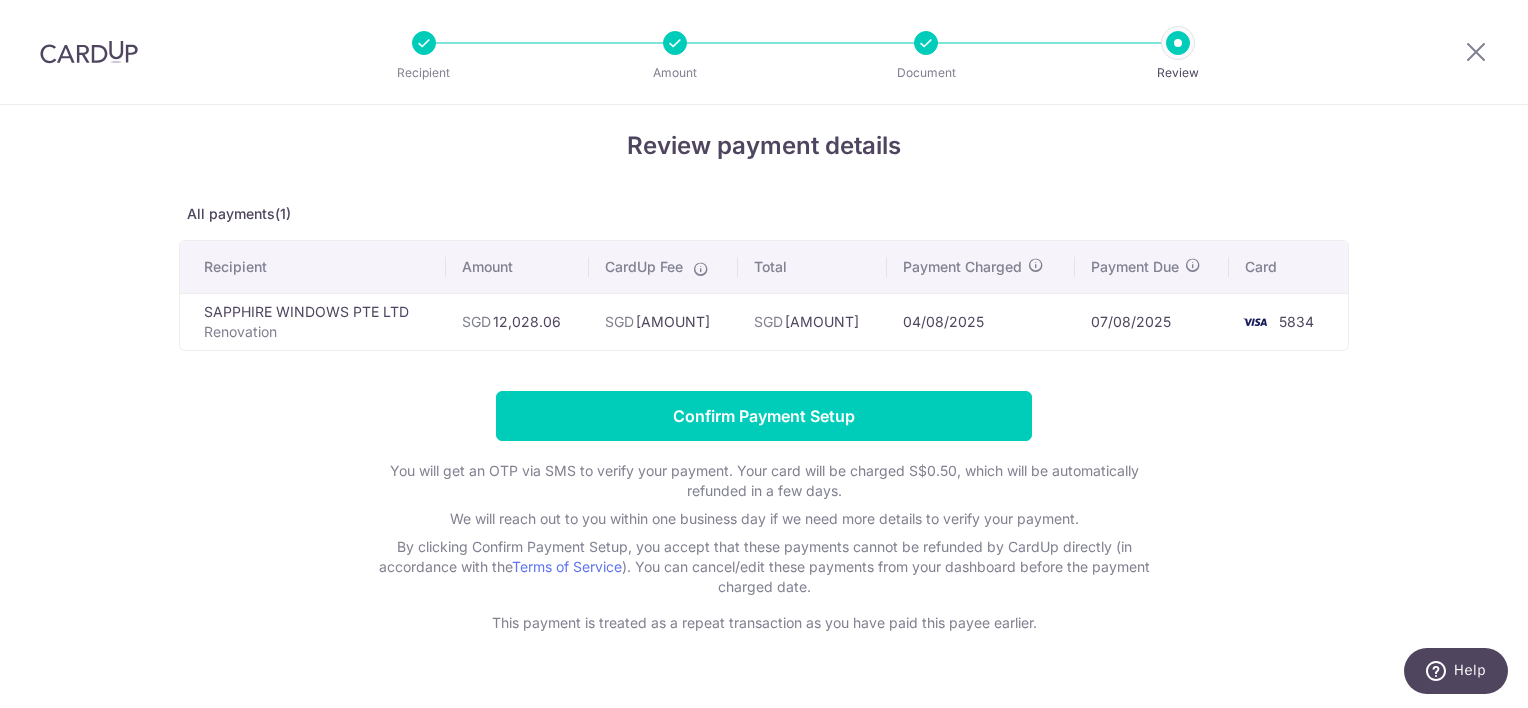 scroll, scrollTop: 59, scrollLeft: 0, axis: vertical 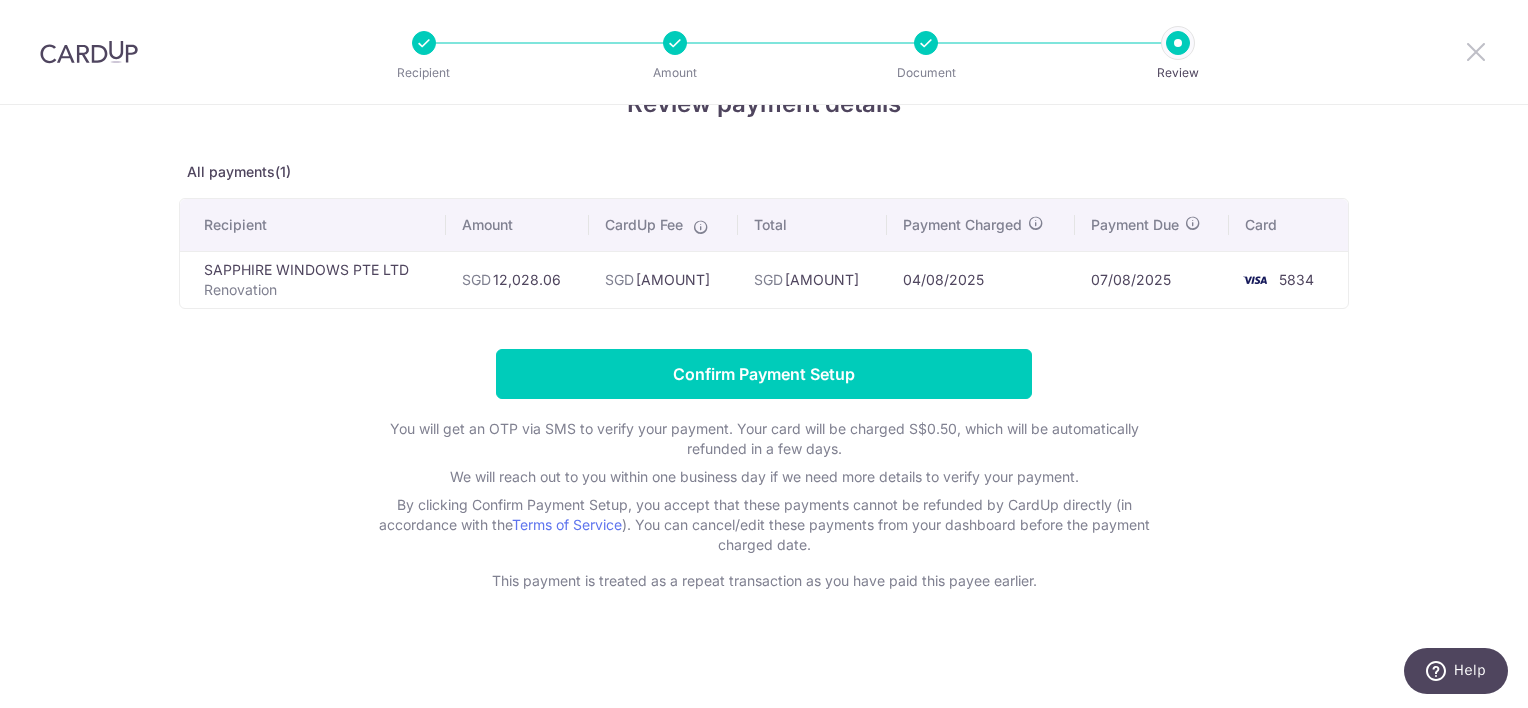 click at bounding box center (1476, 51) 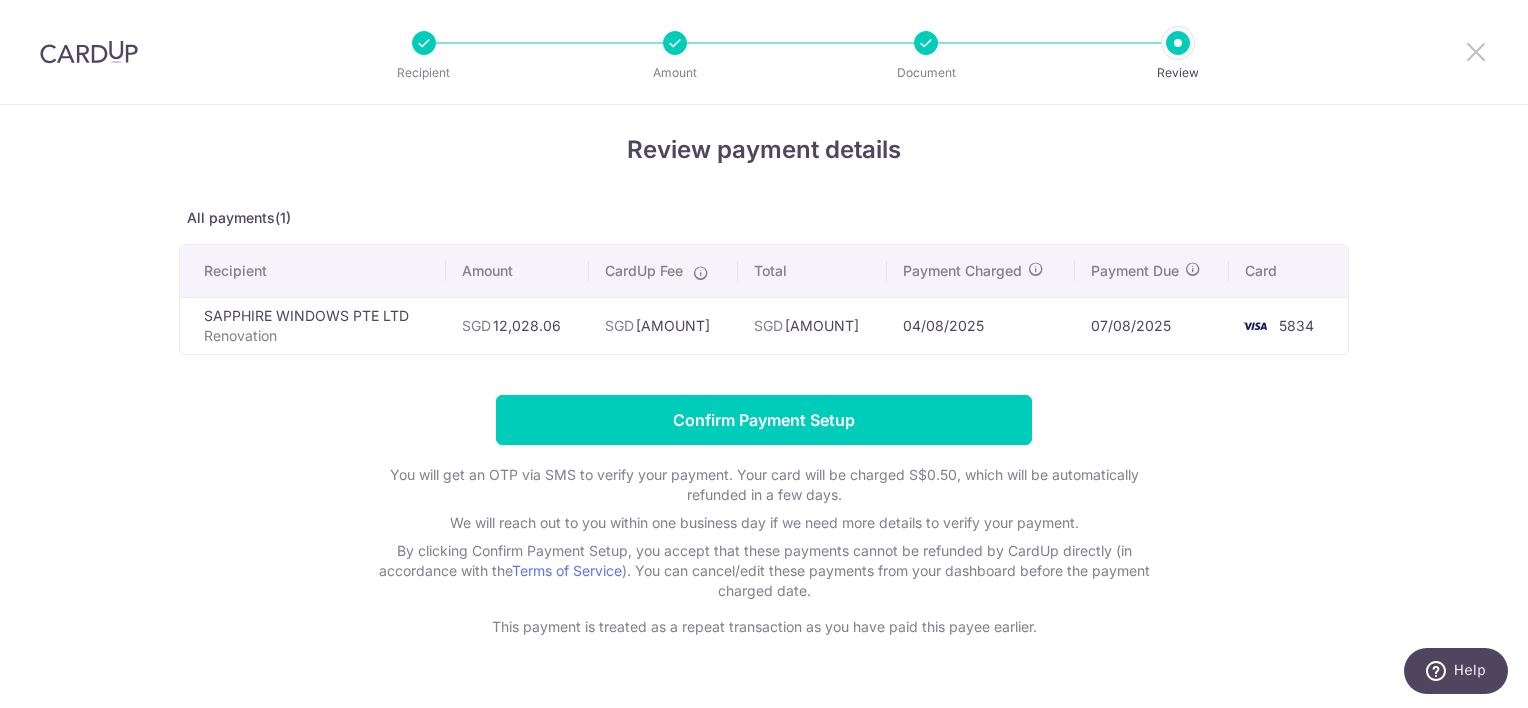 scroll, scrollTop: 0, scrollLeft: 0, axis: both 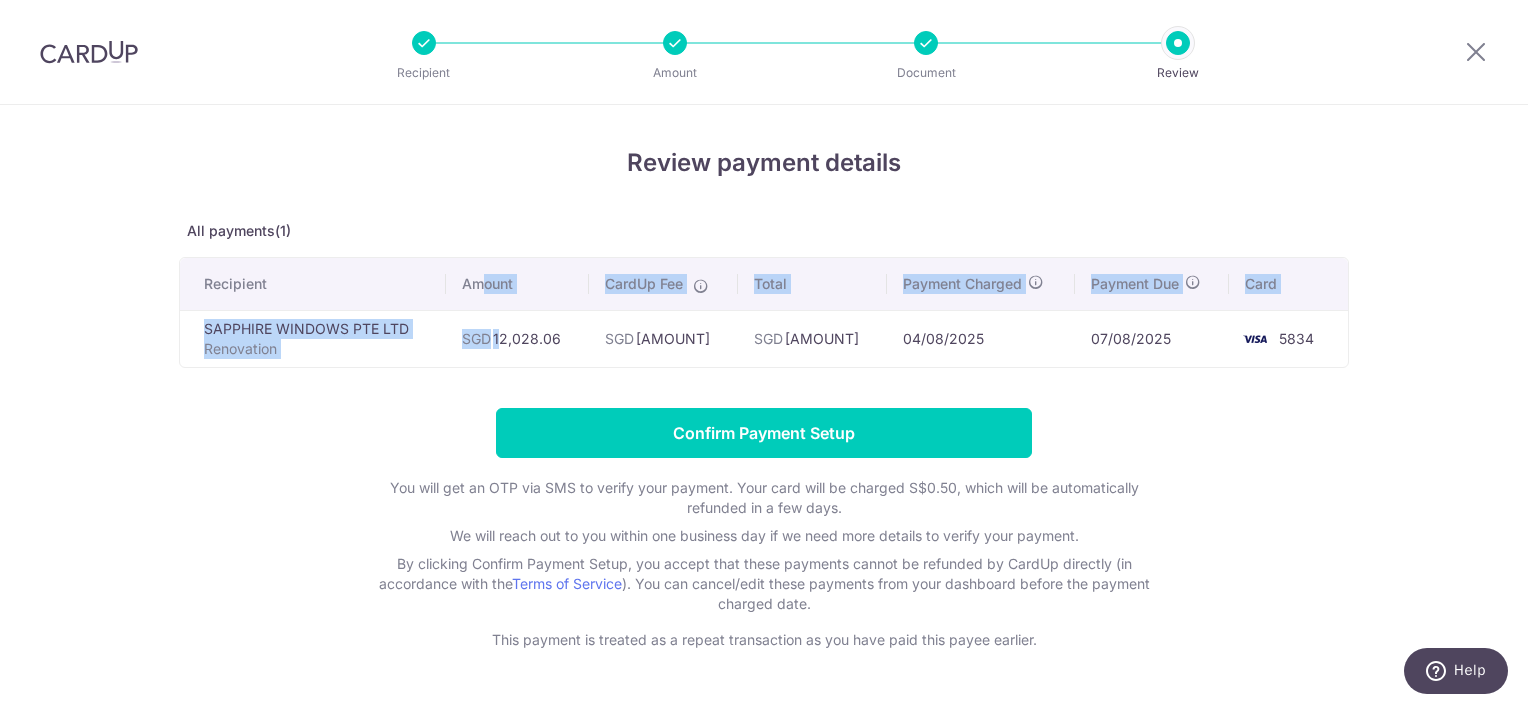 click on "Recipient
Amount
CardUp Fee
Total
Payment Charged
Payment Due
Card
[COMPANY]
Renovation
SGD   [AMOUNT]
SGD   [AMOUNT]
SGD
[AMOUNT]
[DATE] [NUMBER]" at bounding box center [764, 312] 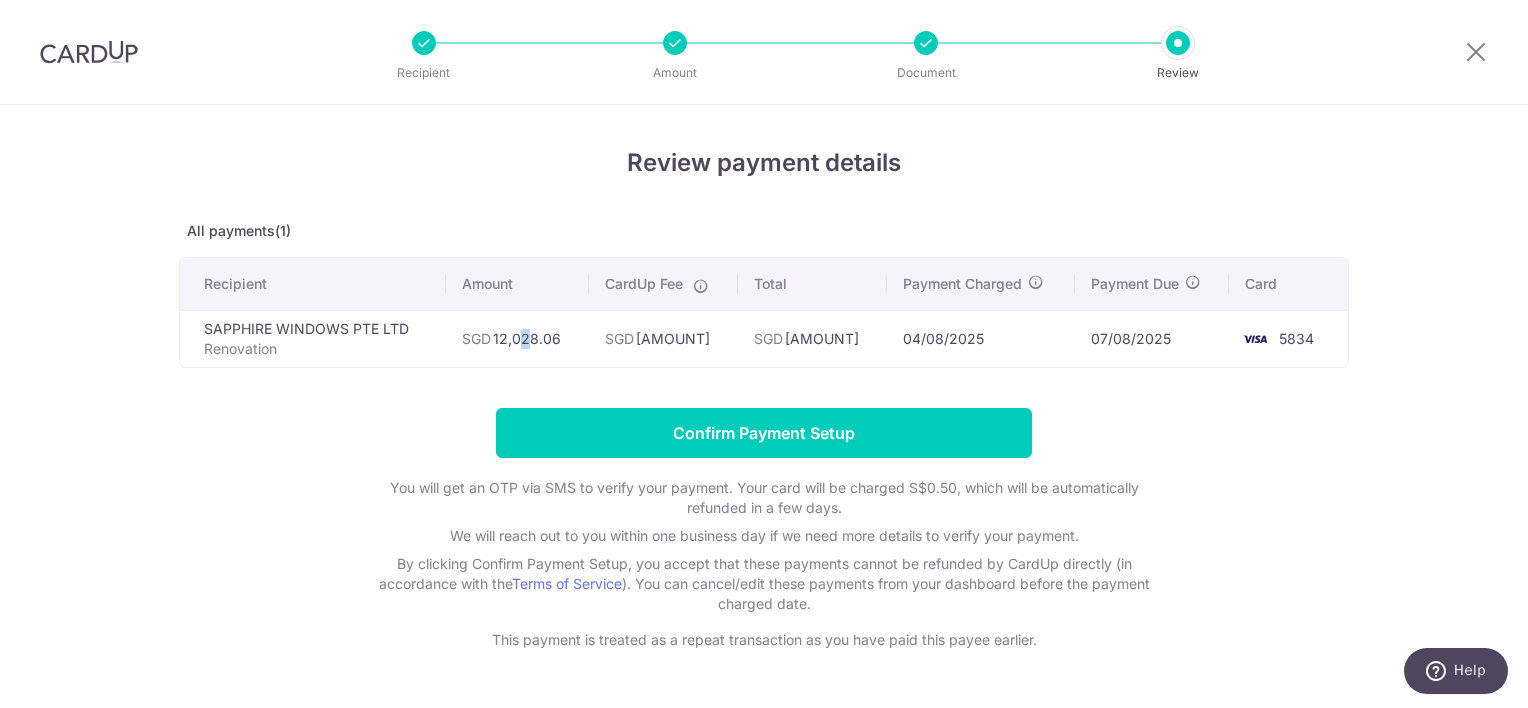 drag, startPoint x: 492, startPoint y: 310, endPoint x: 510, endPoint y: 334, distance: 30 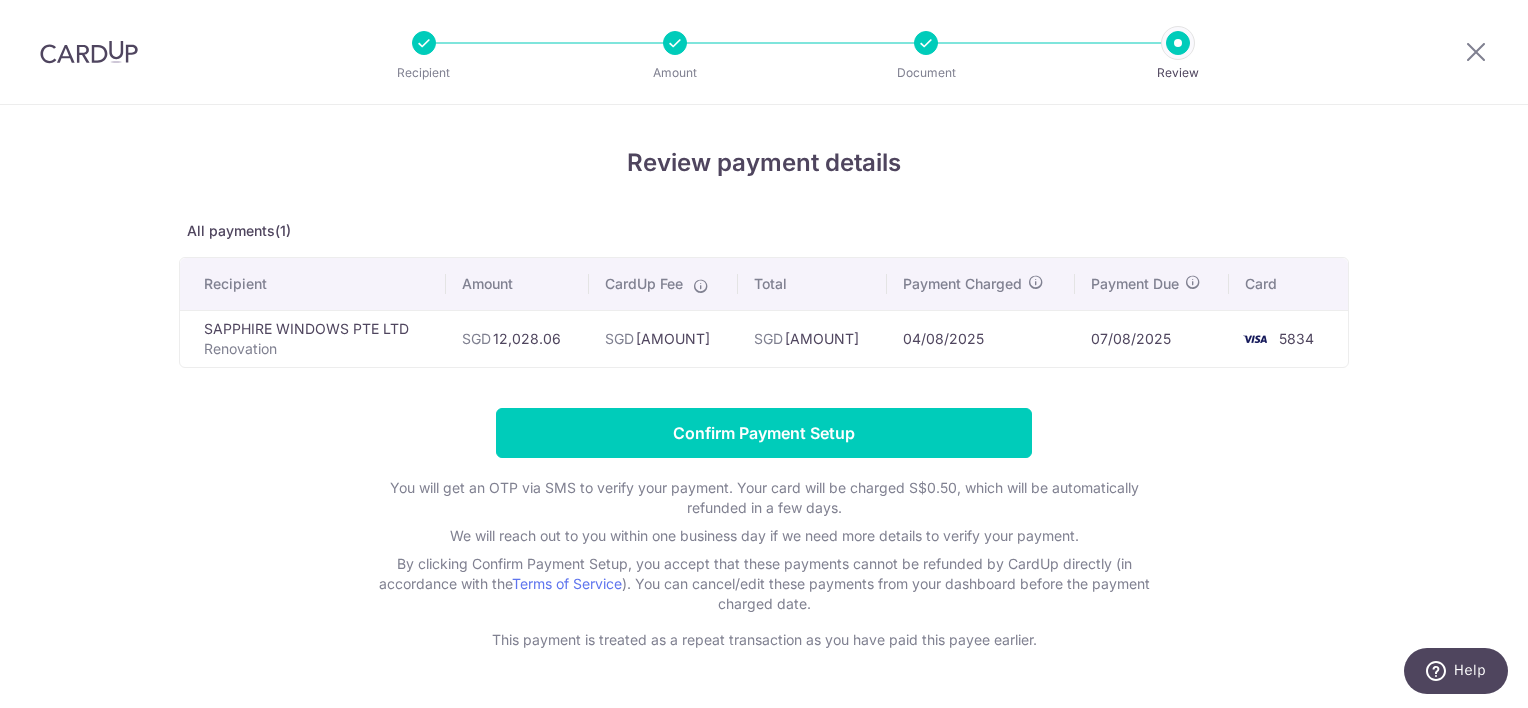 drag, startPoint x: 510, startPoint y: 334, endPoint x: 541, endPoint y: 338, distance: 31.257 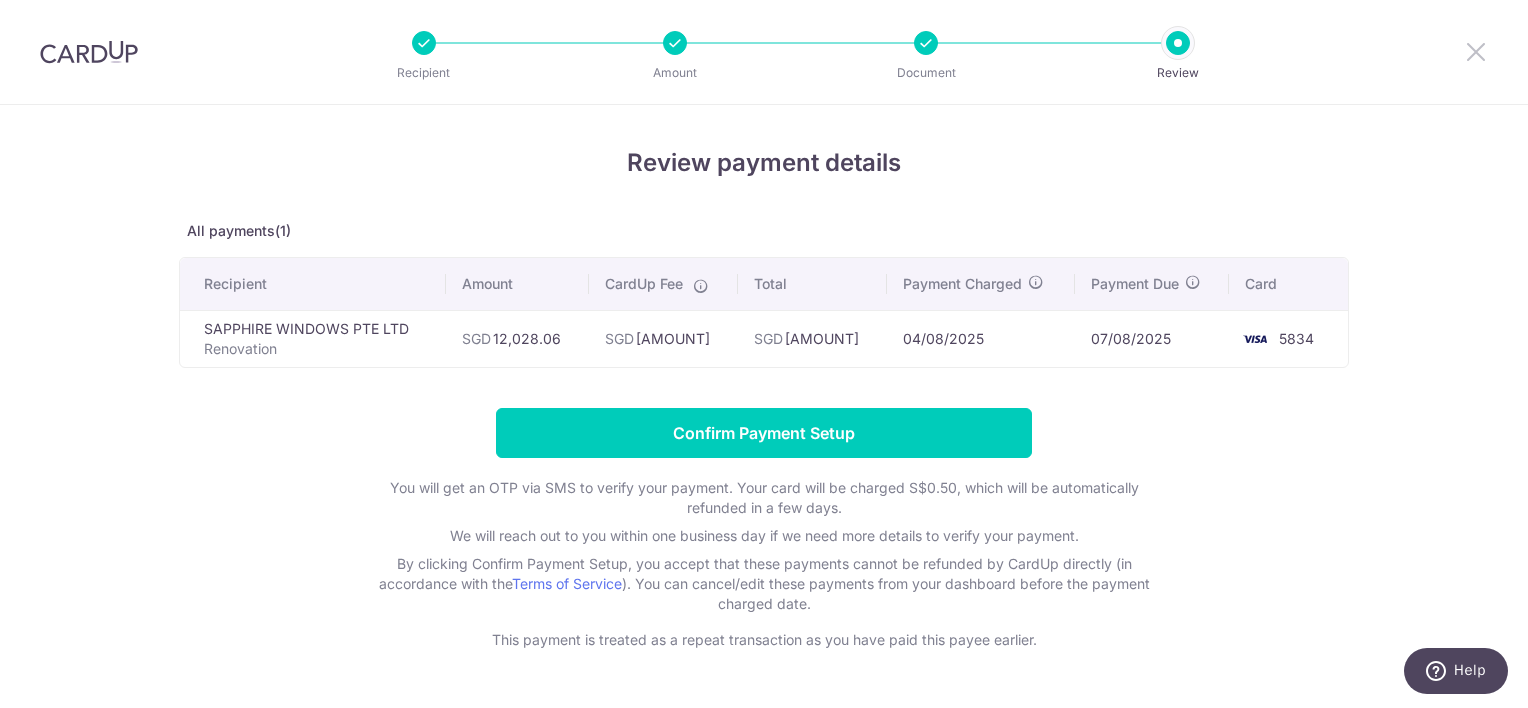 click at bounding box center [1476, 52] 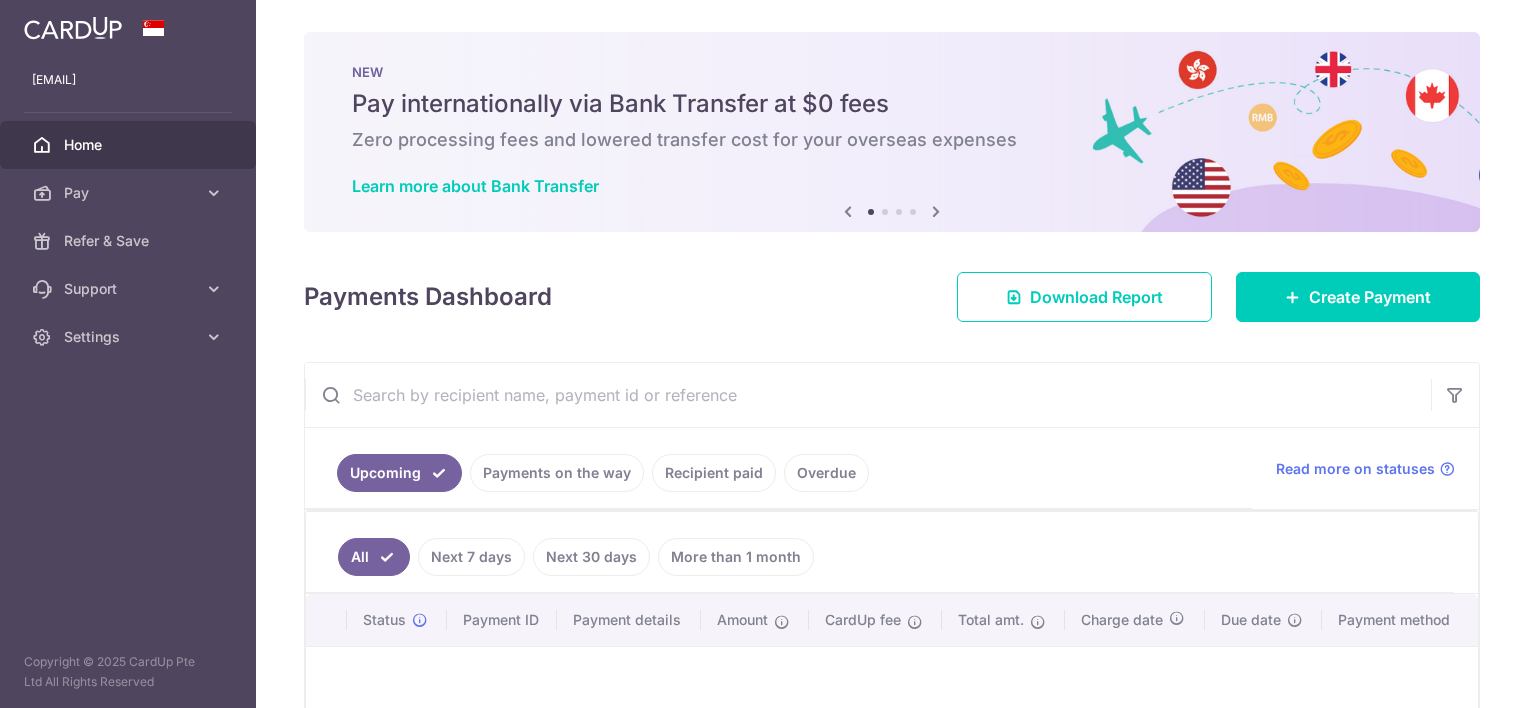 scroll, scrollTop: 0, scrollLeft: 0, axis: both 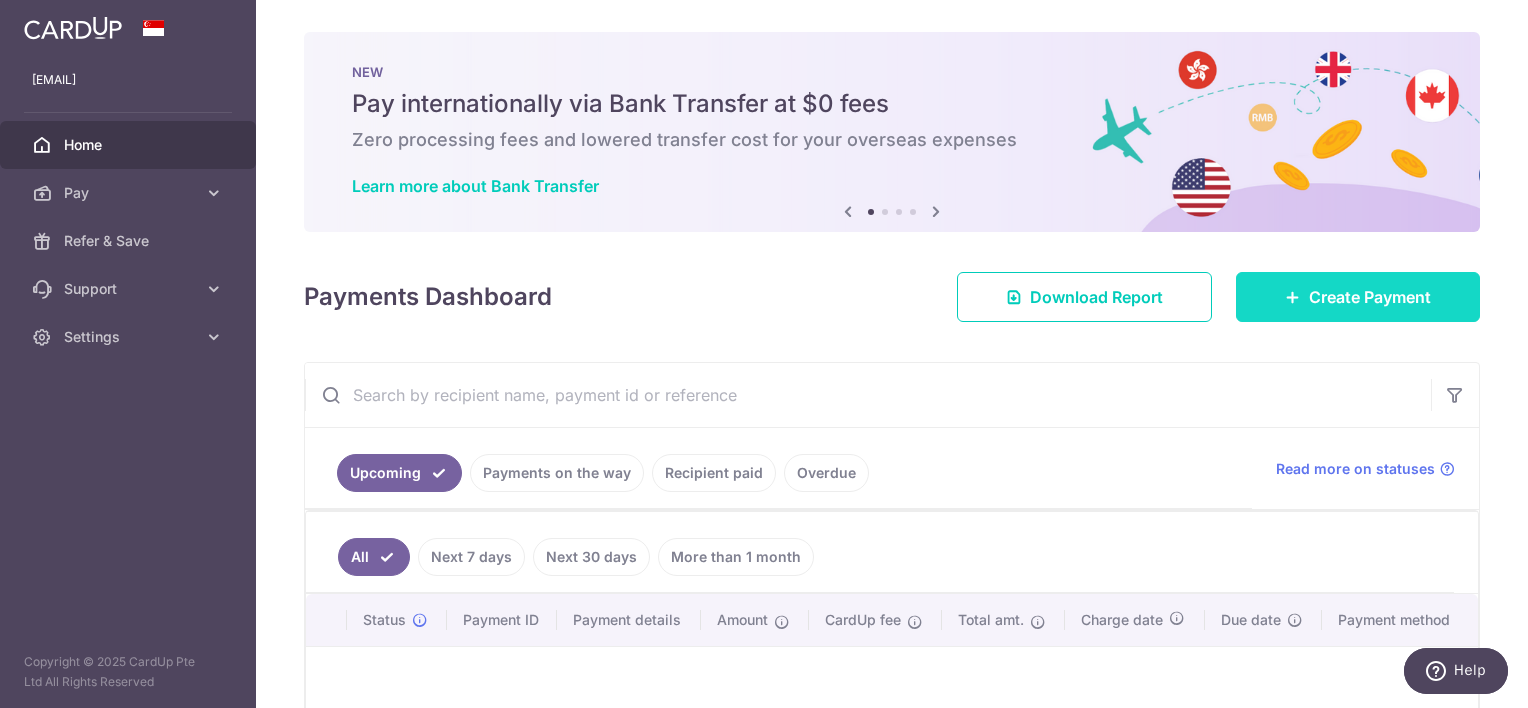 click on "Create Payment" at bounding box center [1370, 297] 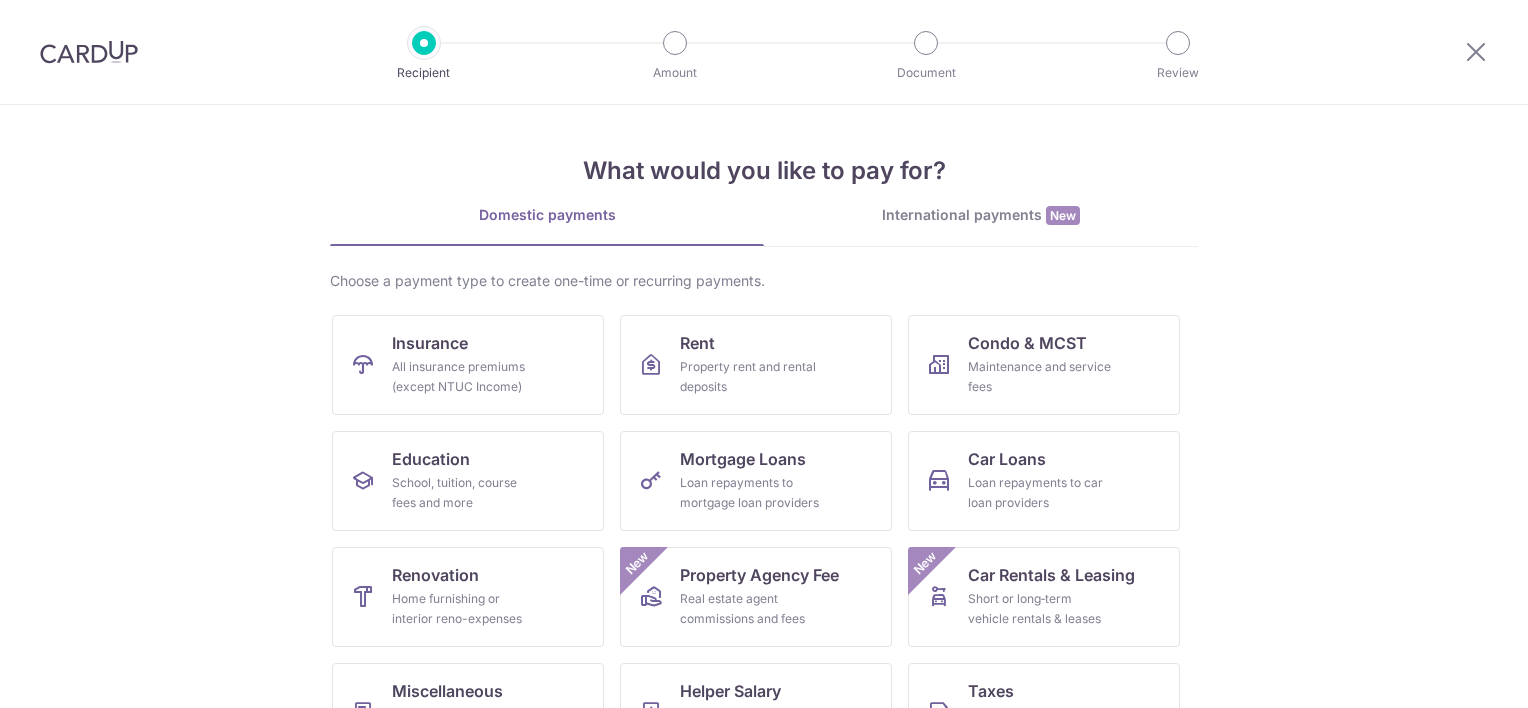 scroll, scrollTop: 0, scrollLeft: 0, axis: both 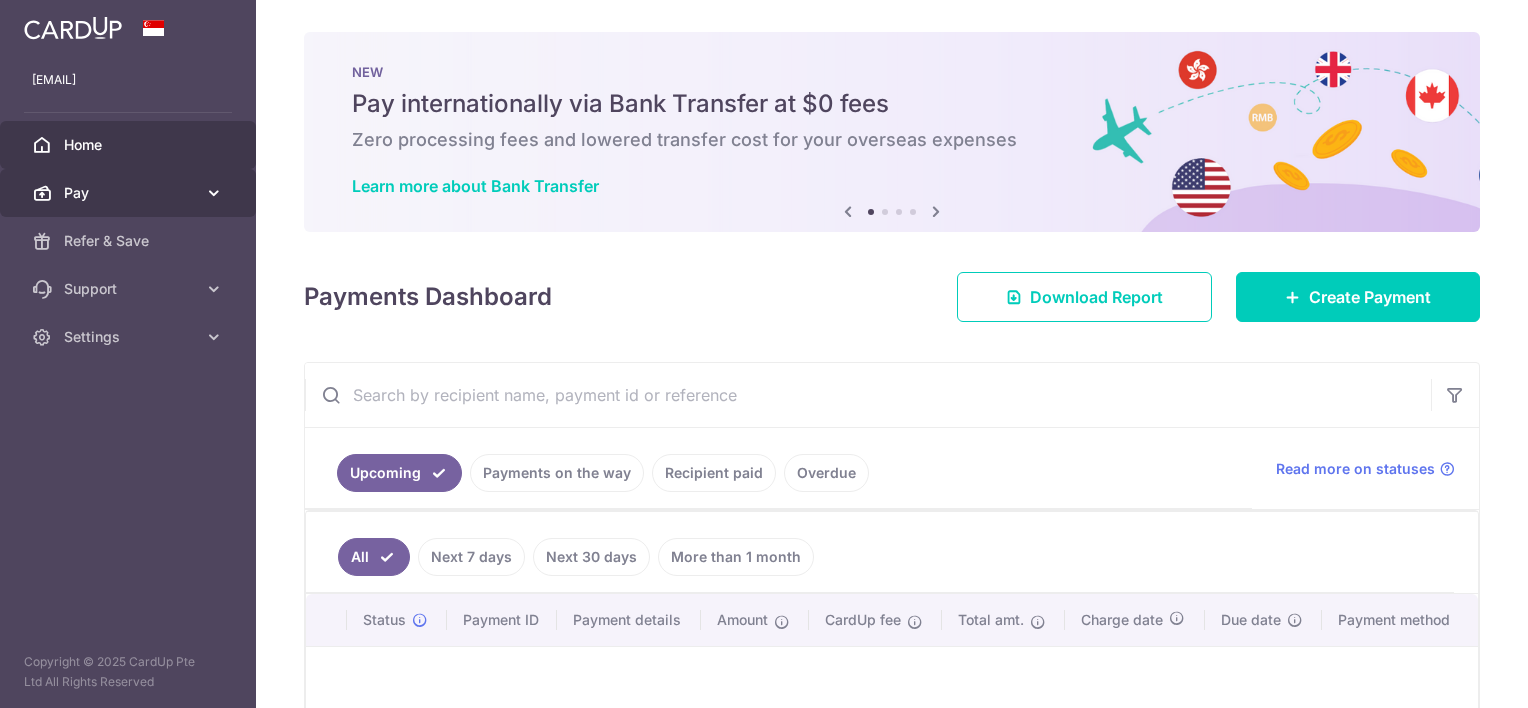 click on "Pay" at bounding box center (128, 193) 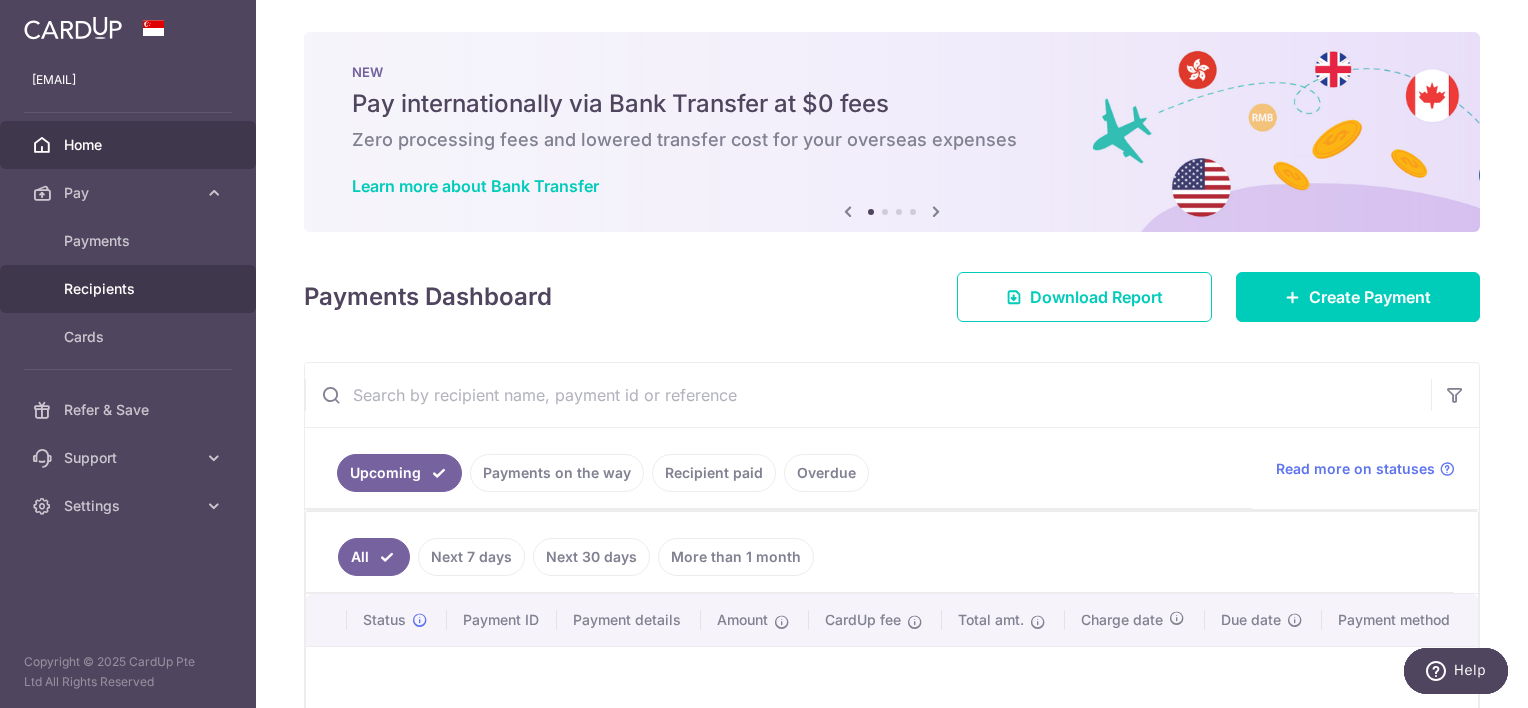 click on "Recipients" at bounding box center [130, 289] 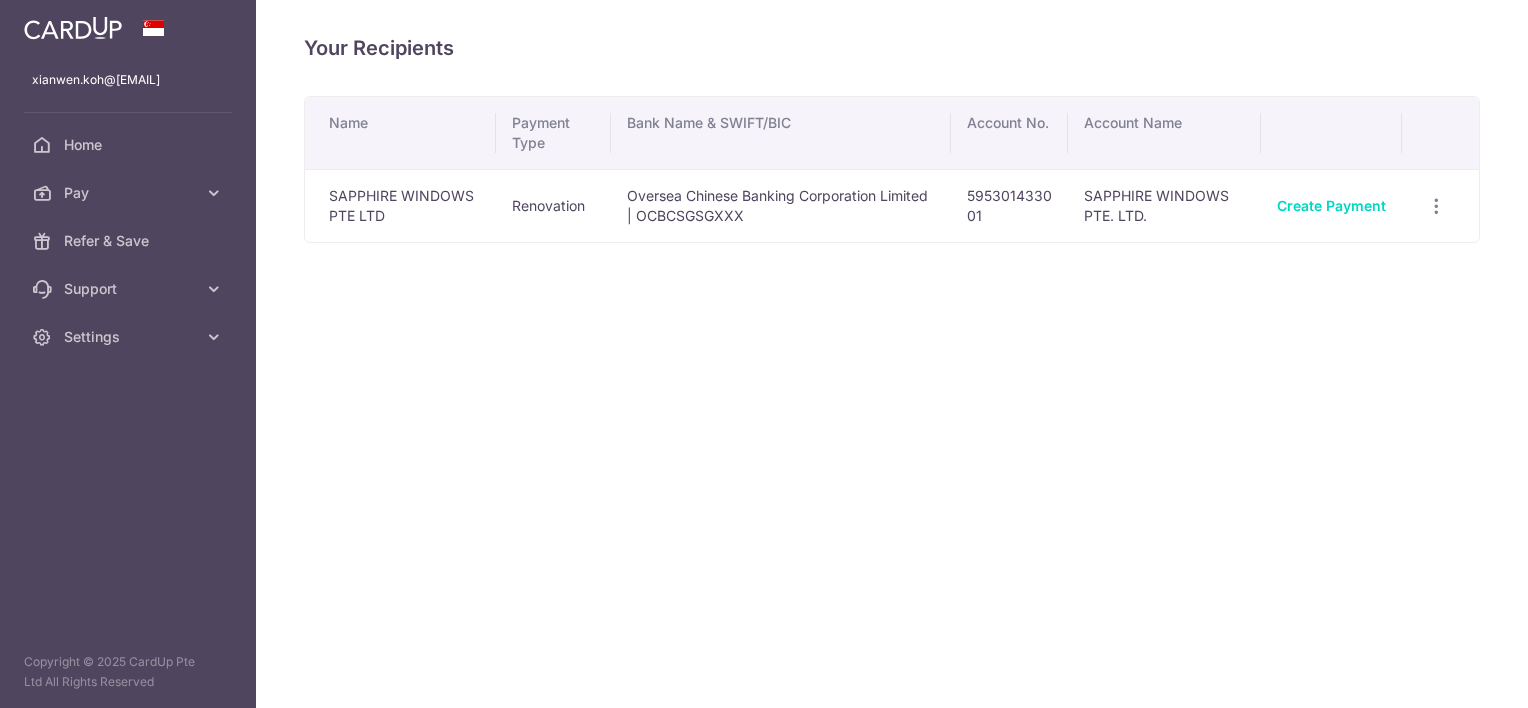 scroll, scrollTop: 0, scrollLeft: 0, axis: both 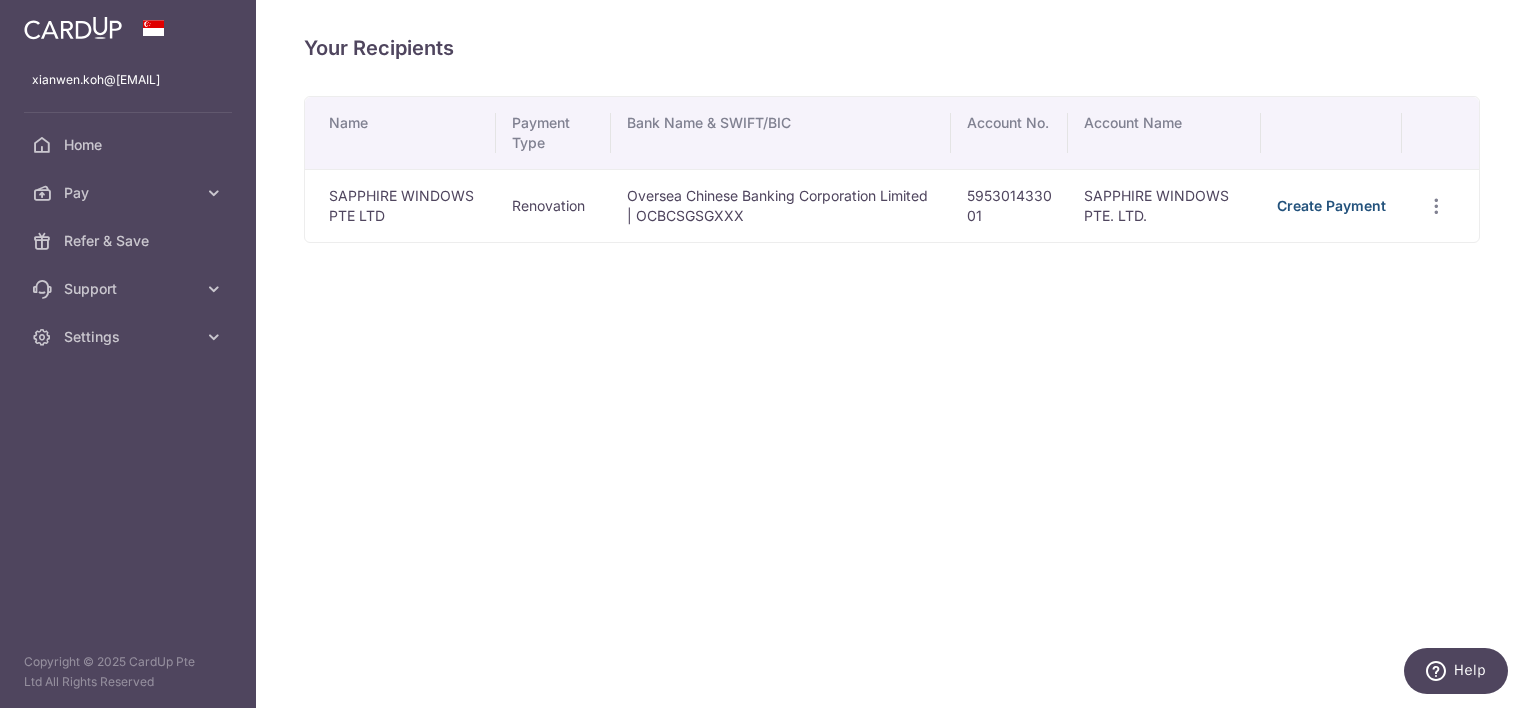 click on "Create Payment" at bounding box center [1331, 205] 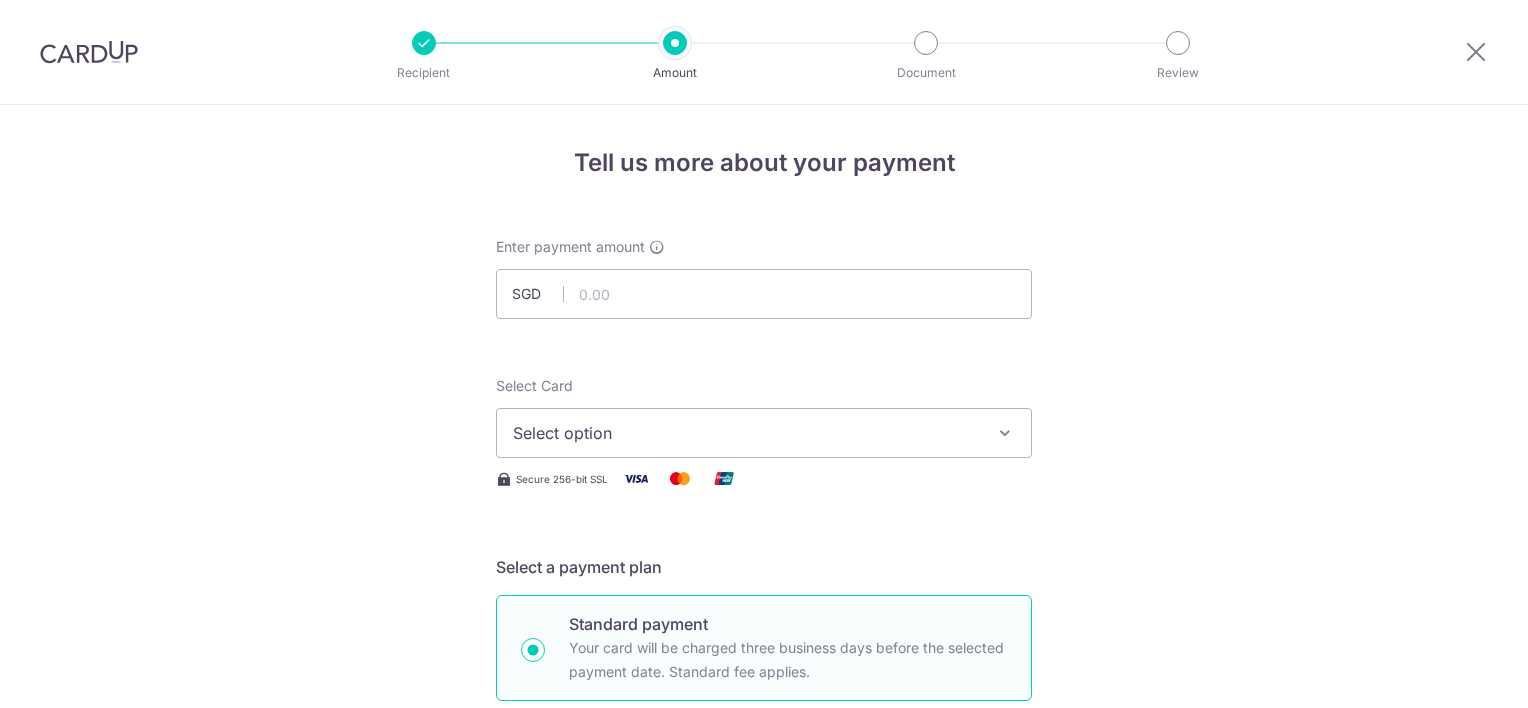 scroll, scrollTop: 0, scrollLeft: 0, axis: both 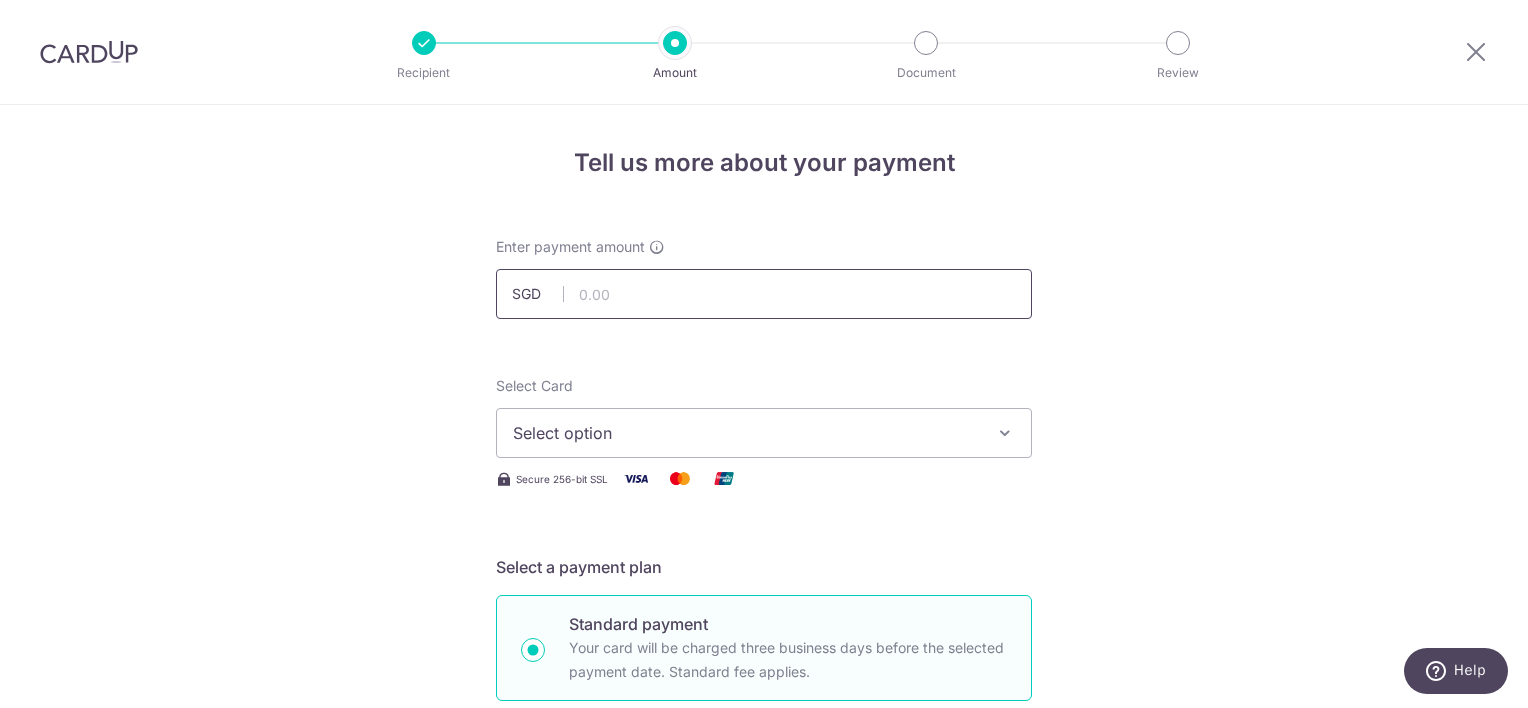 click at bounding box center (764, 294) 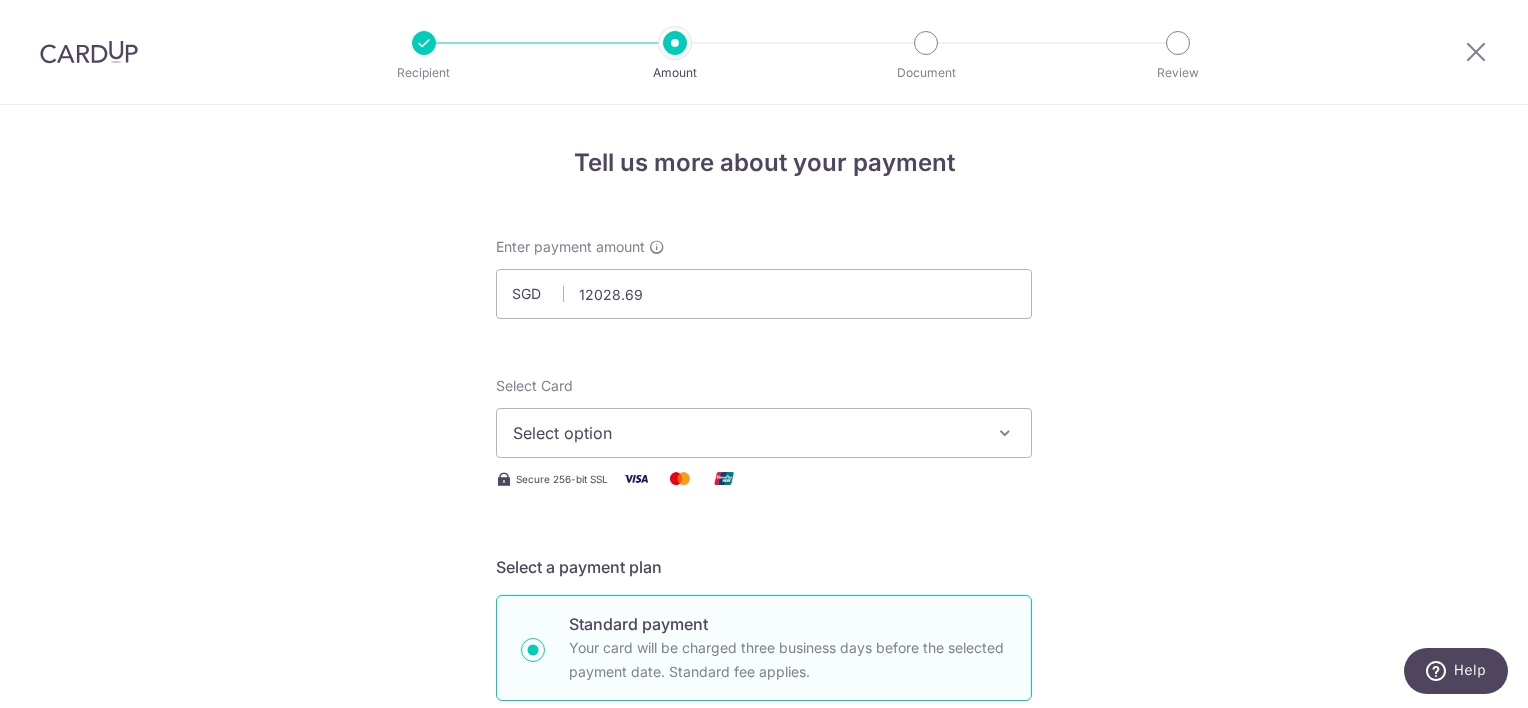 type on "12,028.69" 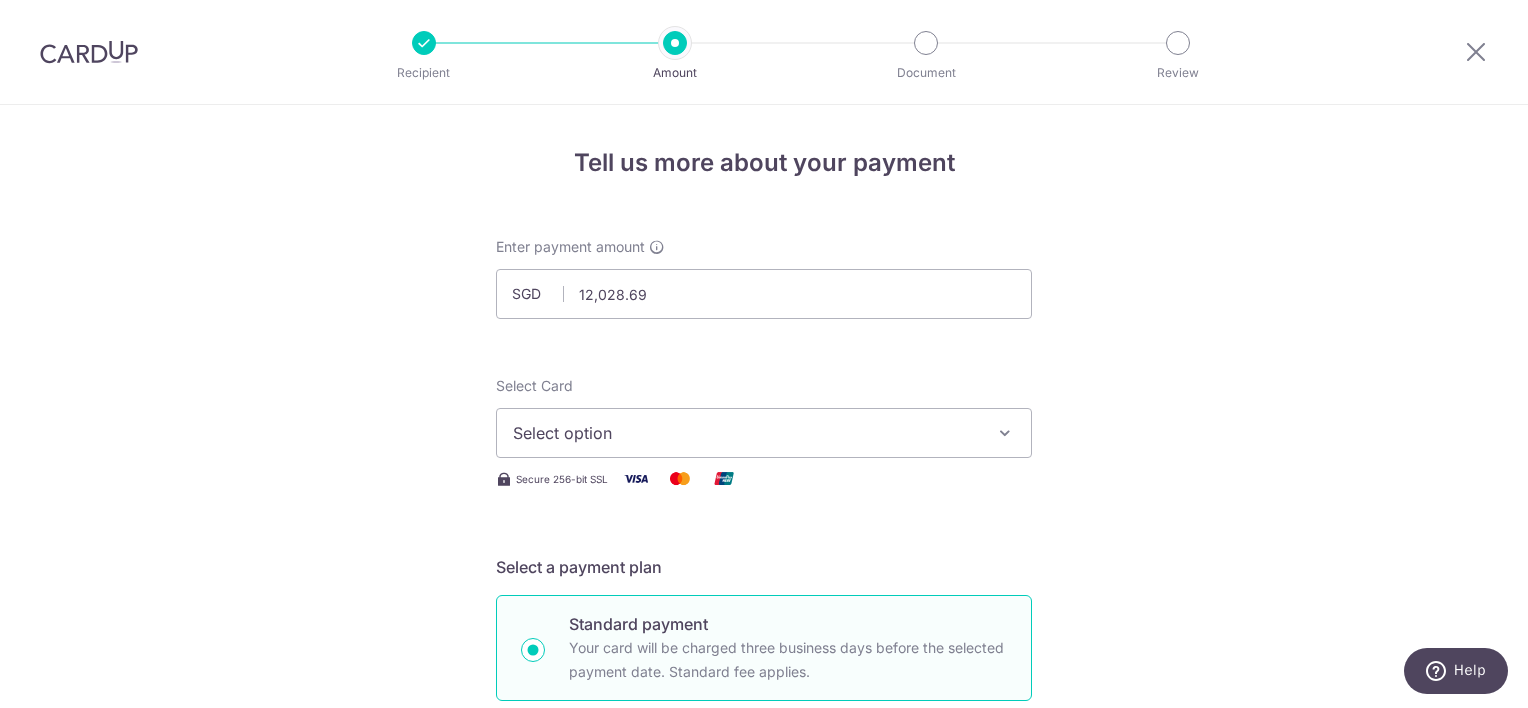click on "Select option" at bounding box center [746, 433] 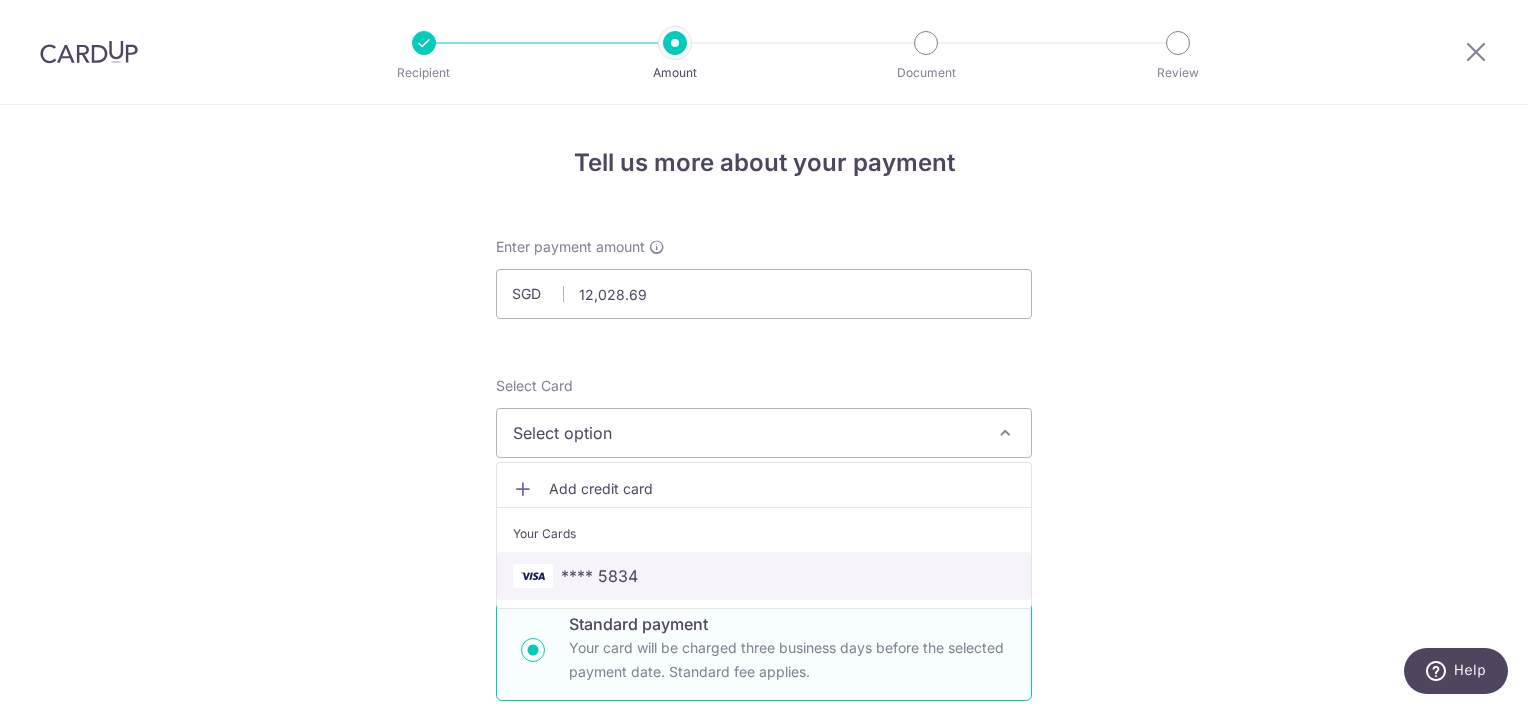 click on "**** 5834" at bounding box center (599, 576) 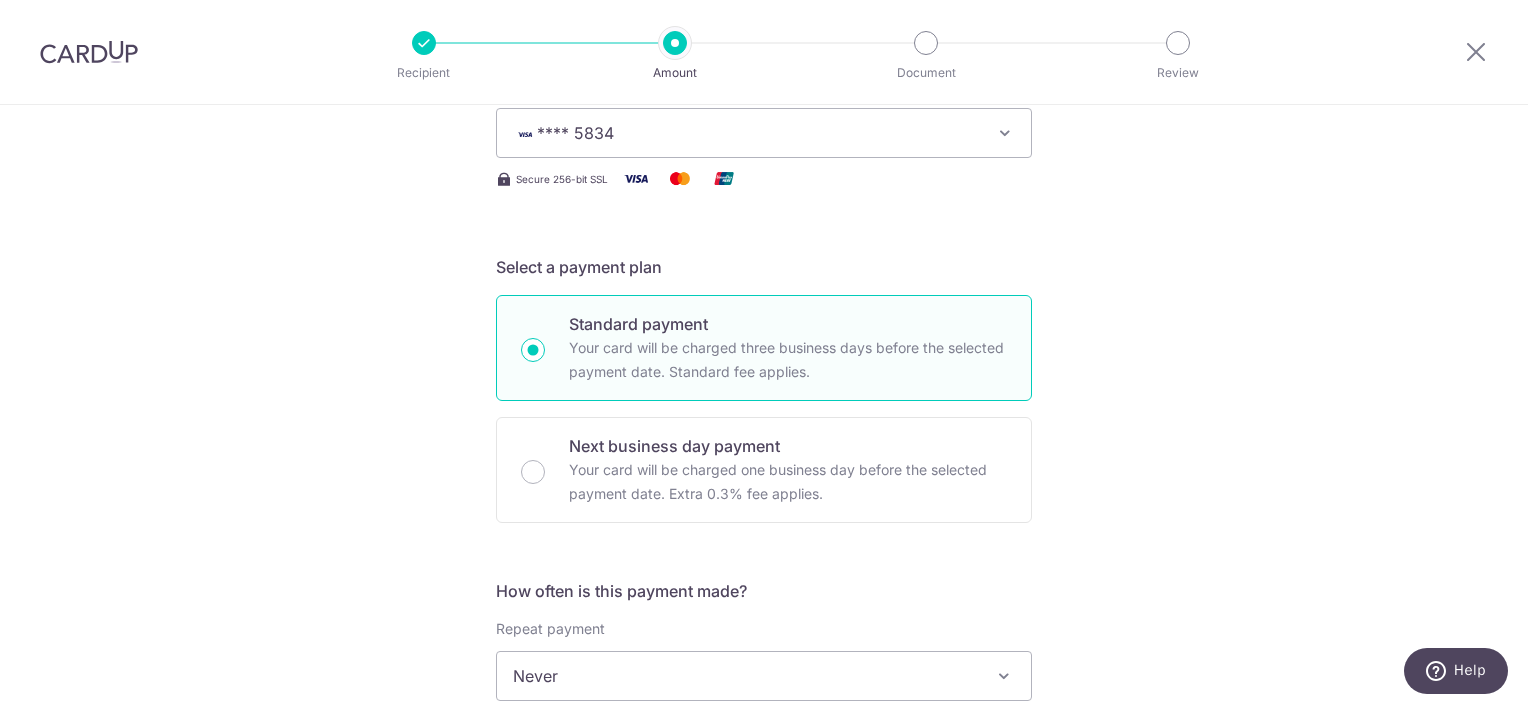 scroll, scrollTop: 600, scrollLeft: 0, axis: vertical 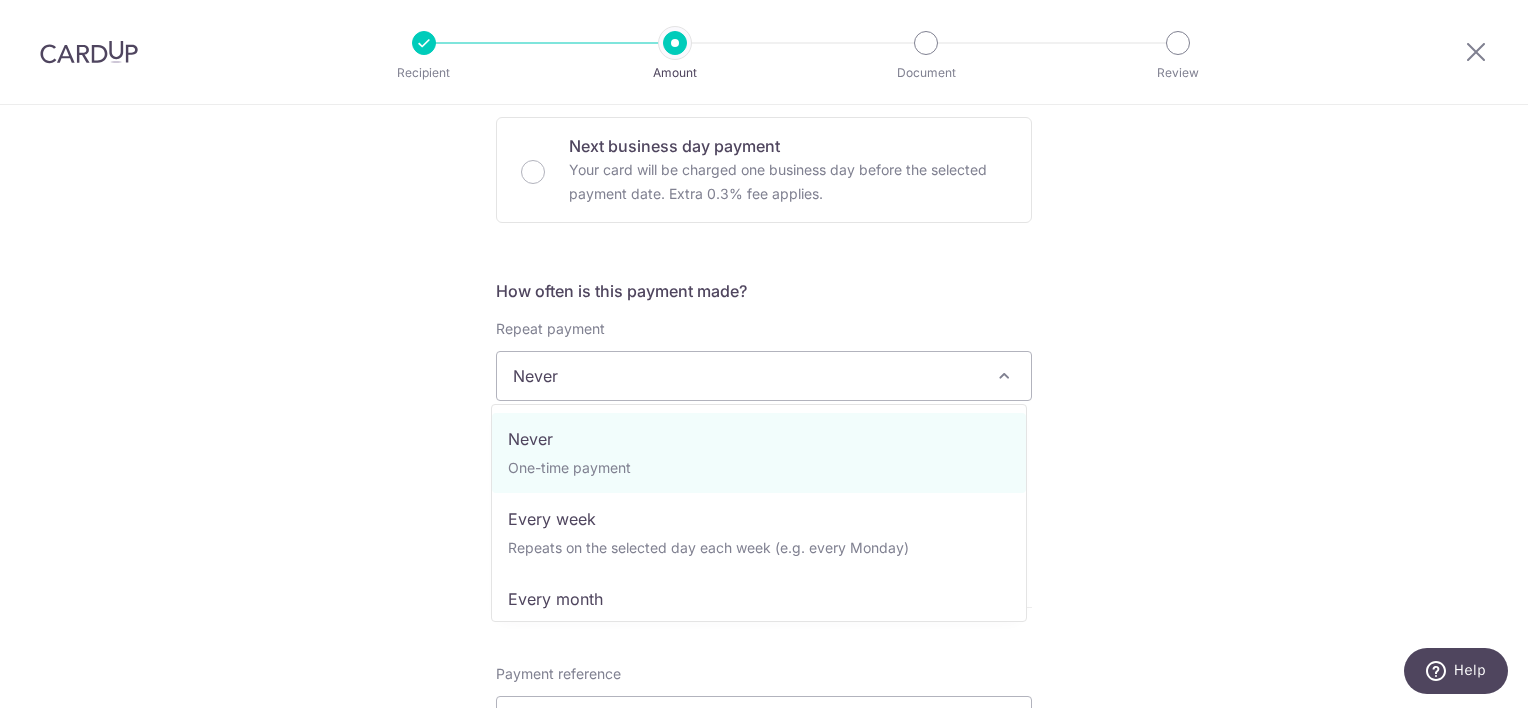 click on "Never" at bounding box center [764, 376] 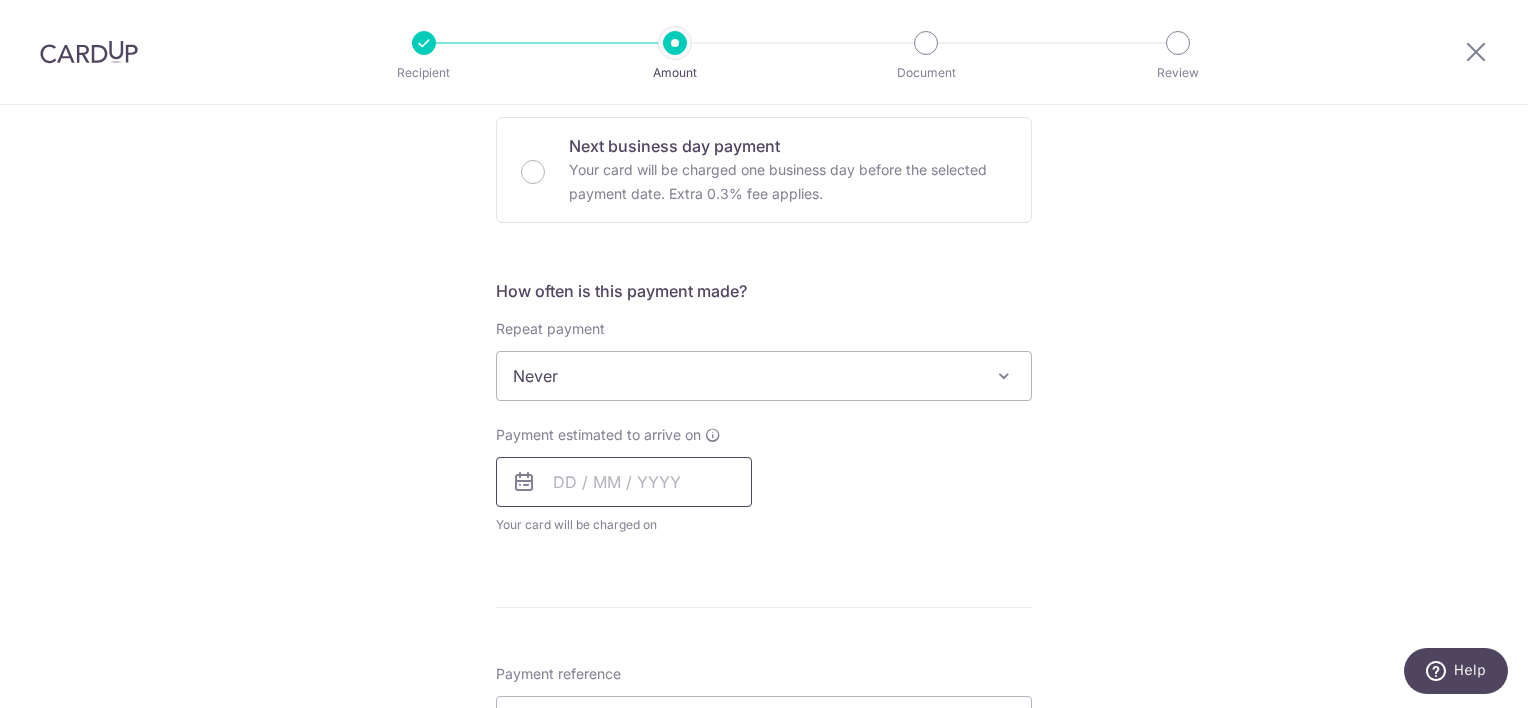 click at bounding box center (624, 482) 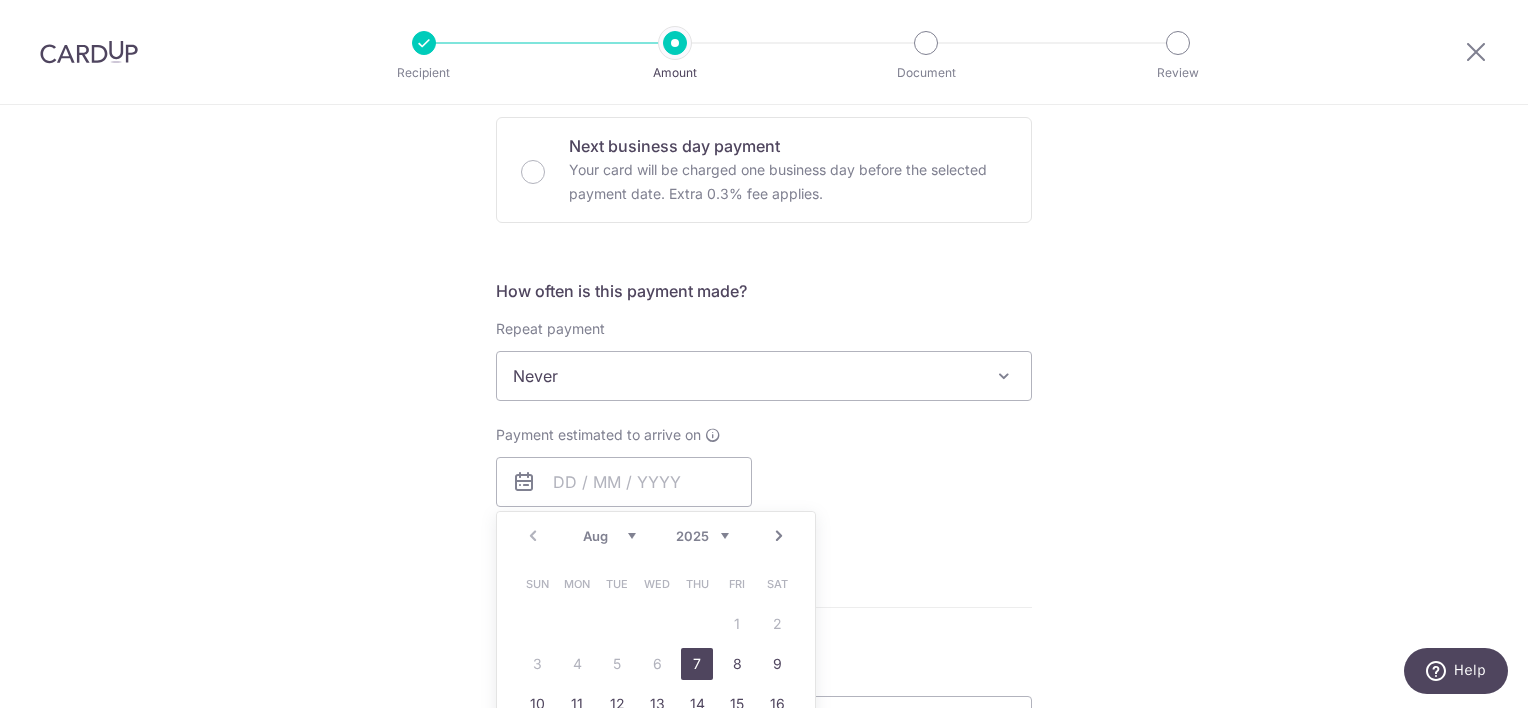 click on "7" at bounding box center [697, 664] 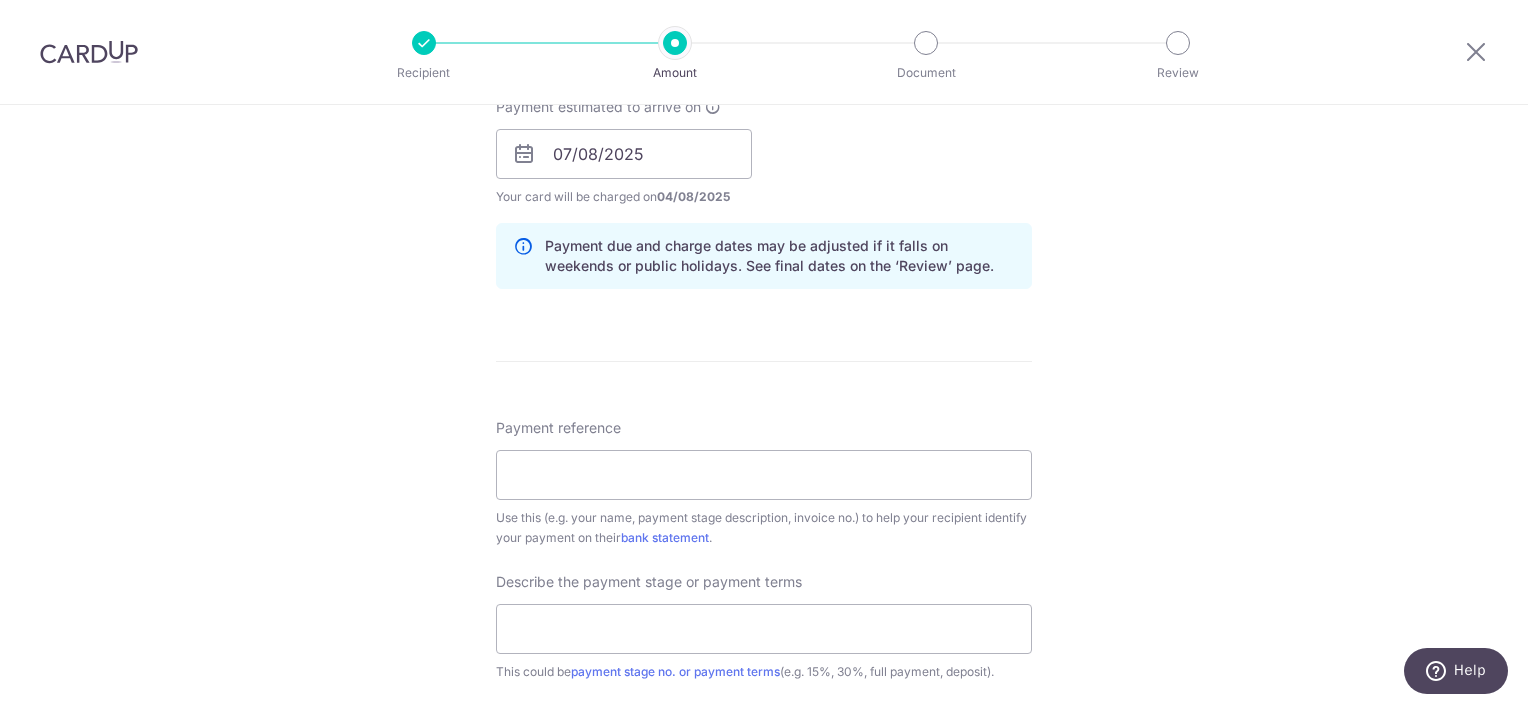 scroll, scrollTop: 1000, scrollLeft: 0, axis: vertical 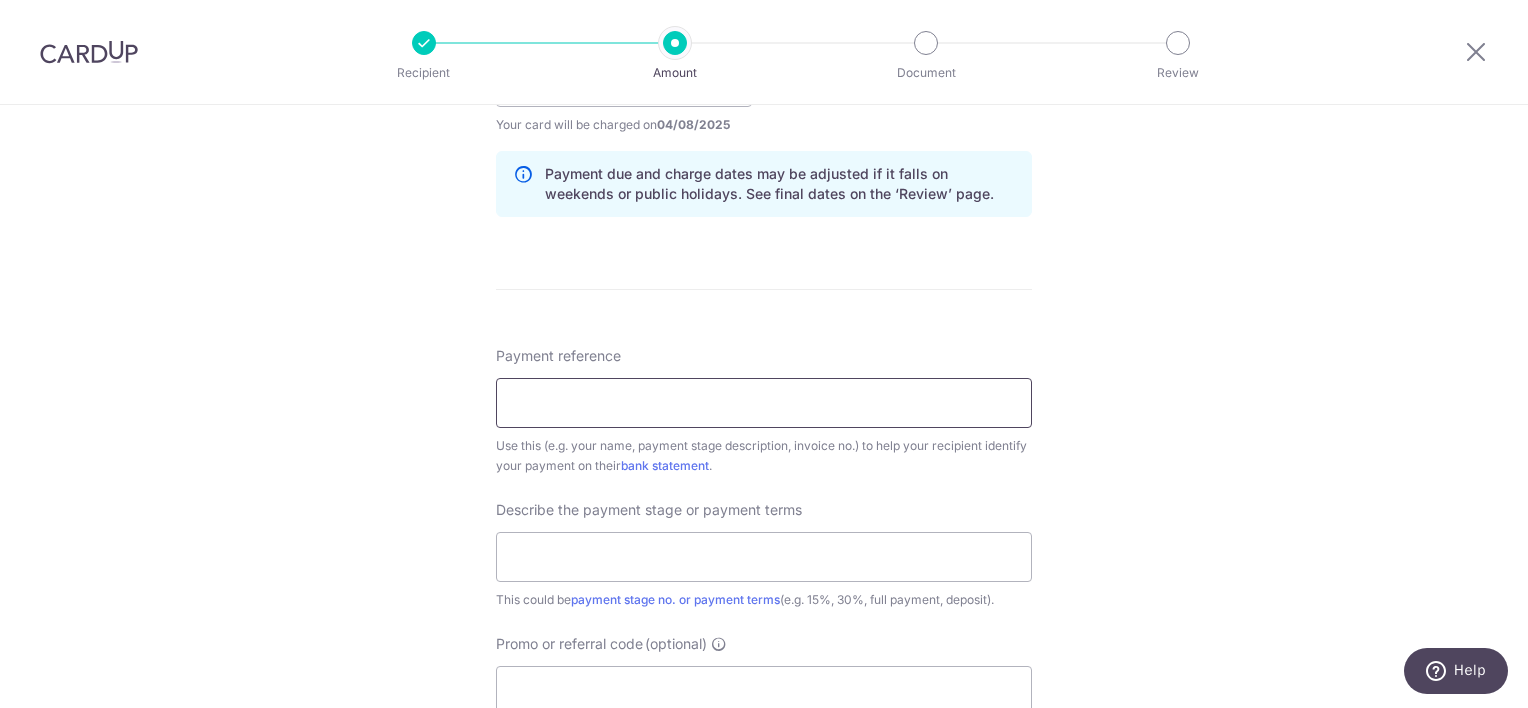 click on "Payment reference" at bounding box center [764, 403] 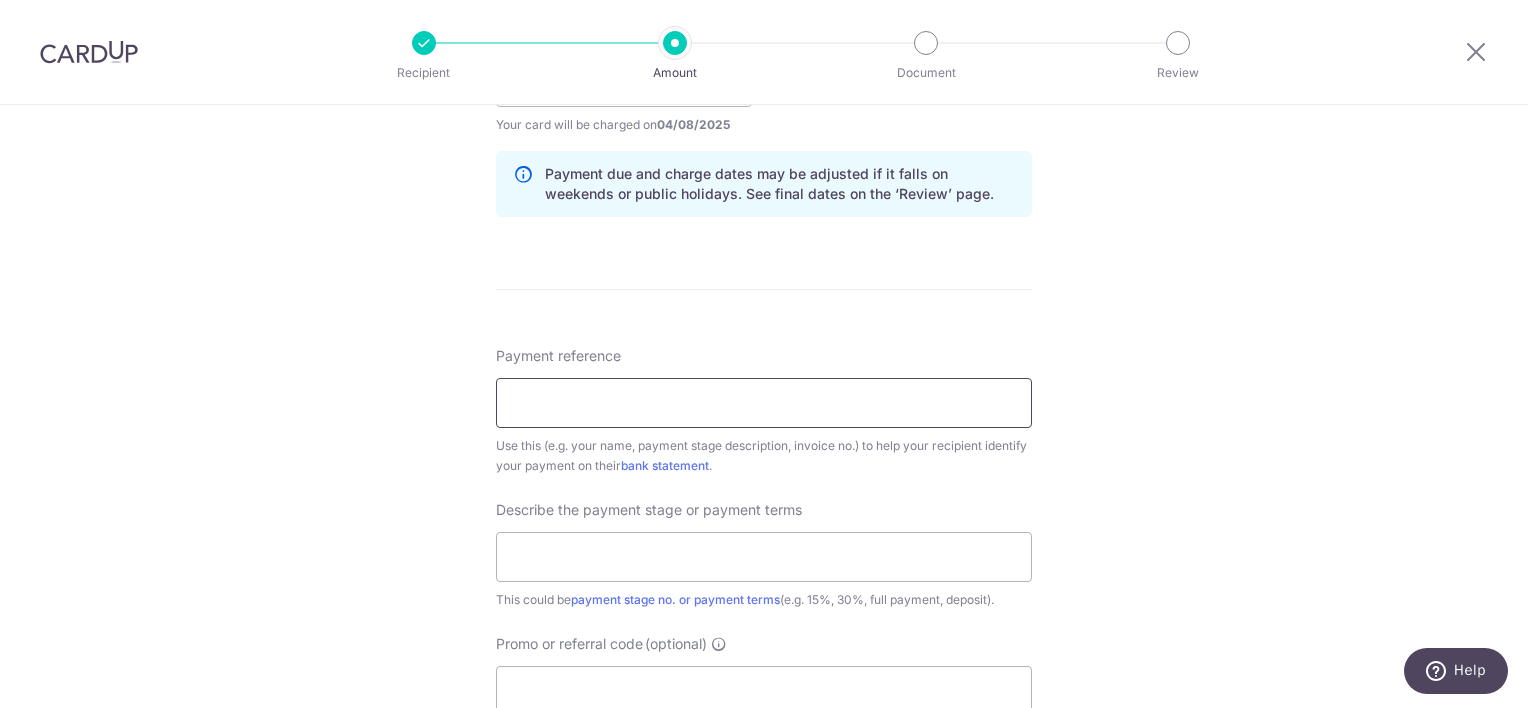 type on "PC3-040825" 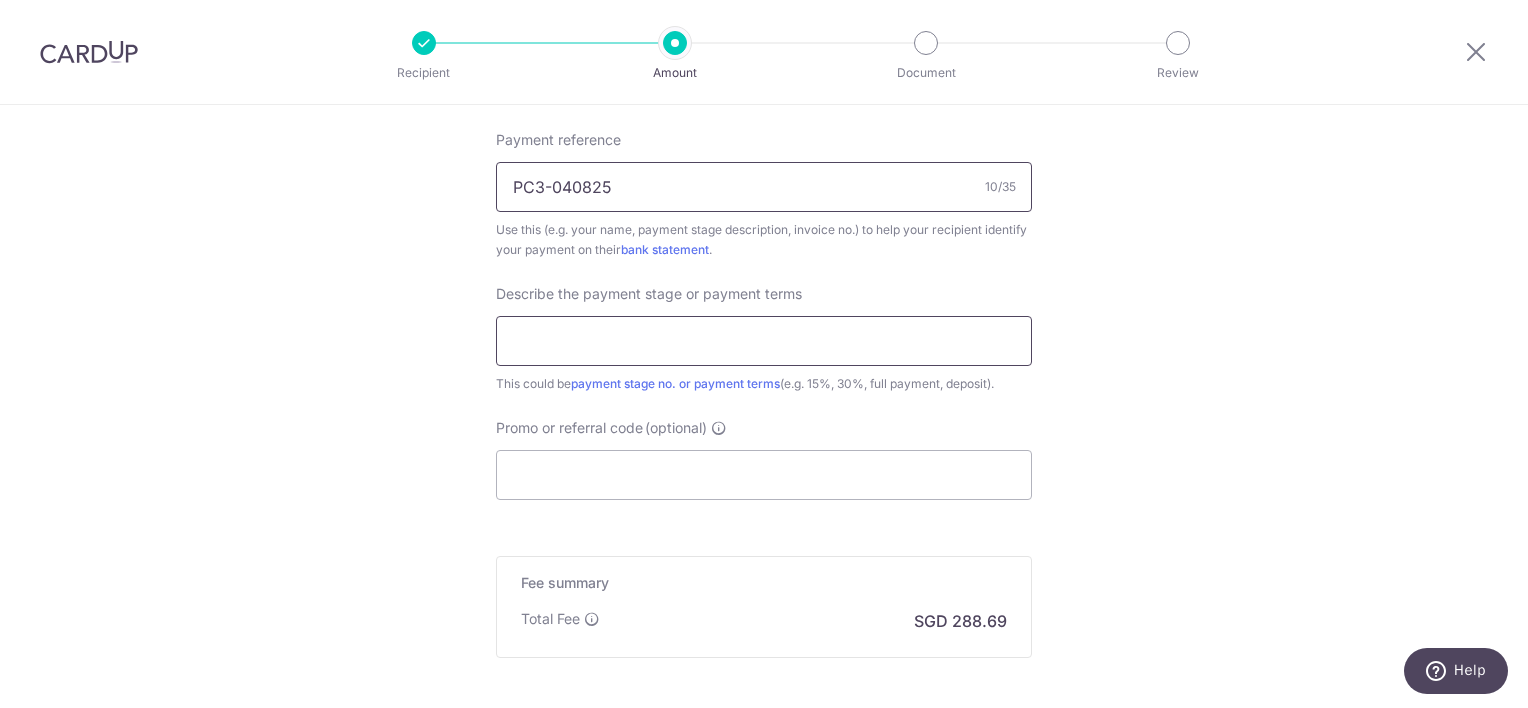 scroll, scrollTop: 1200, scrollLeft: 0, axis: vertical 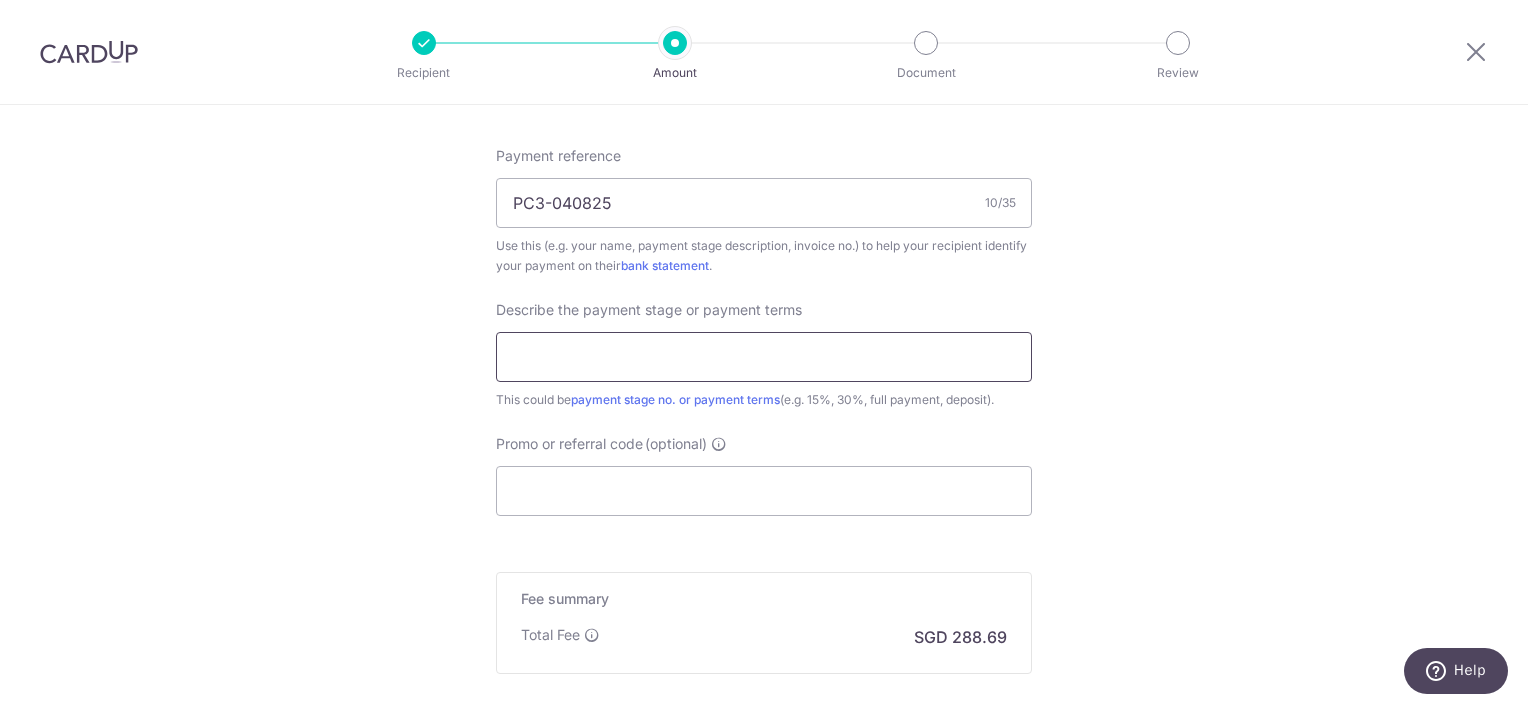 click at bounding box center [764, 357] 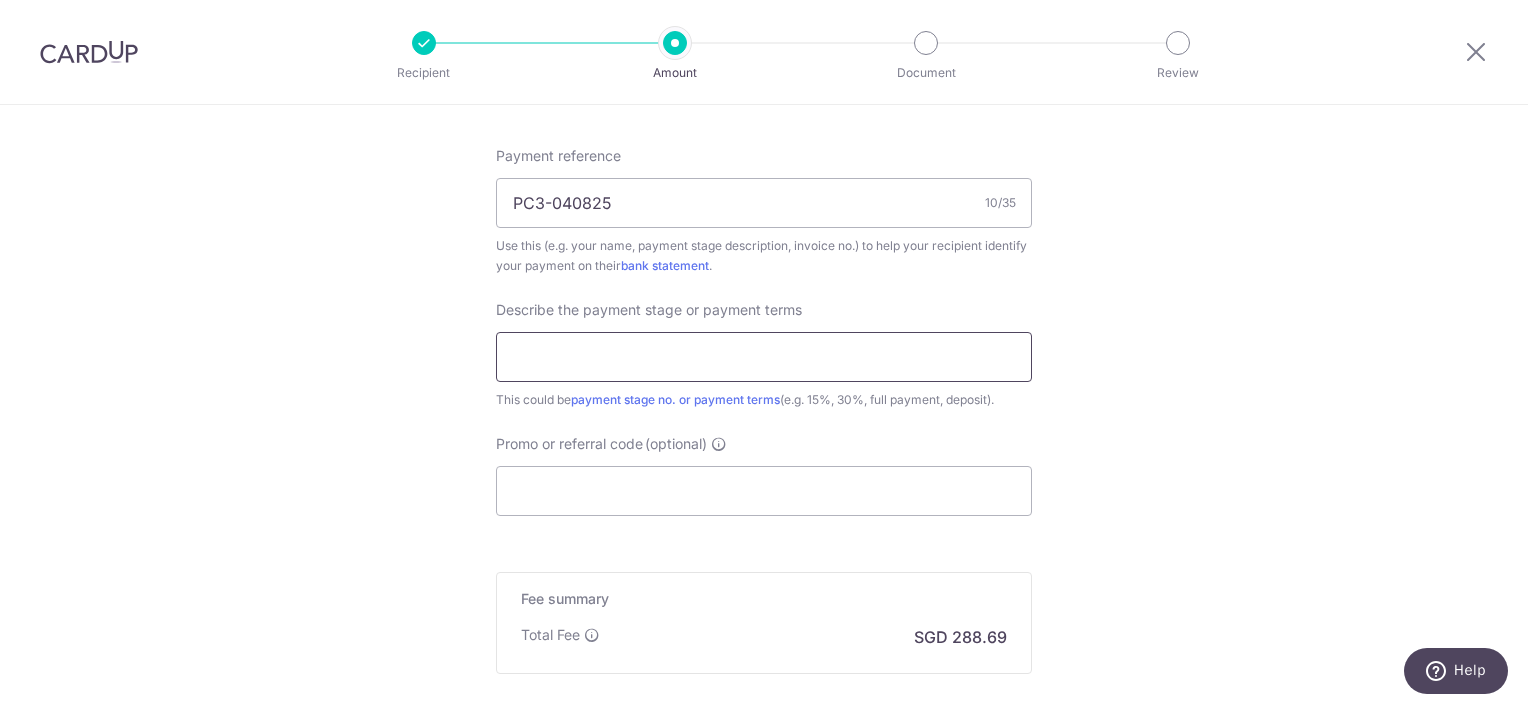 click at bounding box center (764, 357) 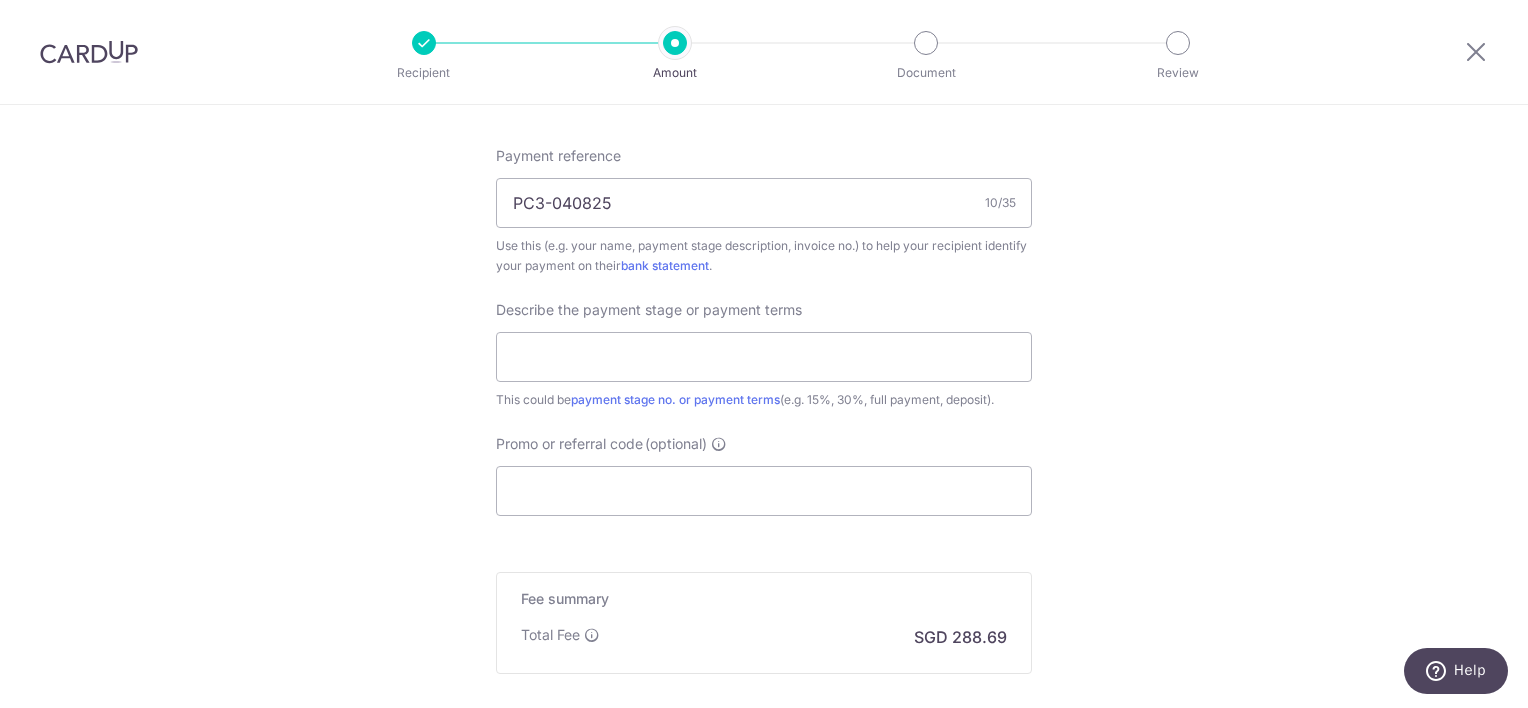 click on "Tell us more about your payment
Enter payment amount
SGD
12,028.69
12028.69
Select Card
**** 5834
Add credit card
Your Cards
**** 5834
Secure 256-bit SSL
Text
New card details
Card
Secure 256-bit SSL" at bounding box center (764, -83) 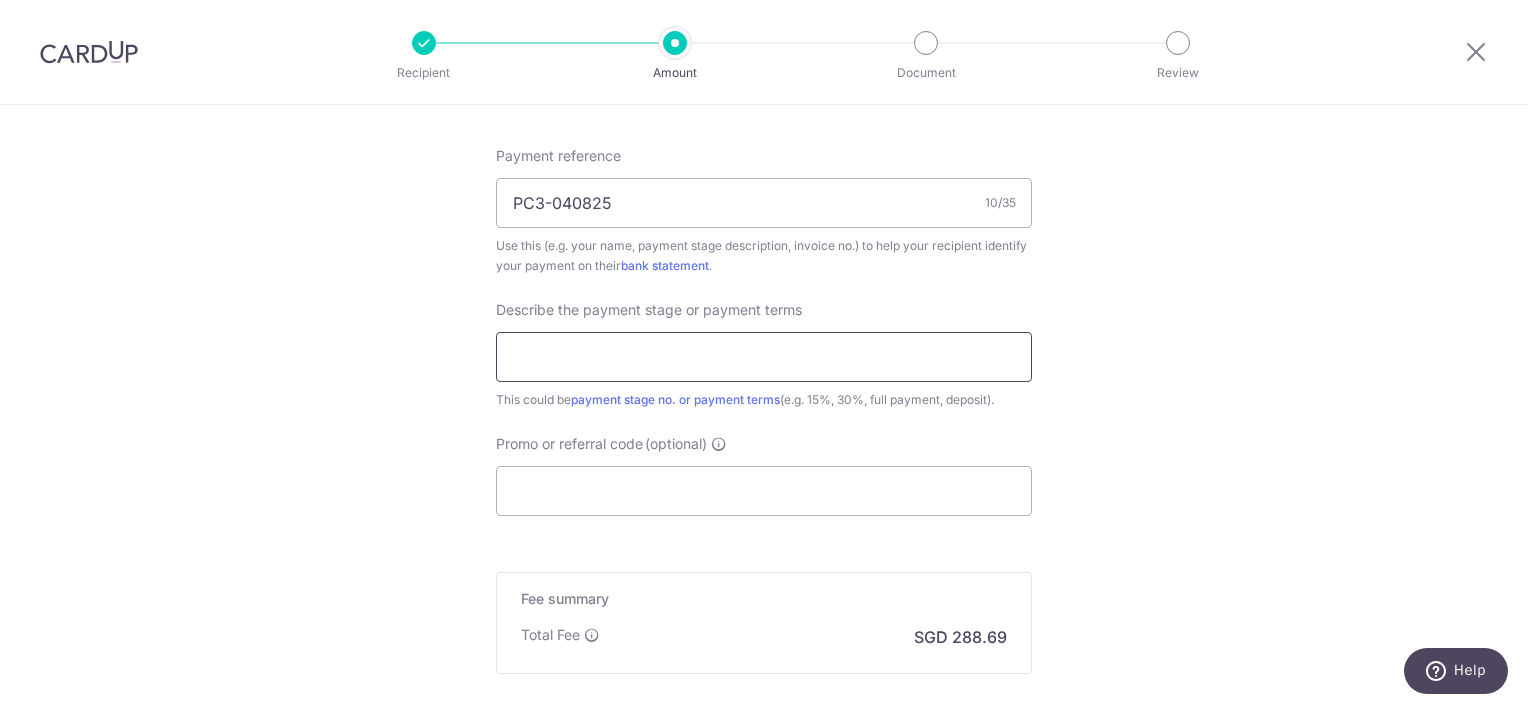 click at bounding box center [764, 357] 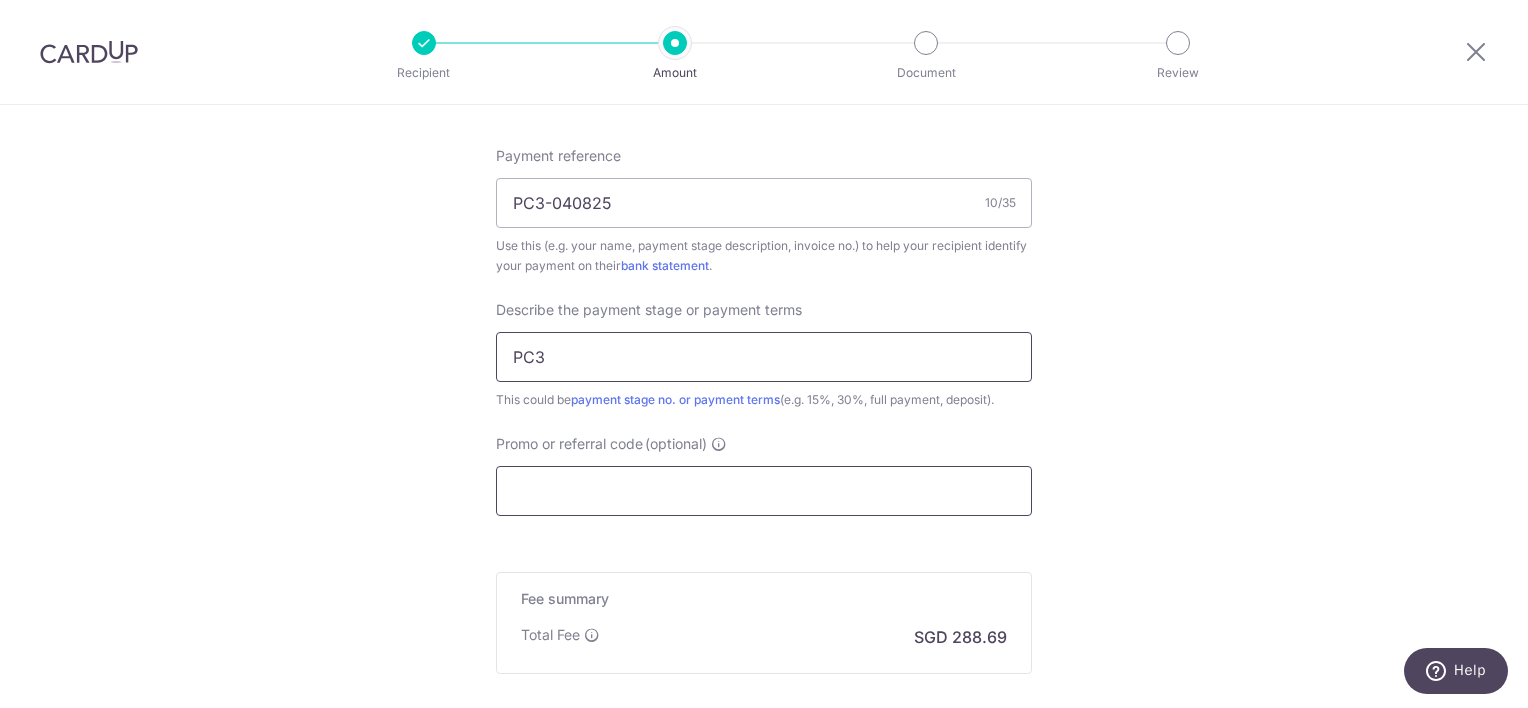 type on "PC3" 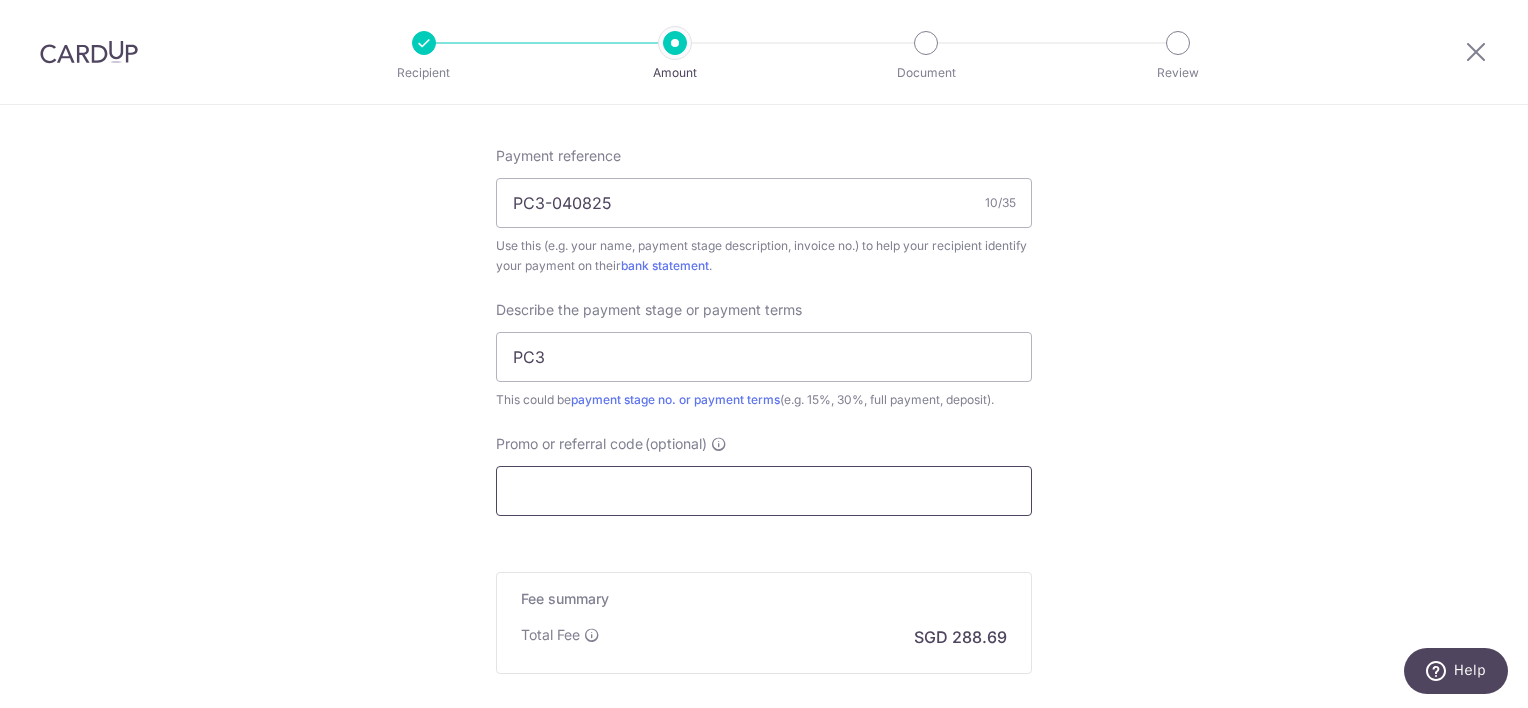 click on "Promo or referral code
(optional)" at bounding box center (764, 491) 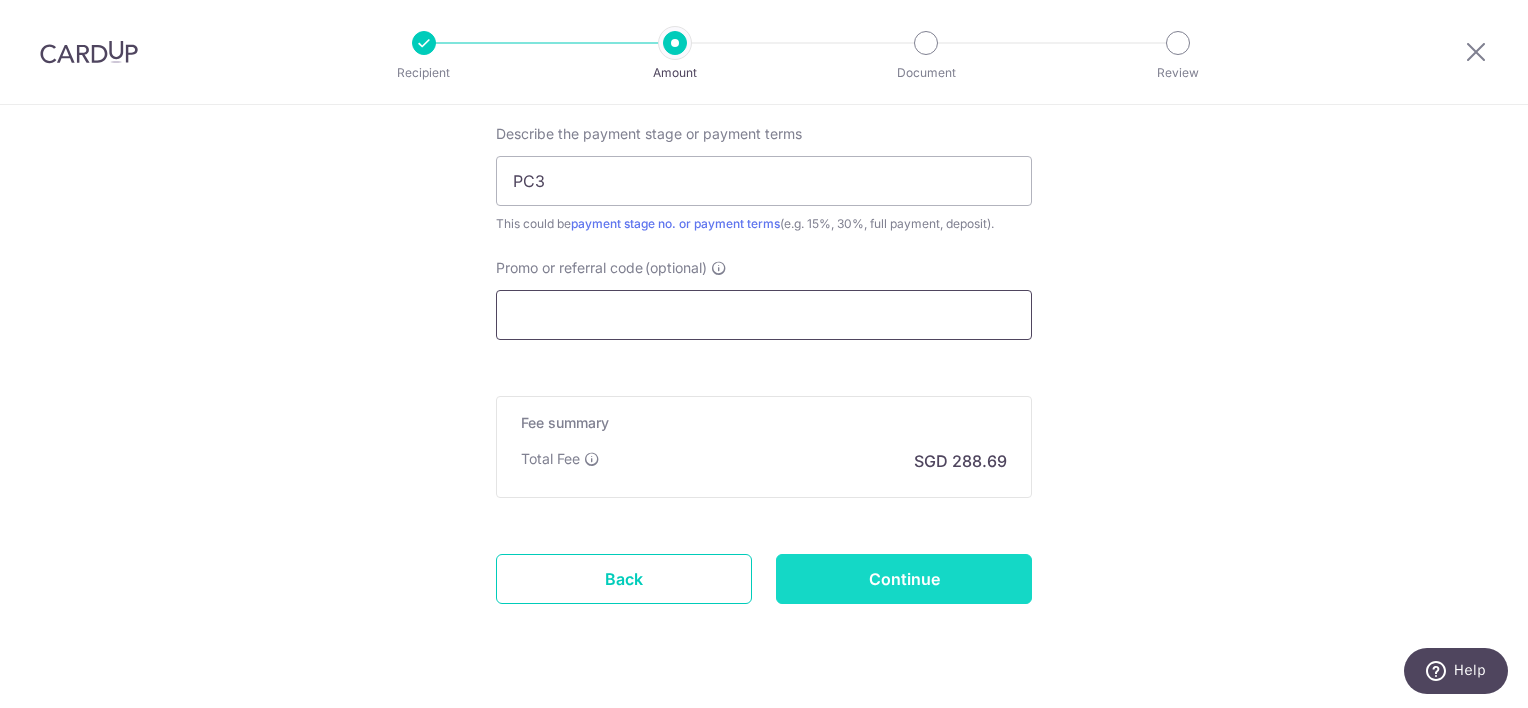 scroll, scrollTop: 1419, scrollLeft: 0, axis: vertical 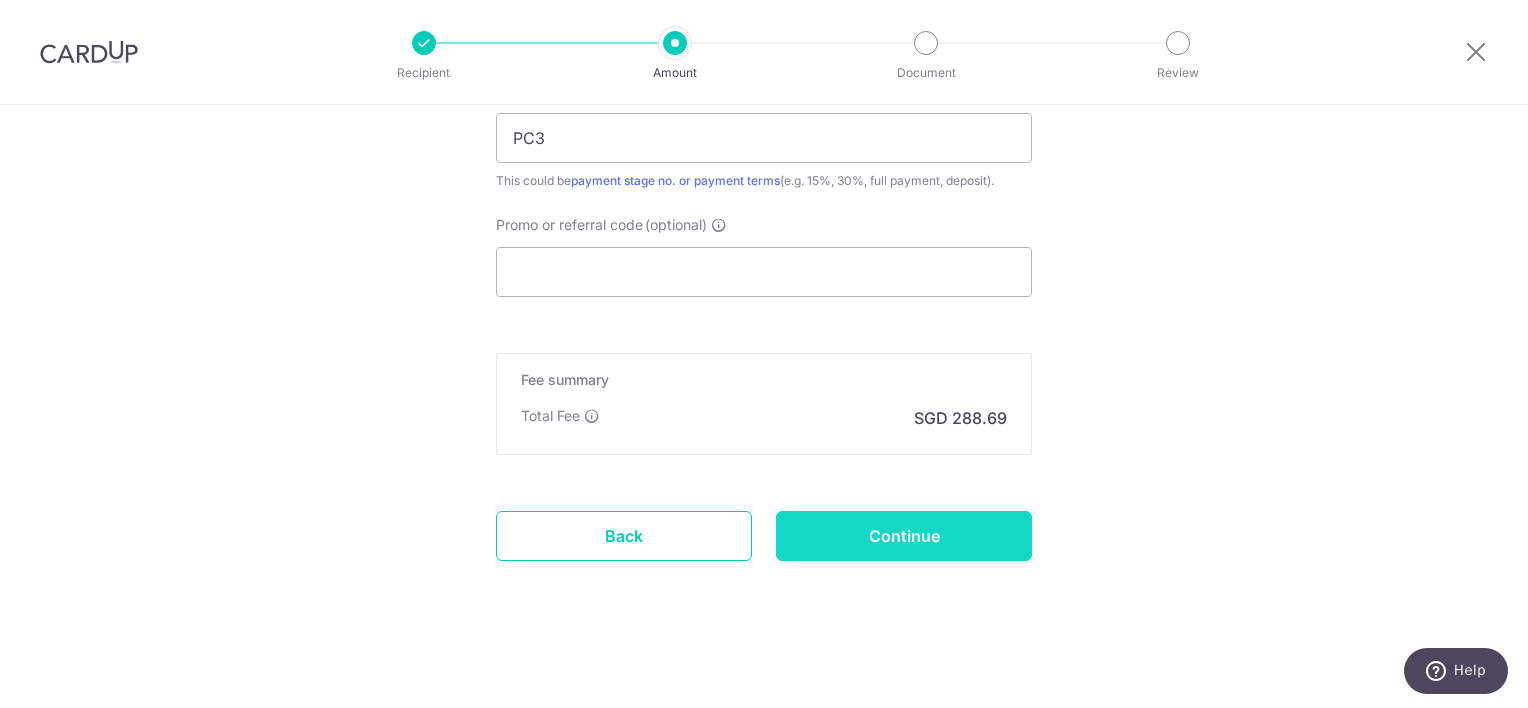 click on "Continue" at bounding box center (904, 536) 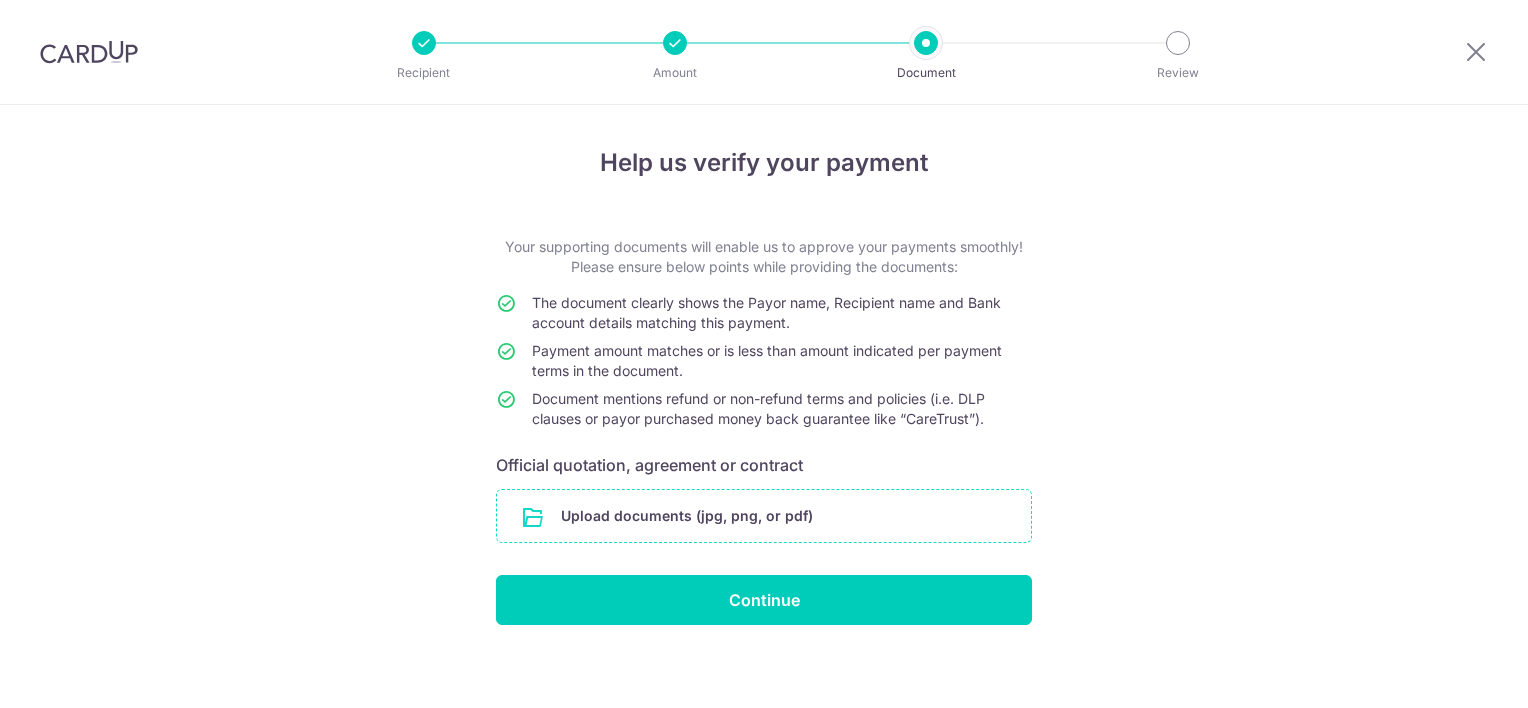 scroll, scrollTop: 0, scrollLeft: 0, axis: both 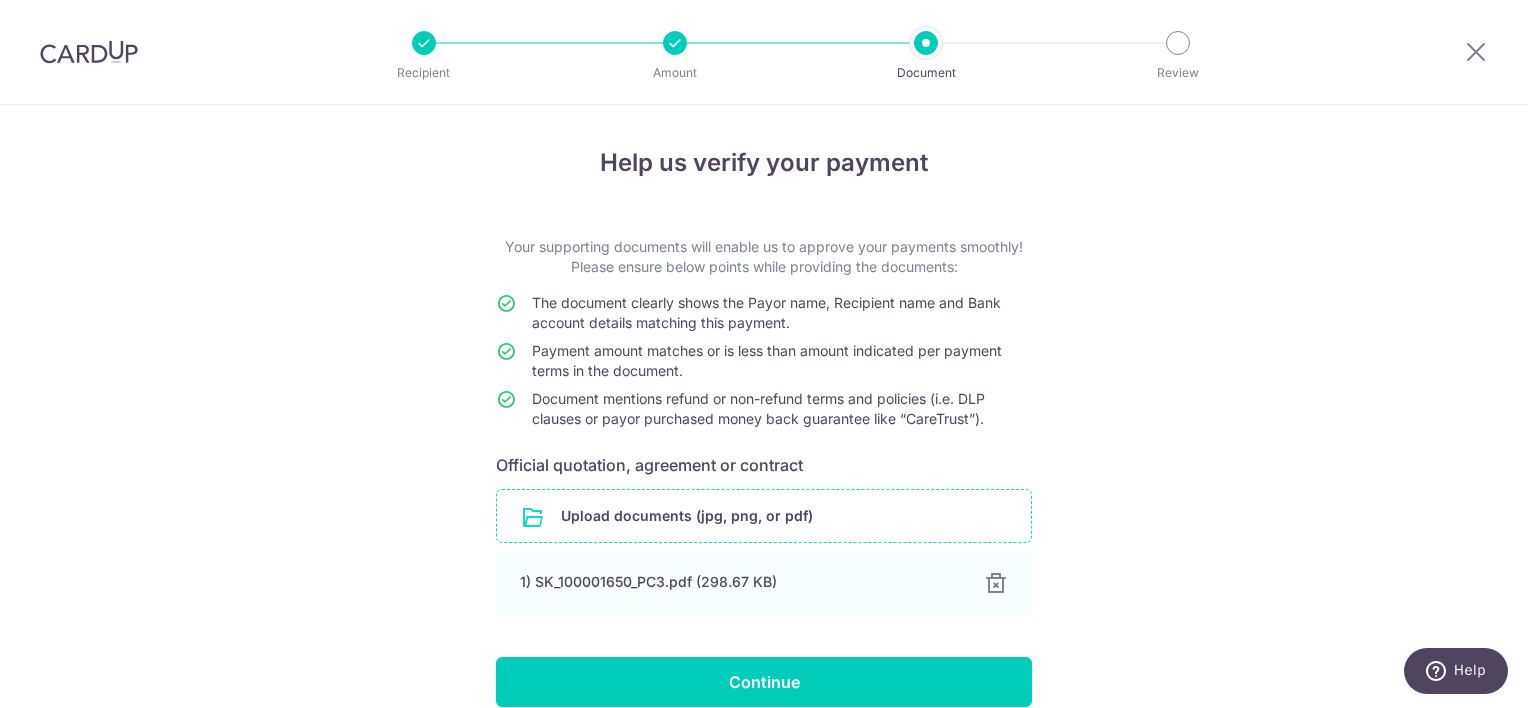 click at bounding box center (764, 516) 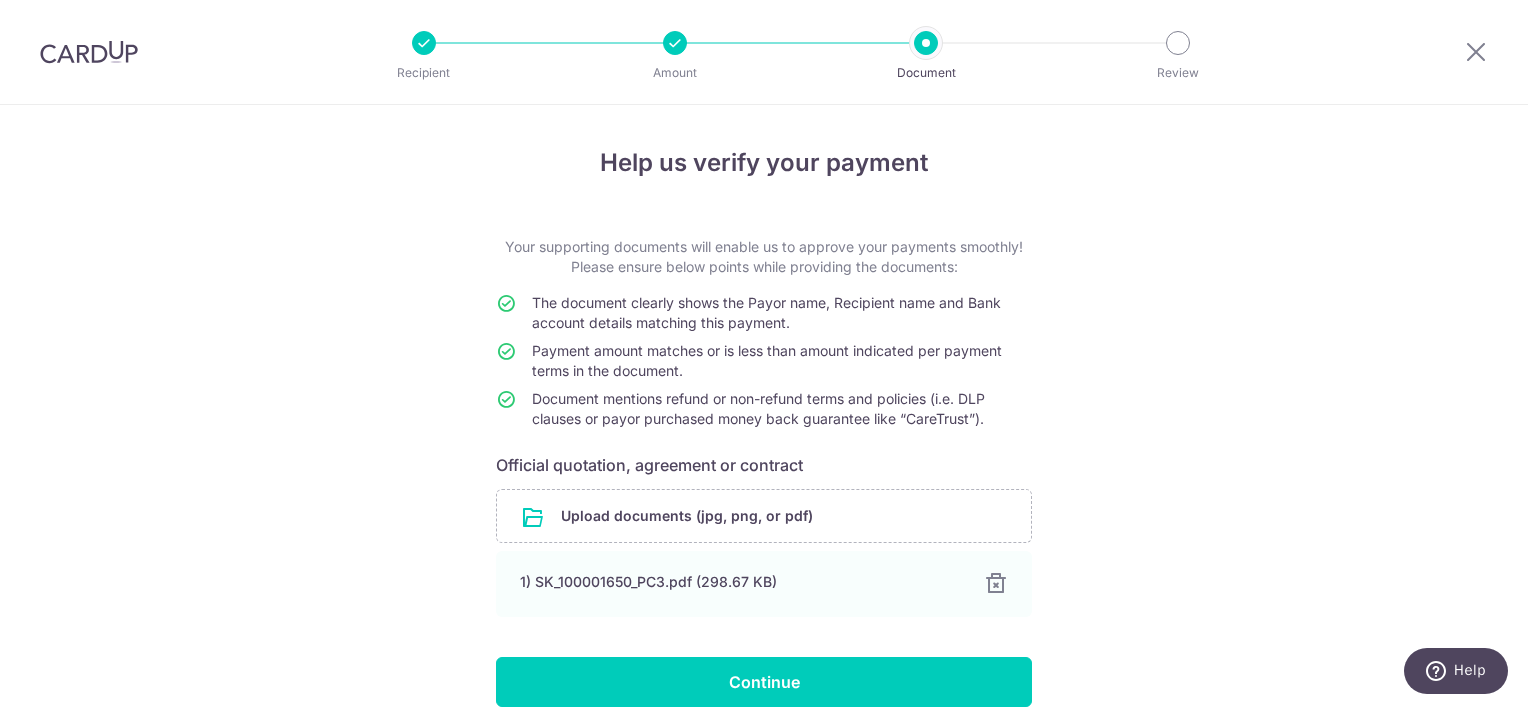 scroll, scrollTop: 92, scrollLeft: 0, axis: vertical 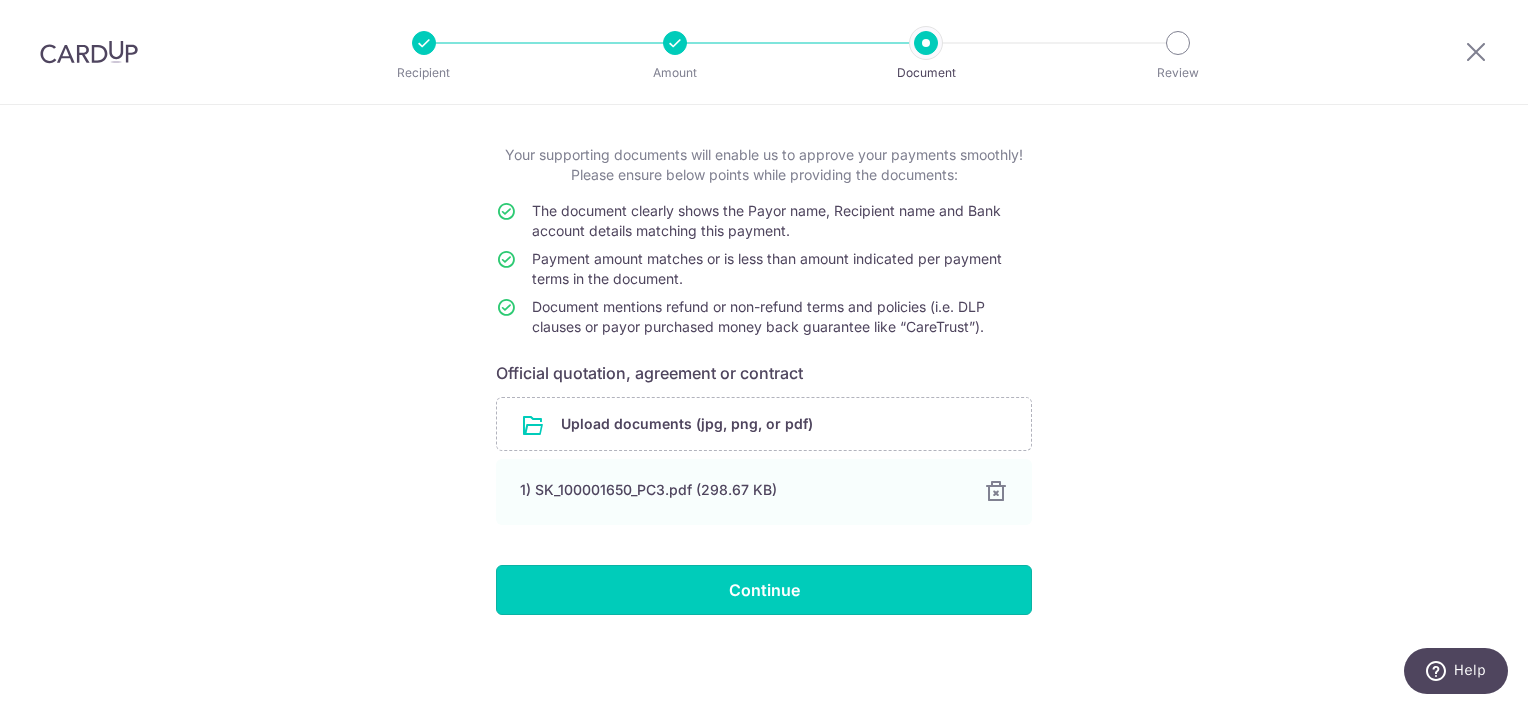 click on "Continue" at bounding box center (764, 590) 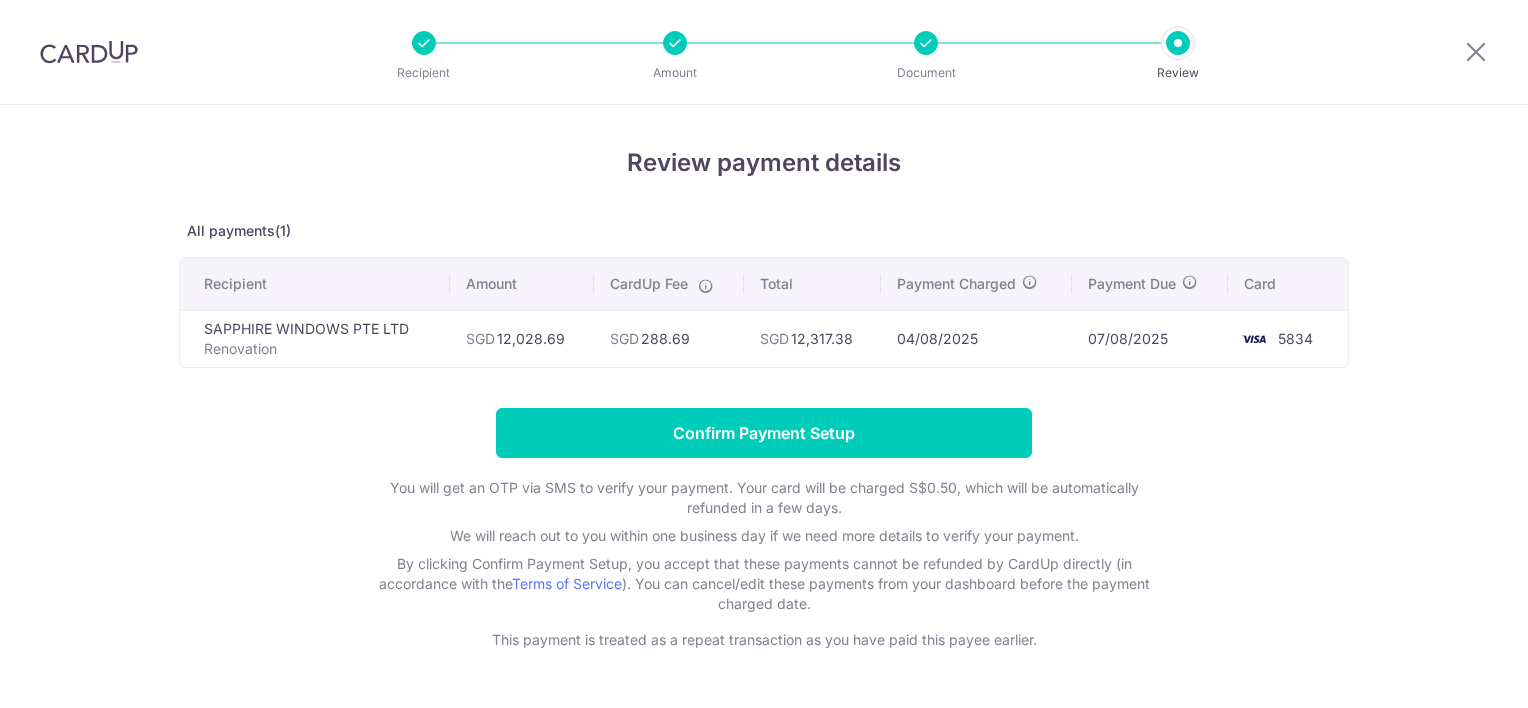 scroll, scrollTop: 0, scrollLeft: 0, axis: both 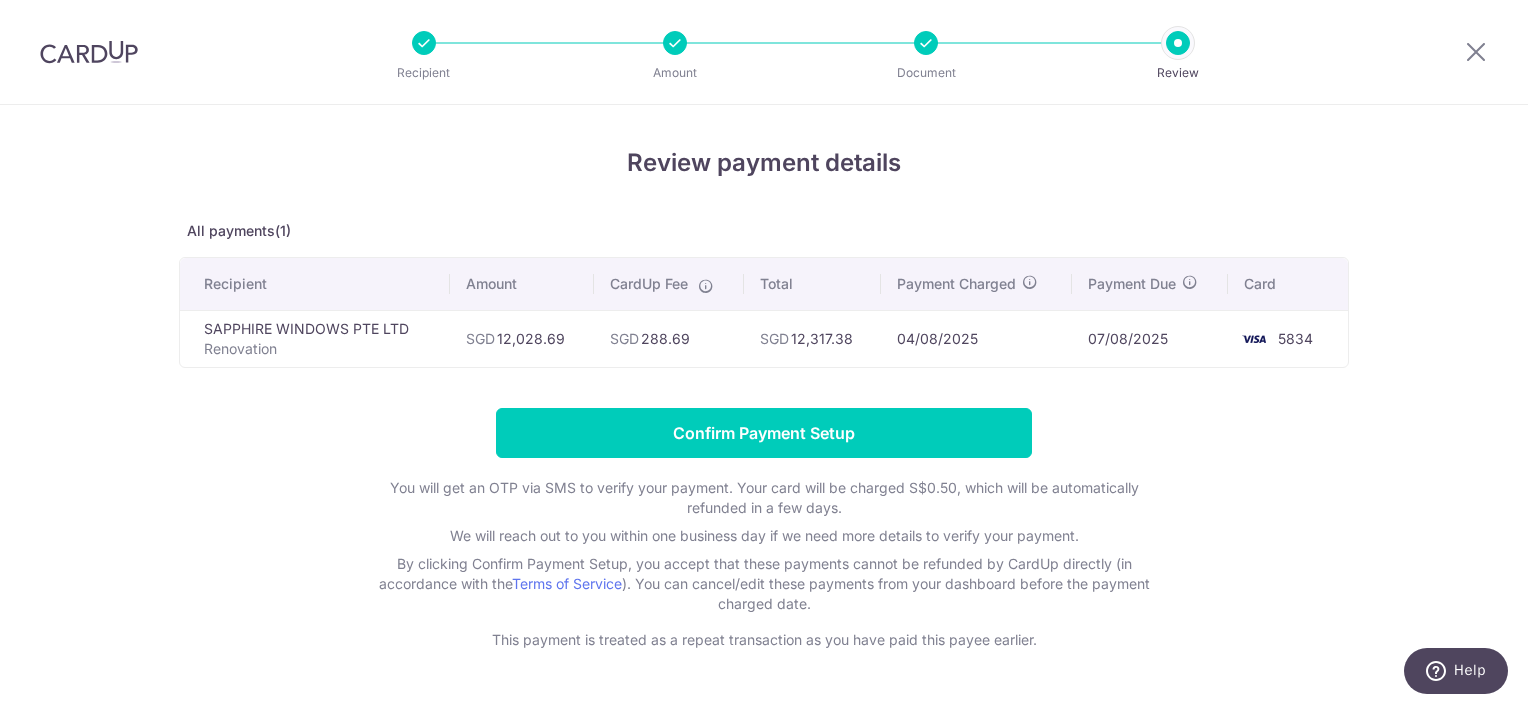 click on "Review payment details
All payments(1)
Recipient
Amount
CardUp Fee
Total
Payment Charged
Payment Due
Card
SAPPHIRE WINDOWS PTE LTD
Renovation
SGD   12,028.69
SGD   288.69
SGD" at bounding box center [764, 436] 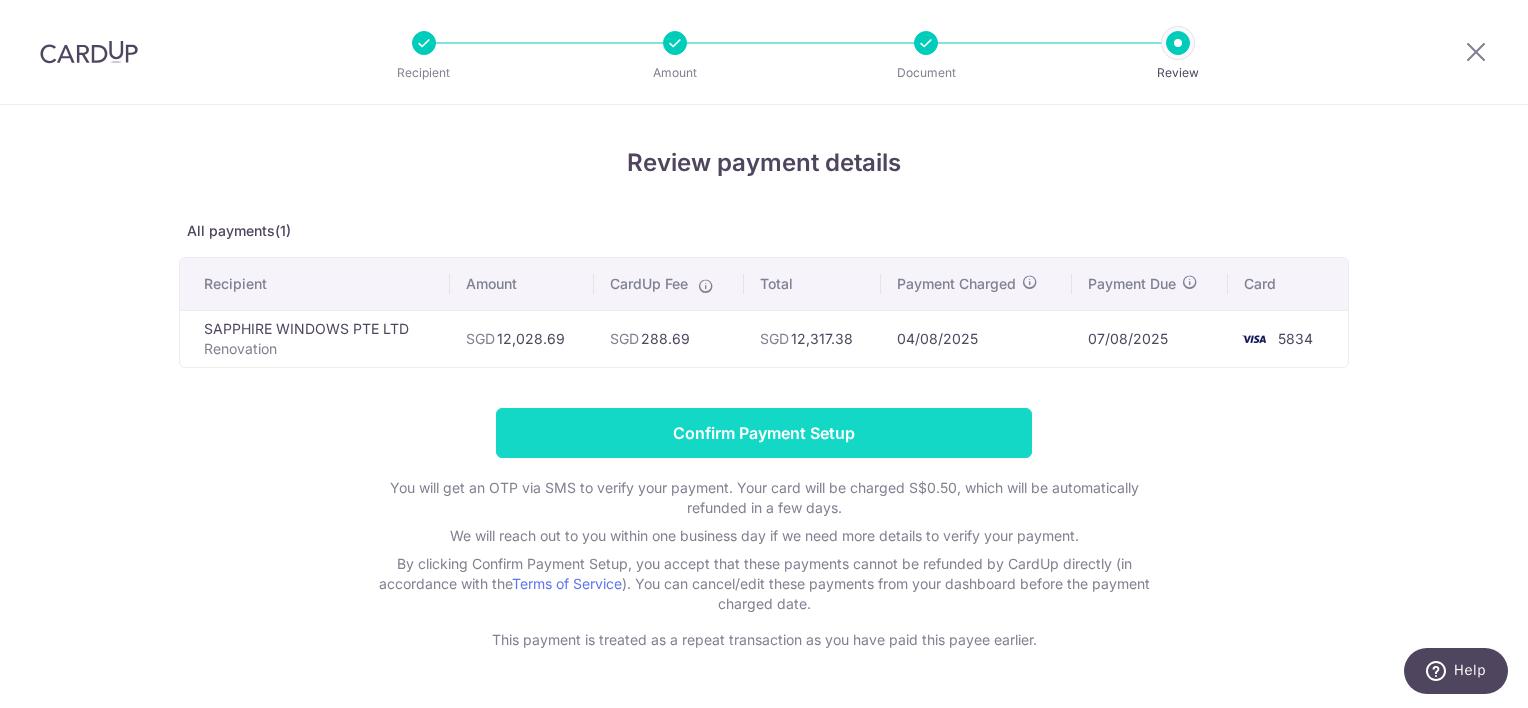 click on "Confirm Payment Setup" at bounding box center (764, 433) 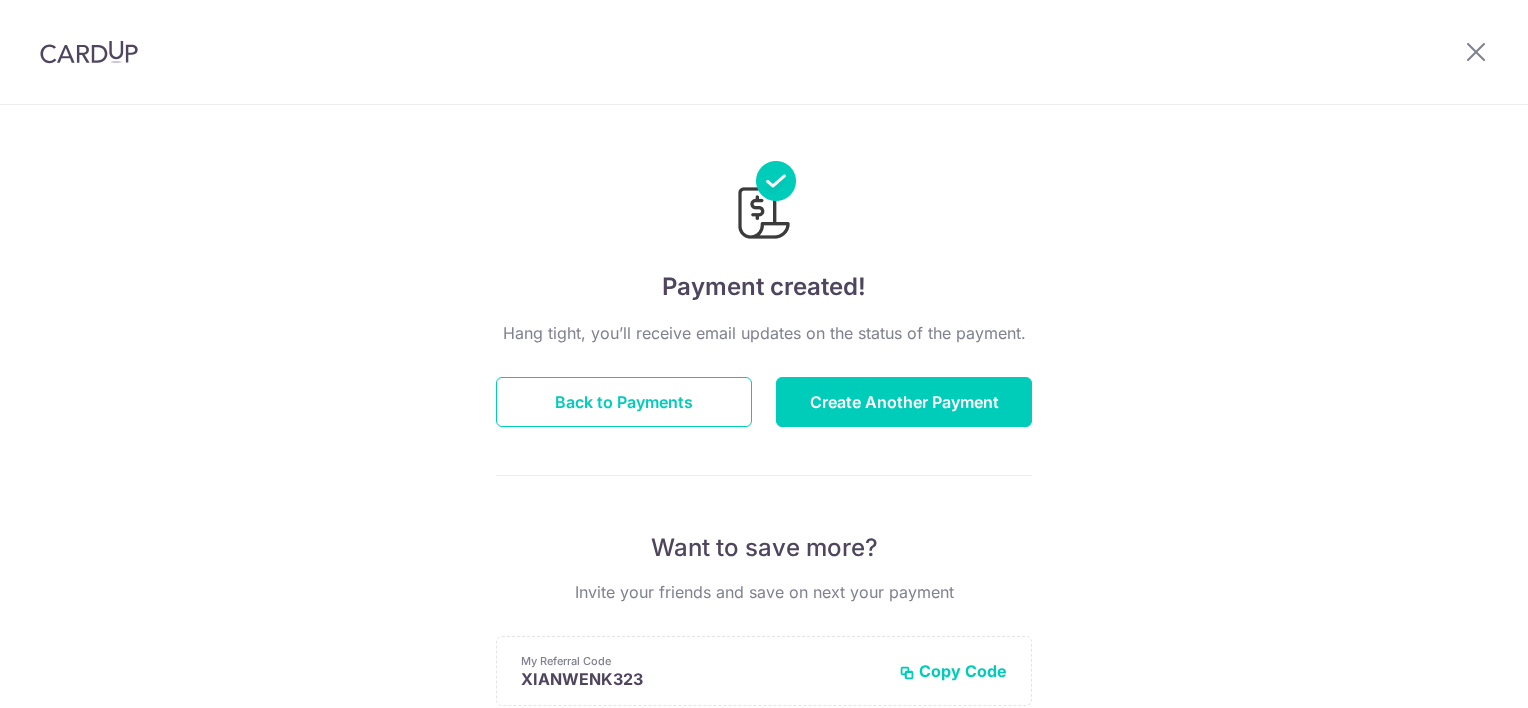 scroll, scrollTop: 0, scrollLeft: 0, axis: both 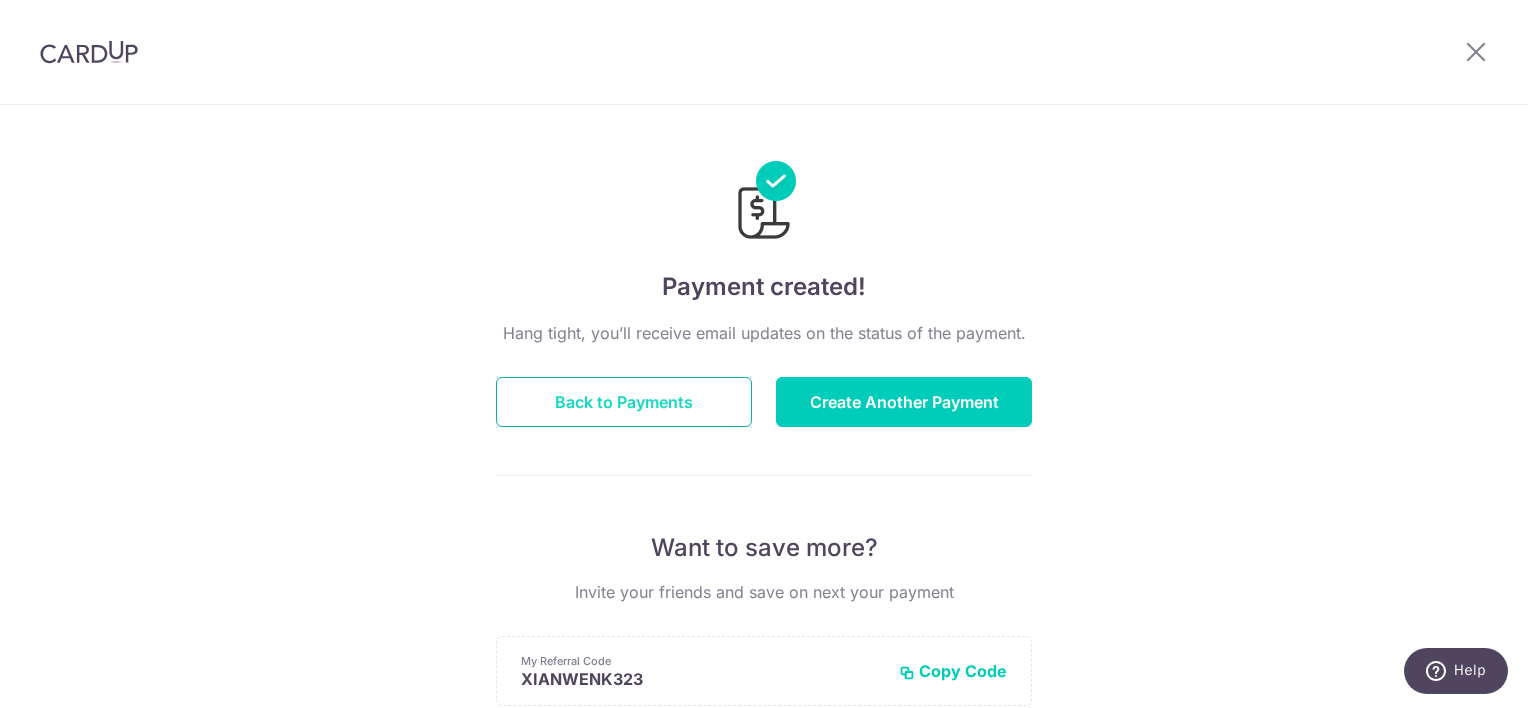 click on "Back to Payments" at bounding box center [624, 402] 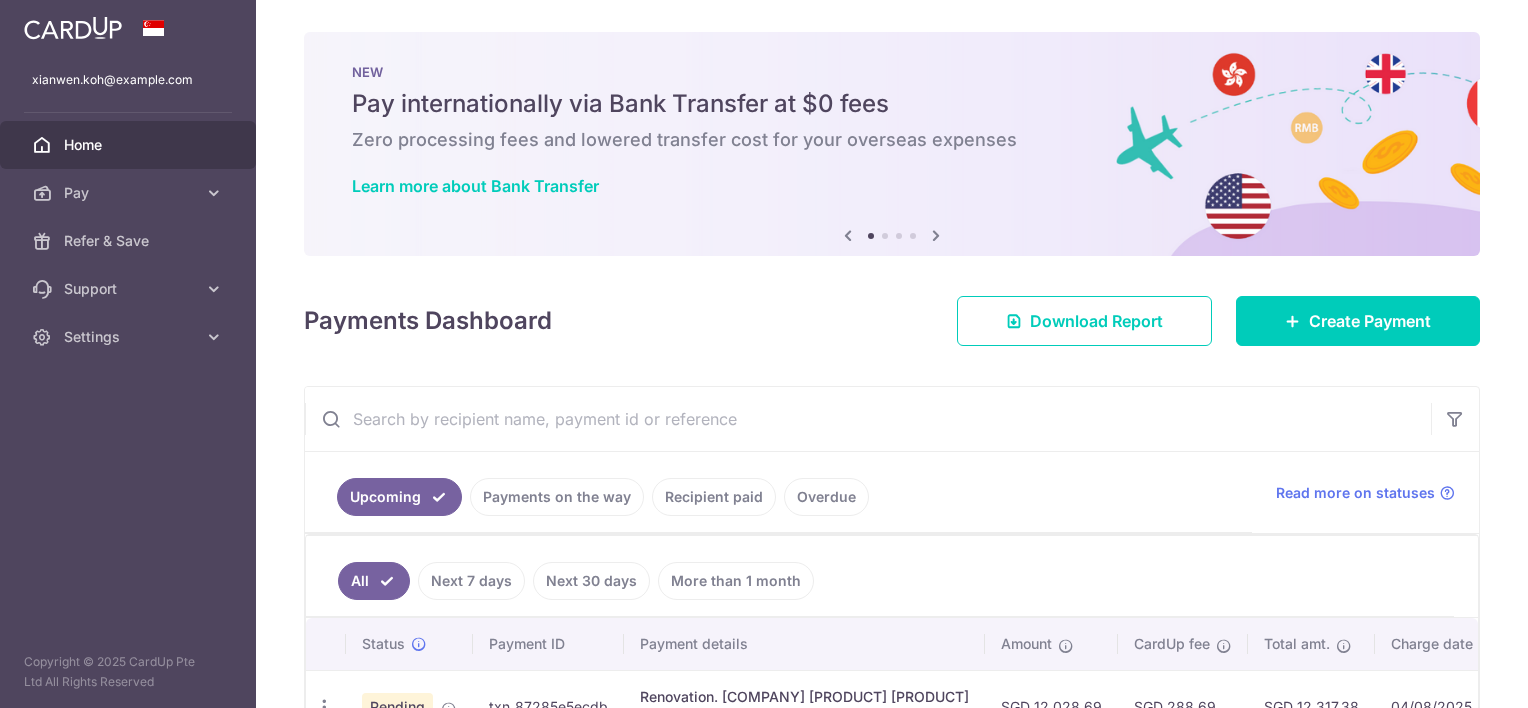 scroll, scrollTop: 0, scrollLeft: 0, axis: both 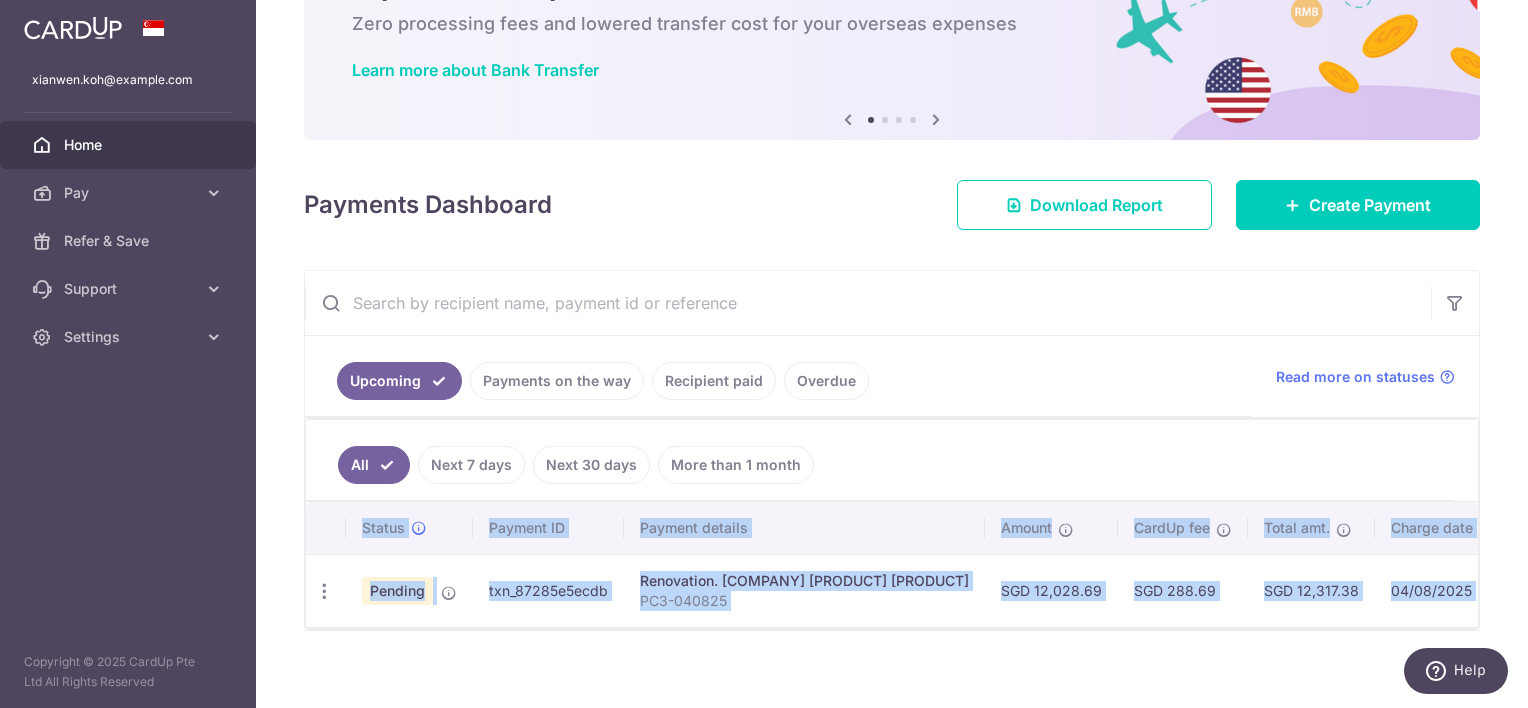 drag, startPoint x: 1023, startPoint y: 634, endPoint x: 1214, endPoint y: 628, distance: 191.09422 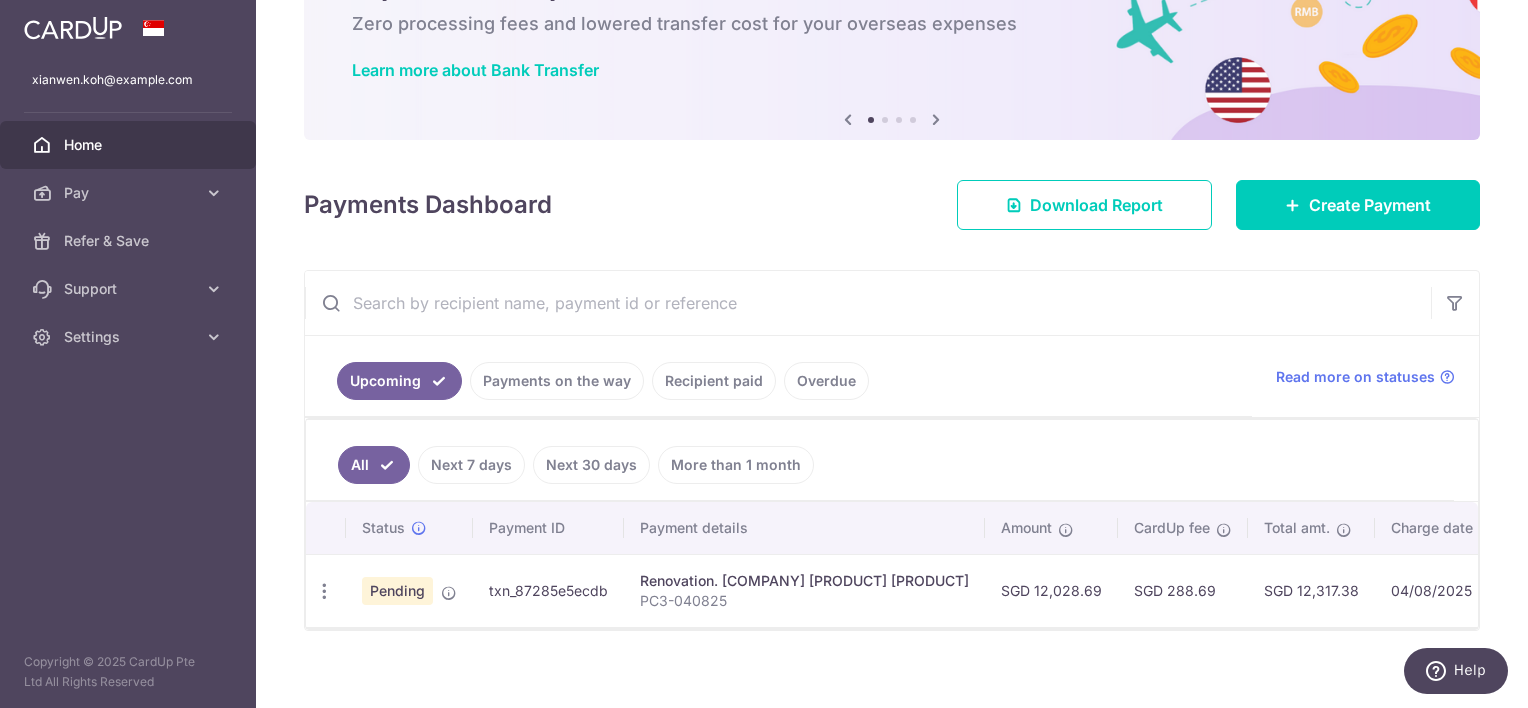 drag, startPoint x: 1186, startPoint y: 622, endPoint x: 1202, endPoint y: 624, distance: 16.124516 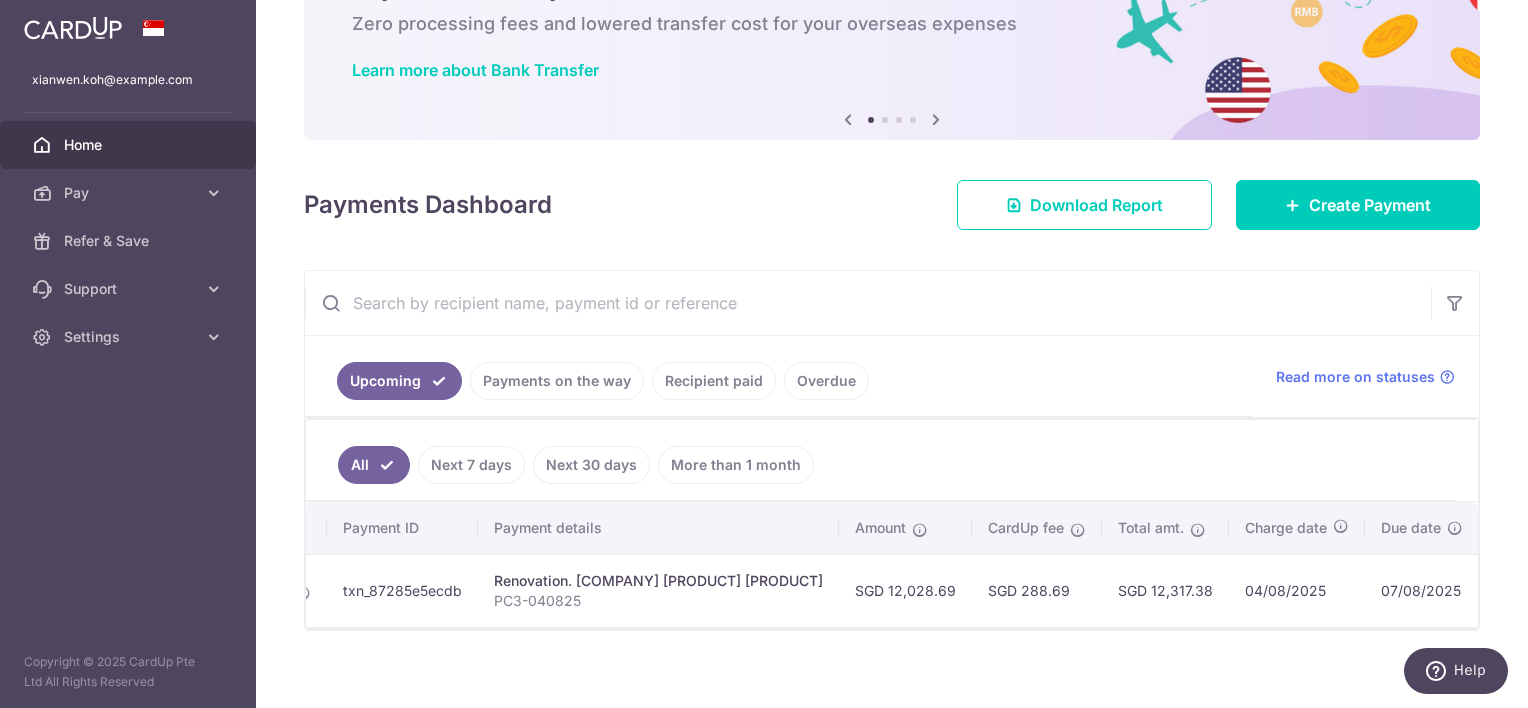 scroll, scrollTop: 0, scrollLeft: 149, axis: horizontal 